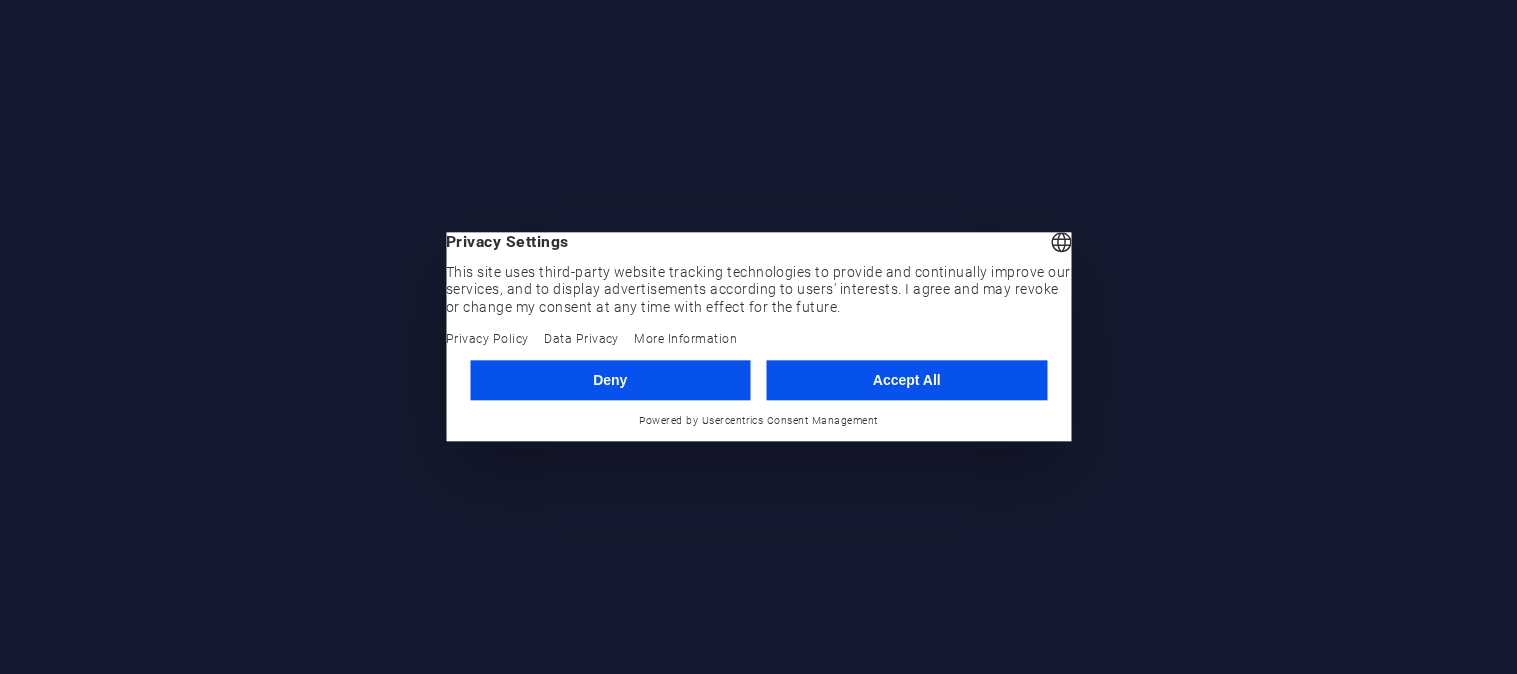 scroll, scrollTop: 0, scrollLeft: 0, axis: both 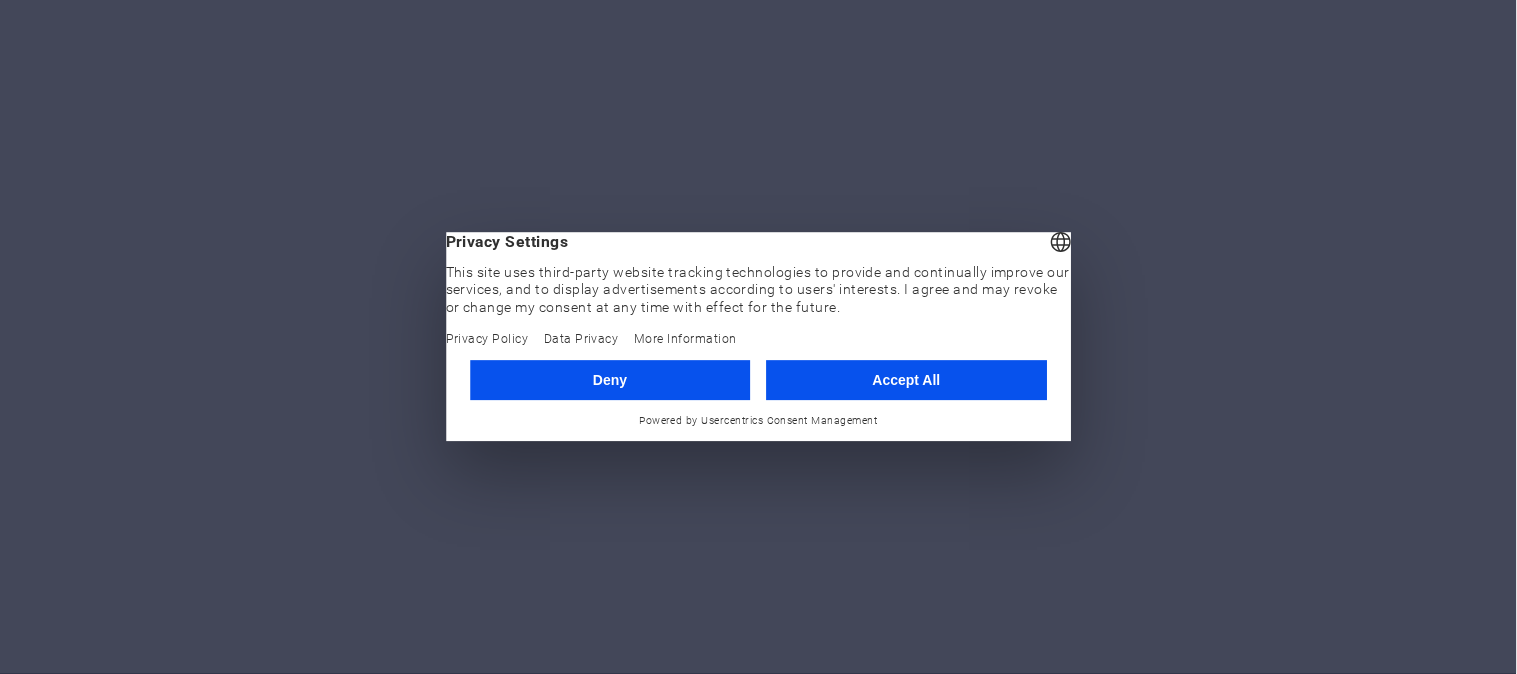 click on "Deny" at bounding box center (610, 380) 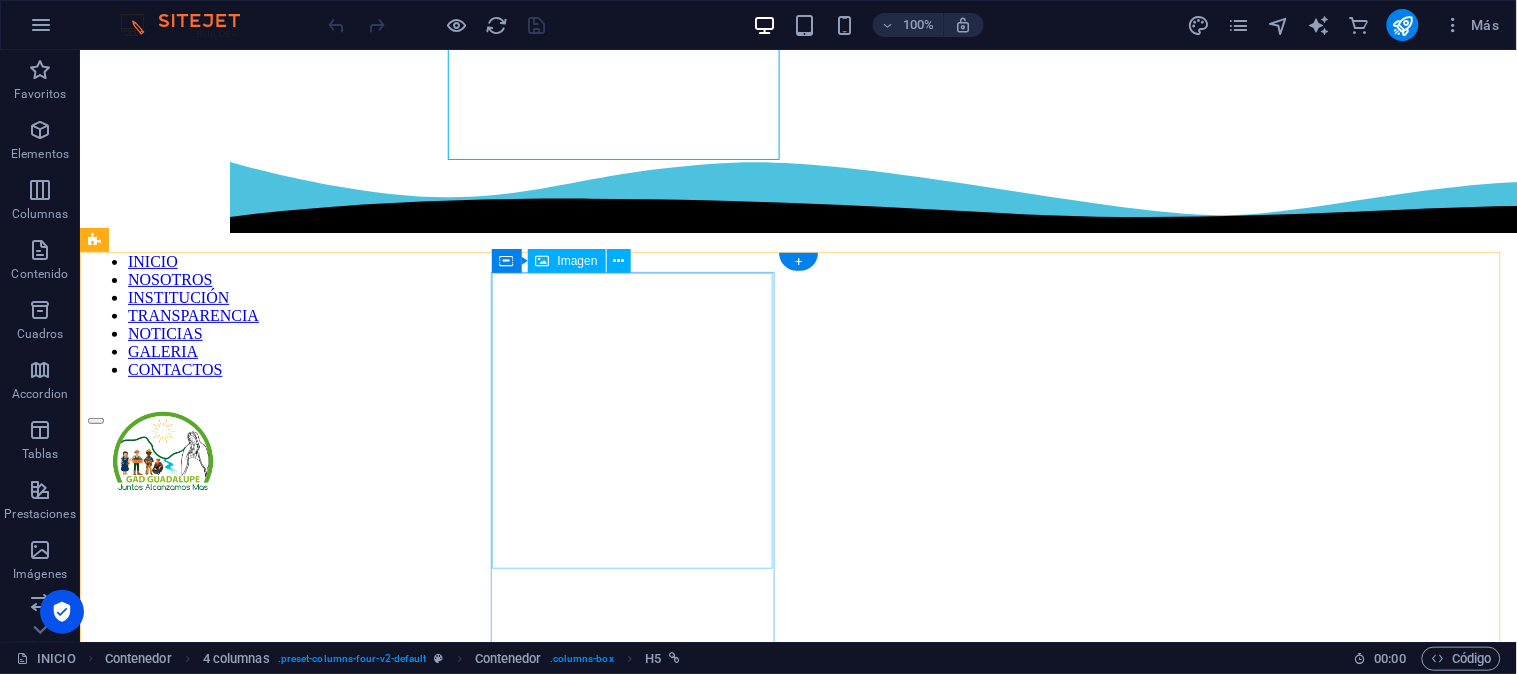 scroll, scrollTop: 992, scrollLeft: 0, axis: vertical 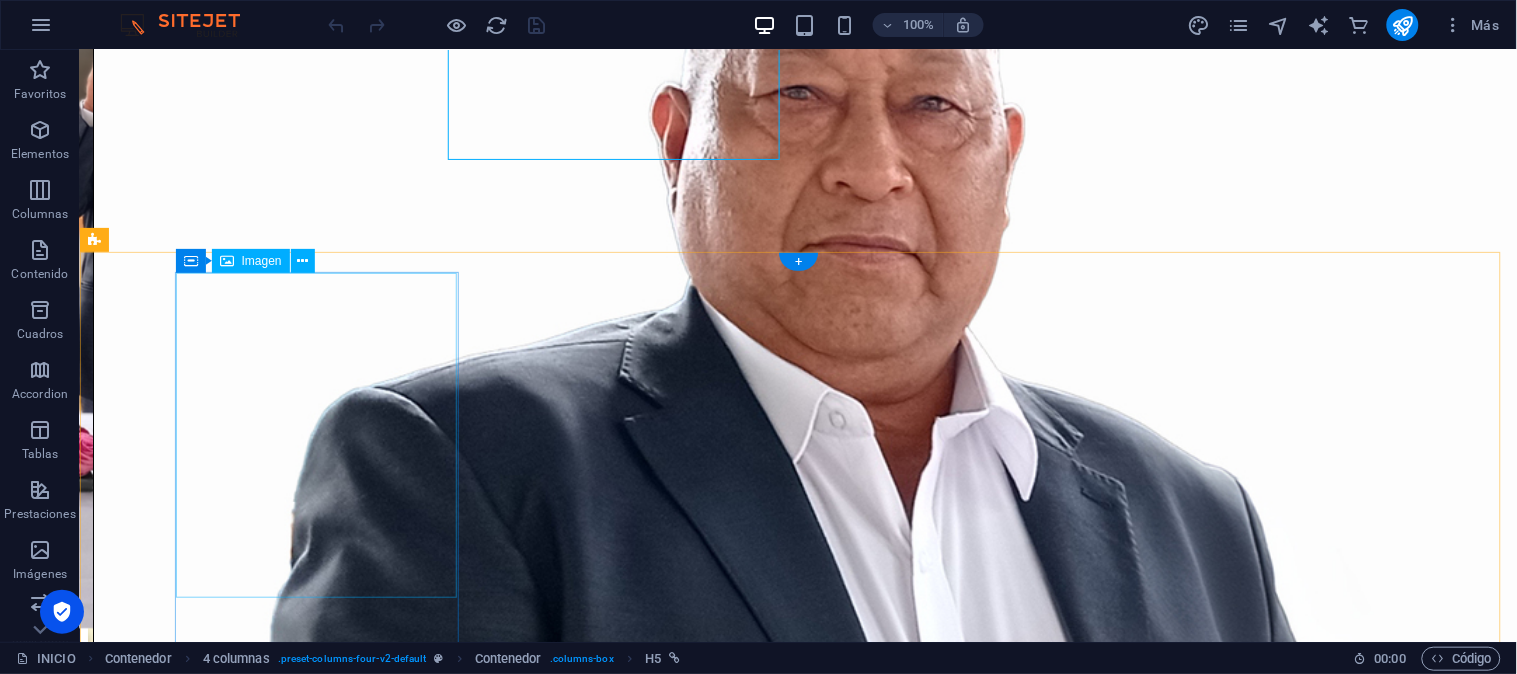 click at bounding box center [797, 1327] 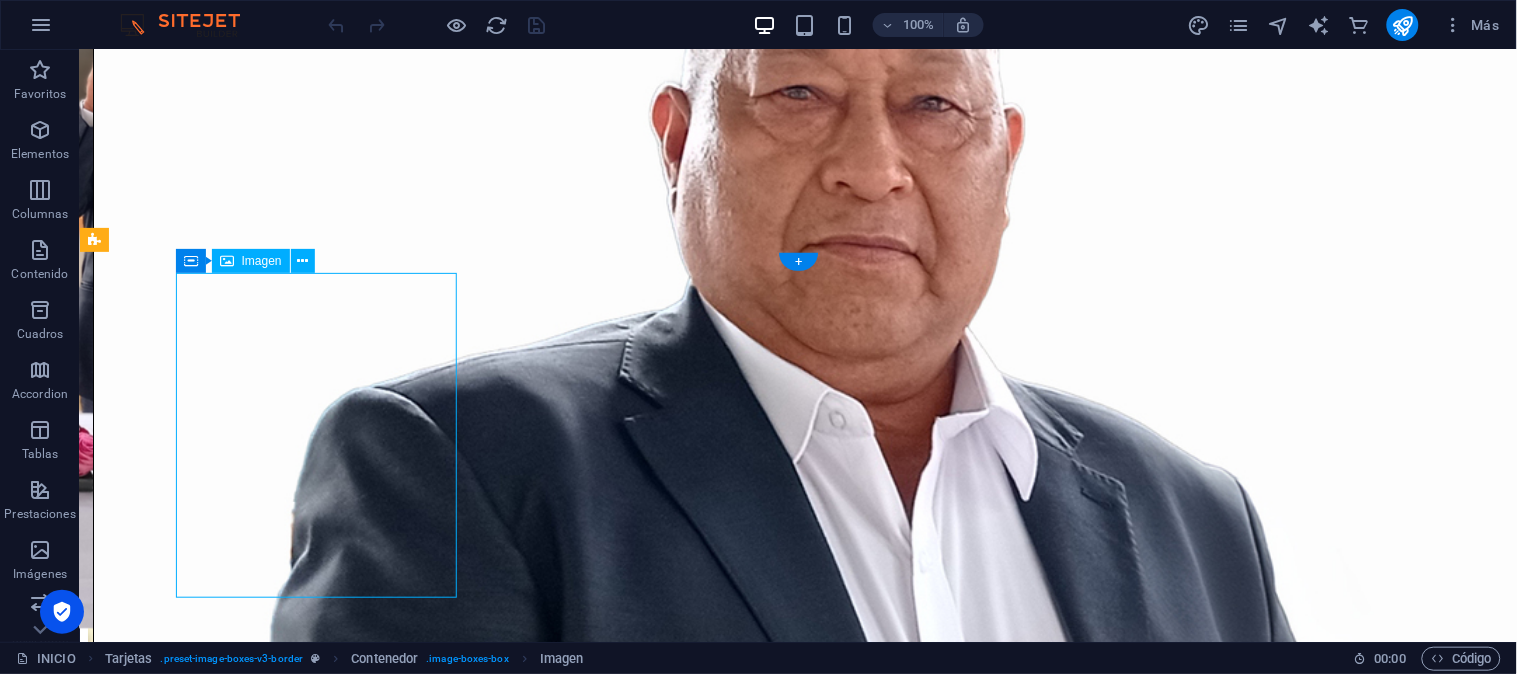 click at bounding box center (797, 1327) 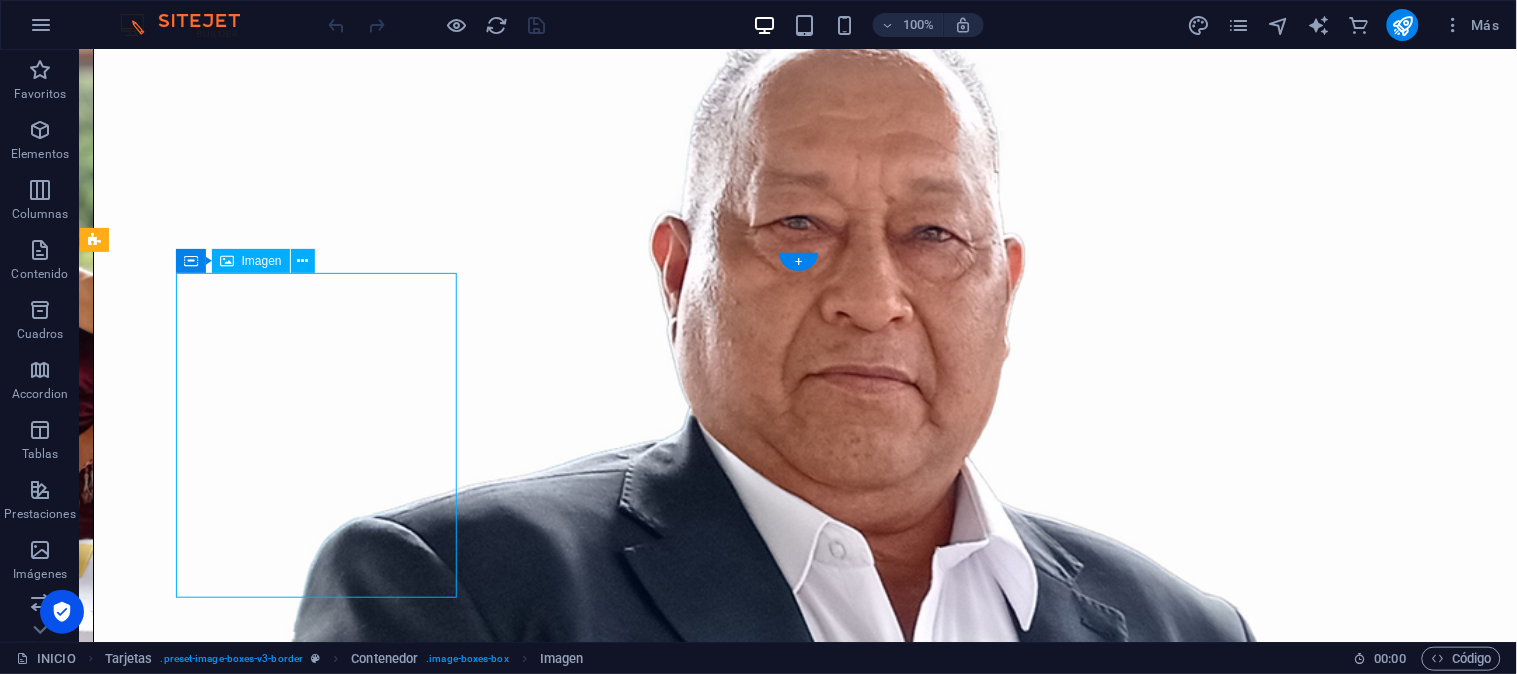 select on "%" 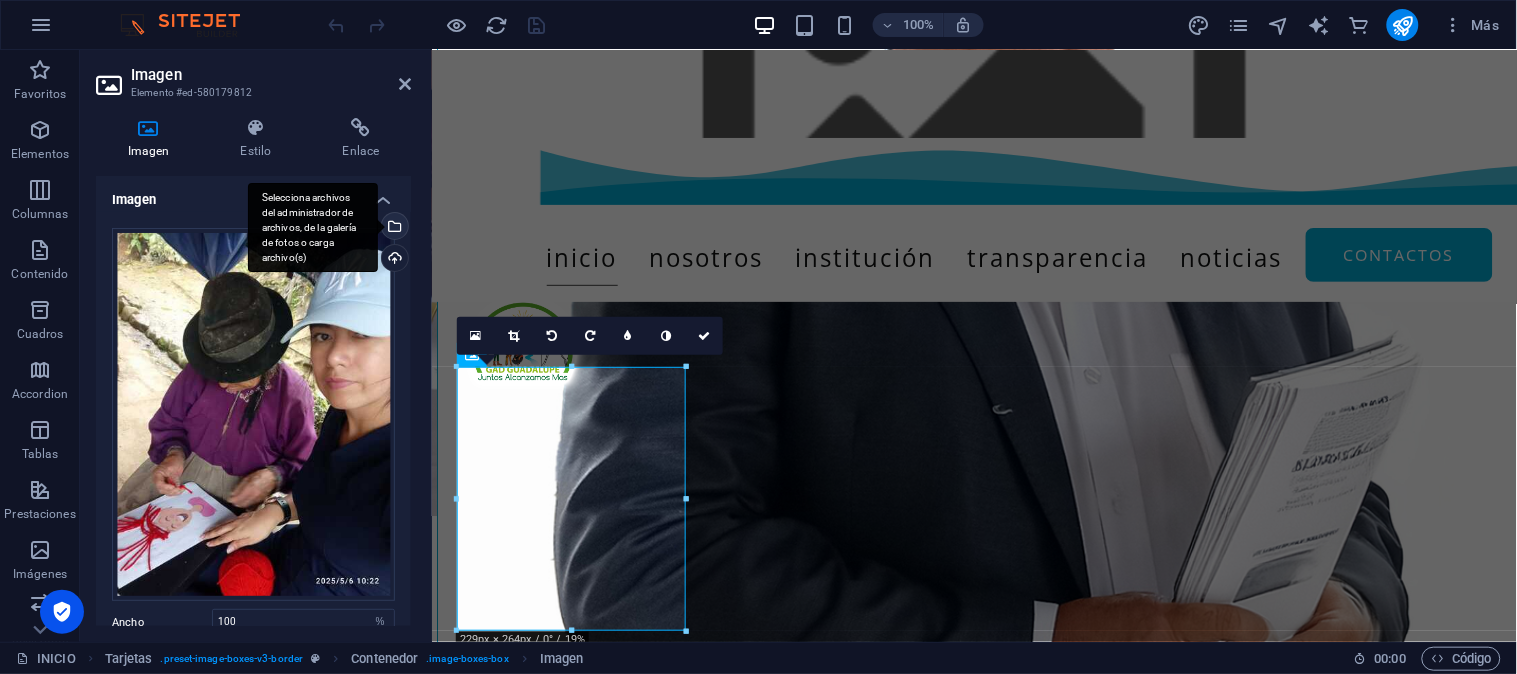 click on "Selecciona archivos del administrador de archivos, de la galería de fotos o carga archivo(s)" at bounding box center (313, 228) 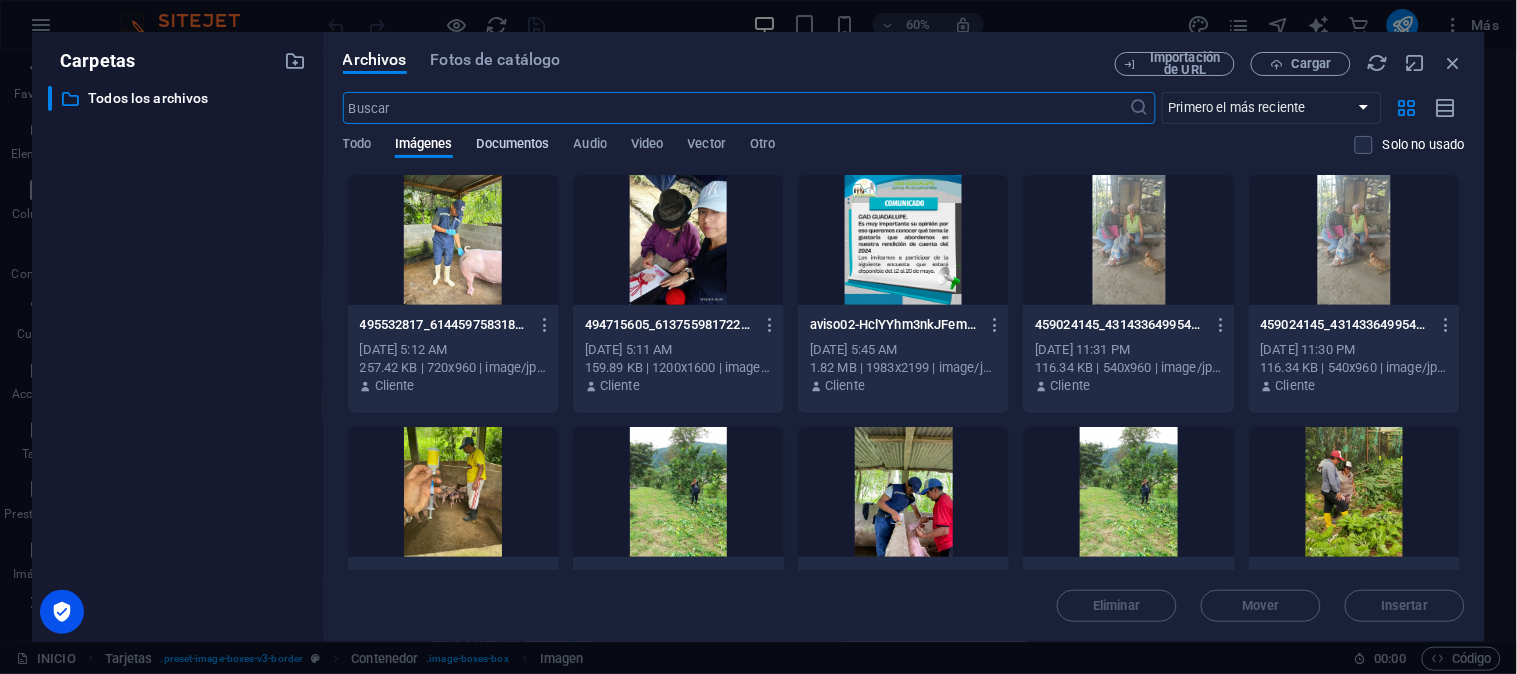 click on "Documentos" at bounding box center (513, 146) 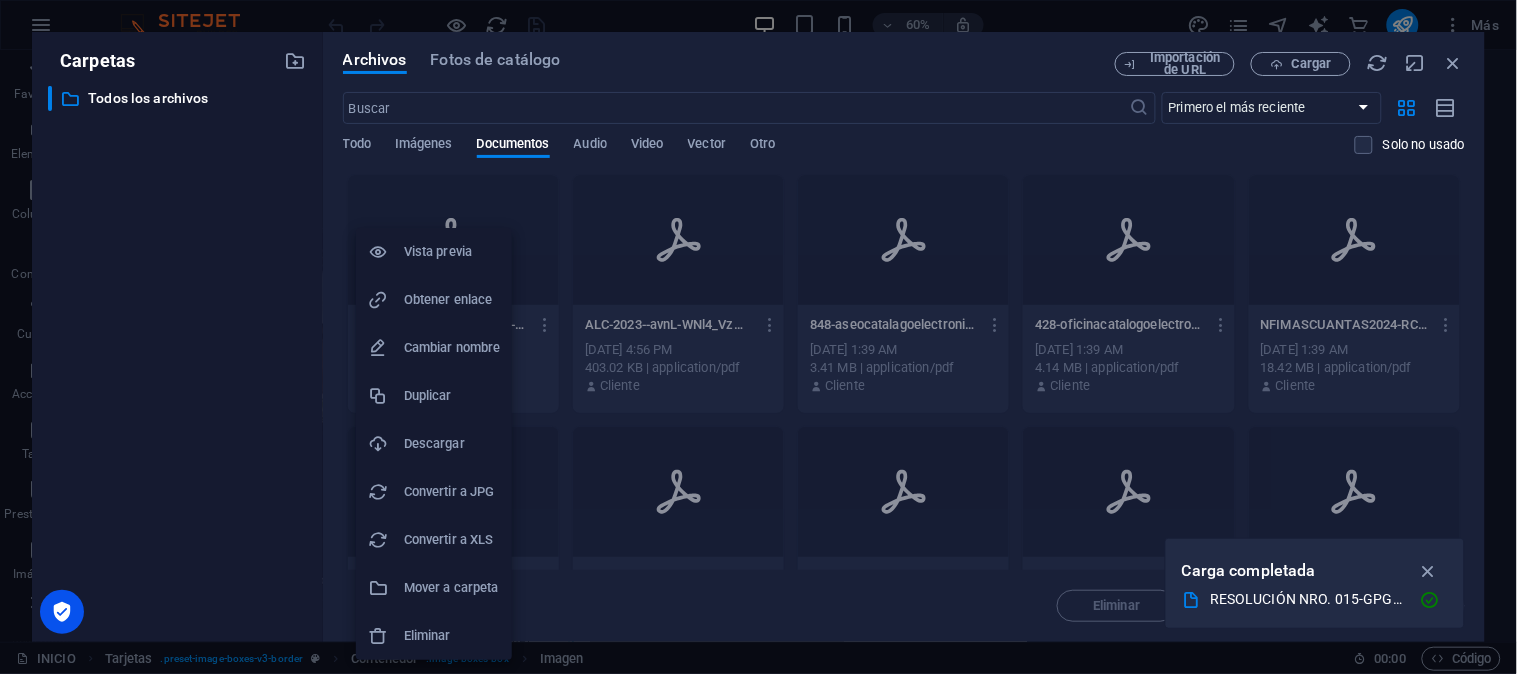 click on "Obtener enlace" at bounding box center (452, 300) 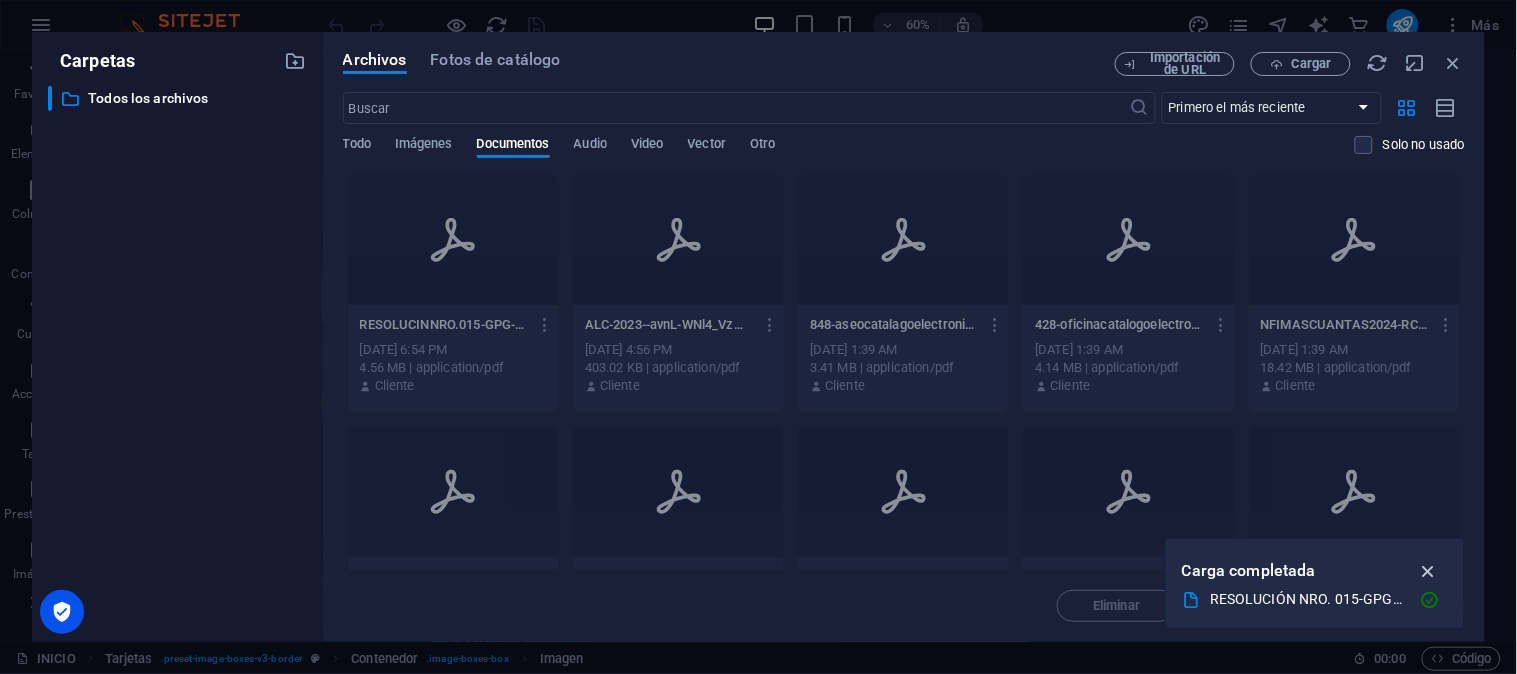 click at bounding box center (1428, 571) 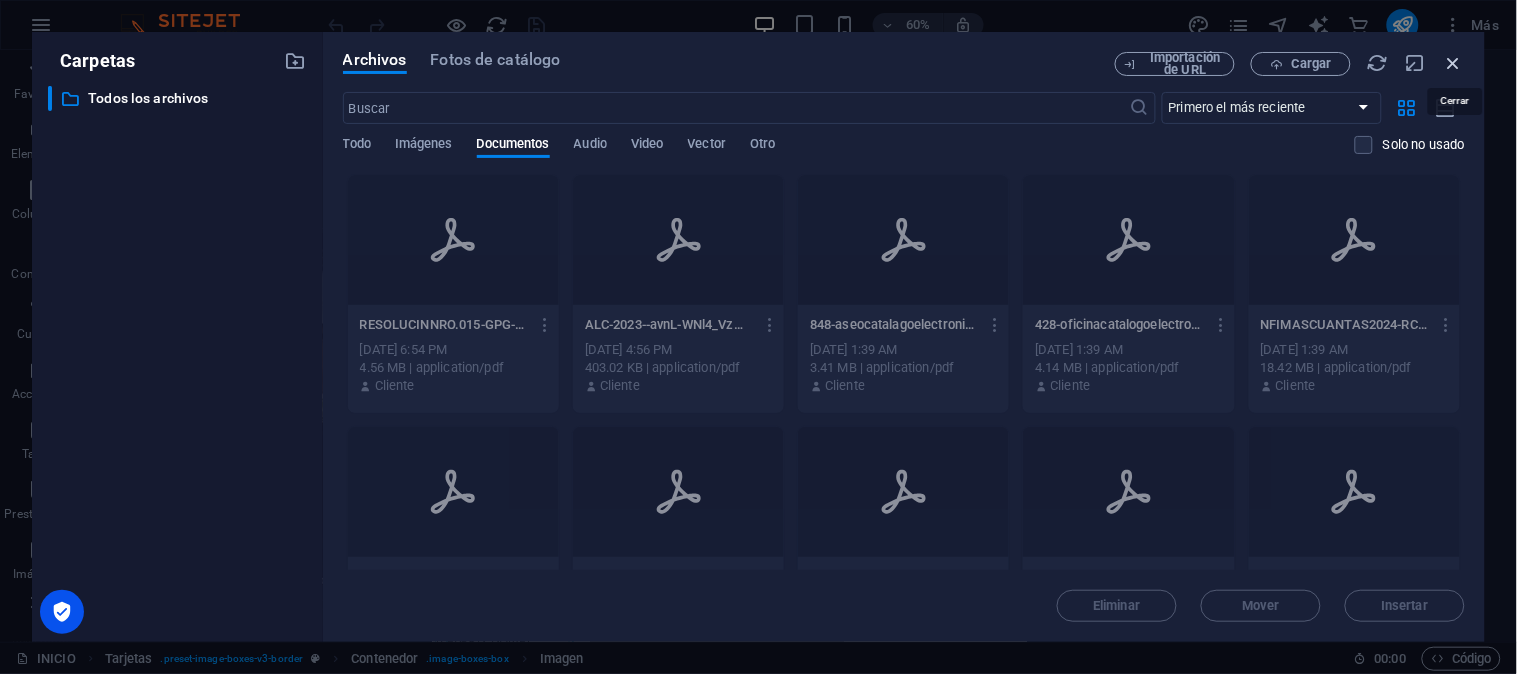click at bounding box center (1454, 63) 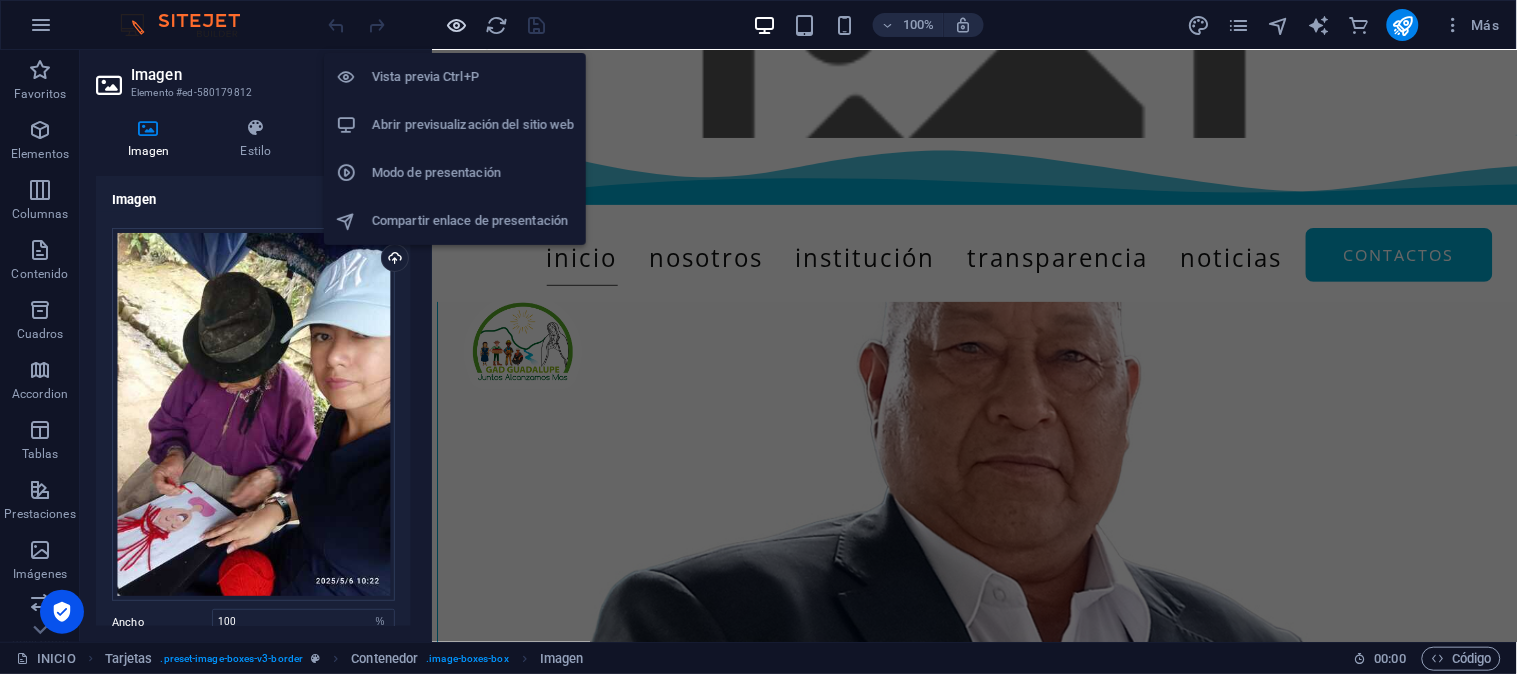 click at bounding box center [457, 25] 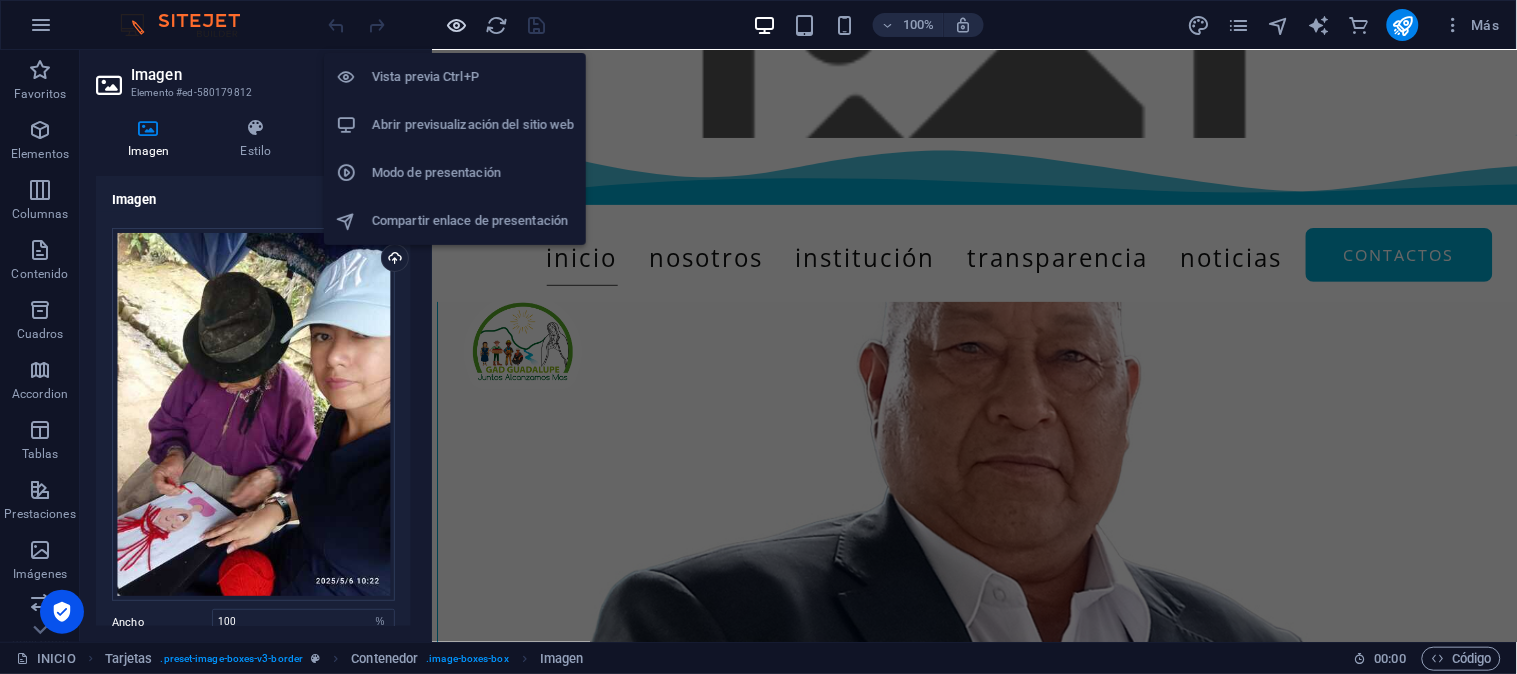 scroll, scrollTop: 1102, scrollLeft: 0, axis: vertical 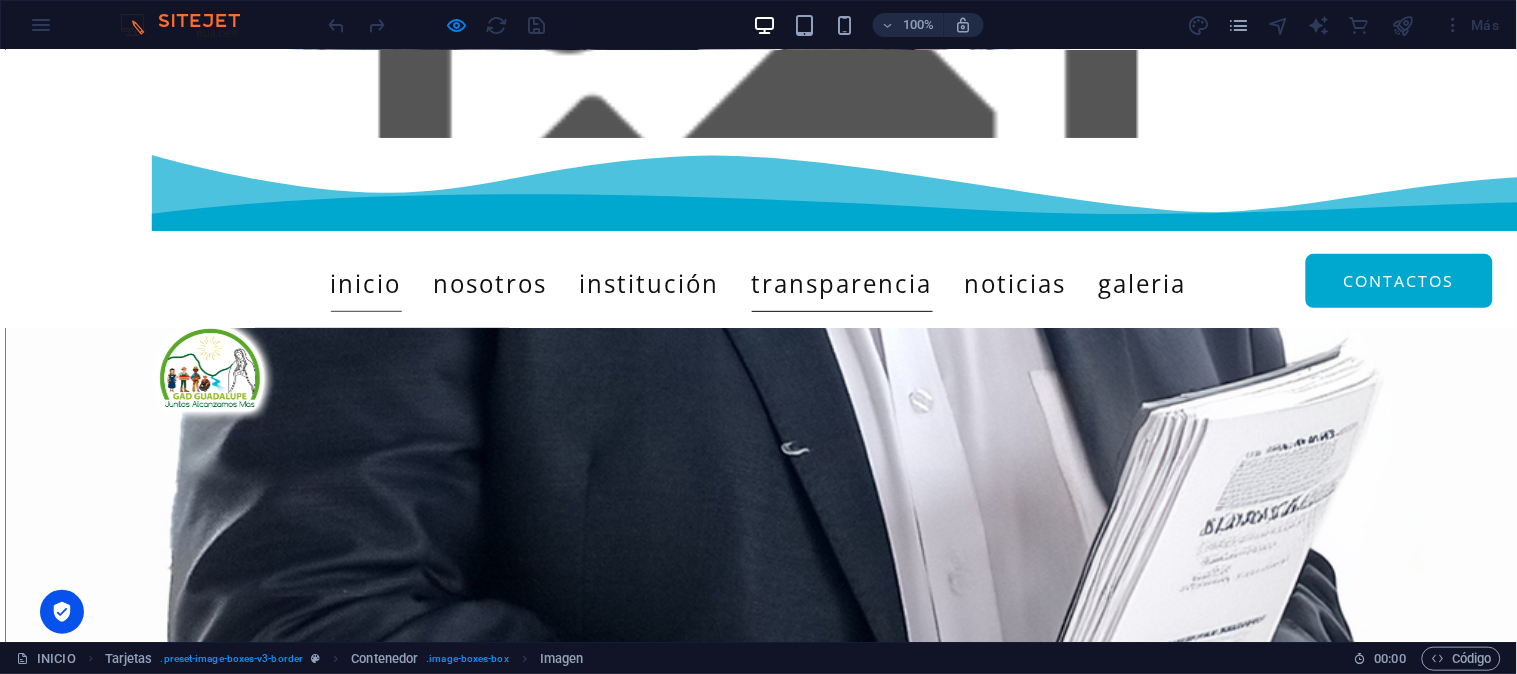 click on "TRANSPARENCIA" at bounding box center (842, 283) 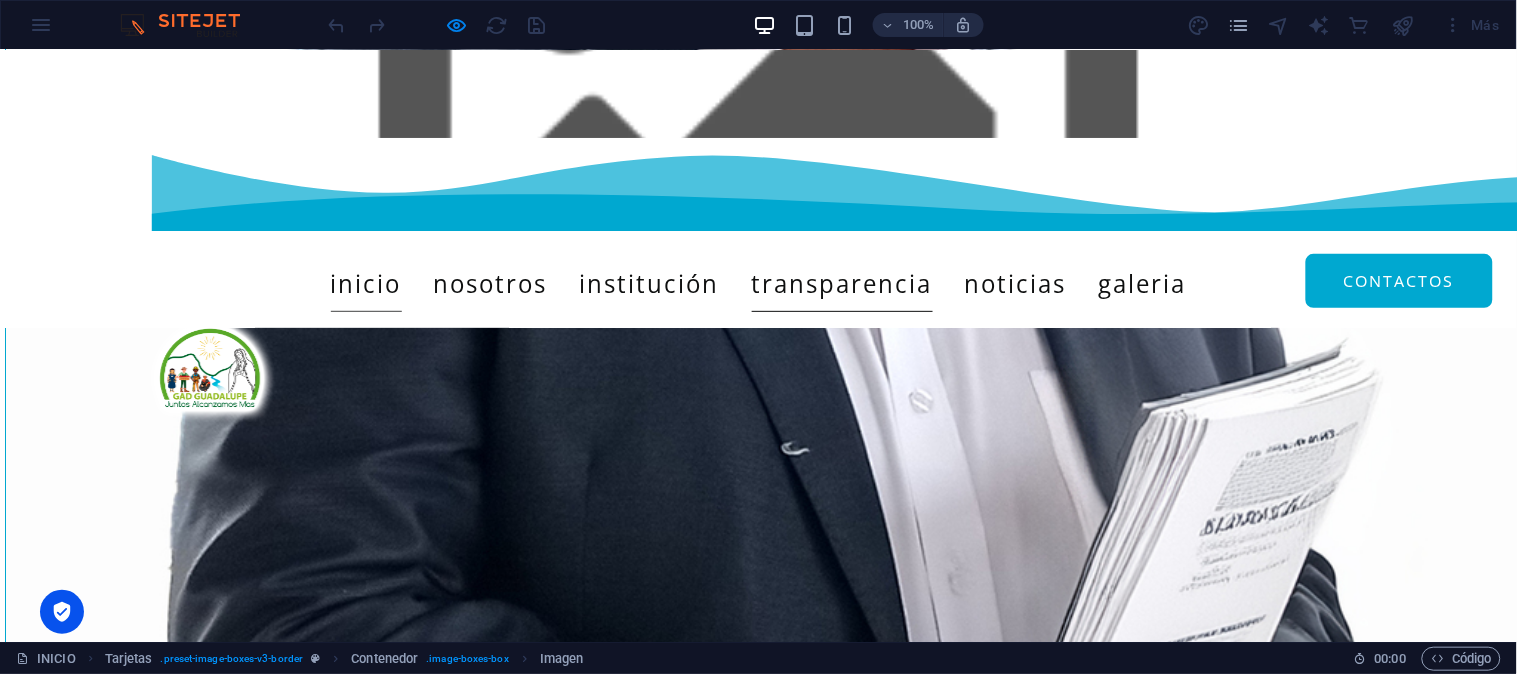 scroll, scrollTop: 0, scrollLeft: 0, axis: both 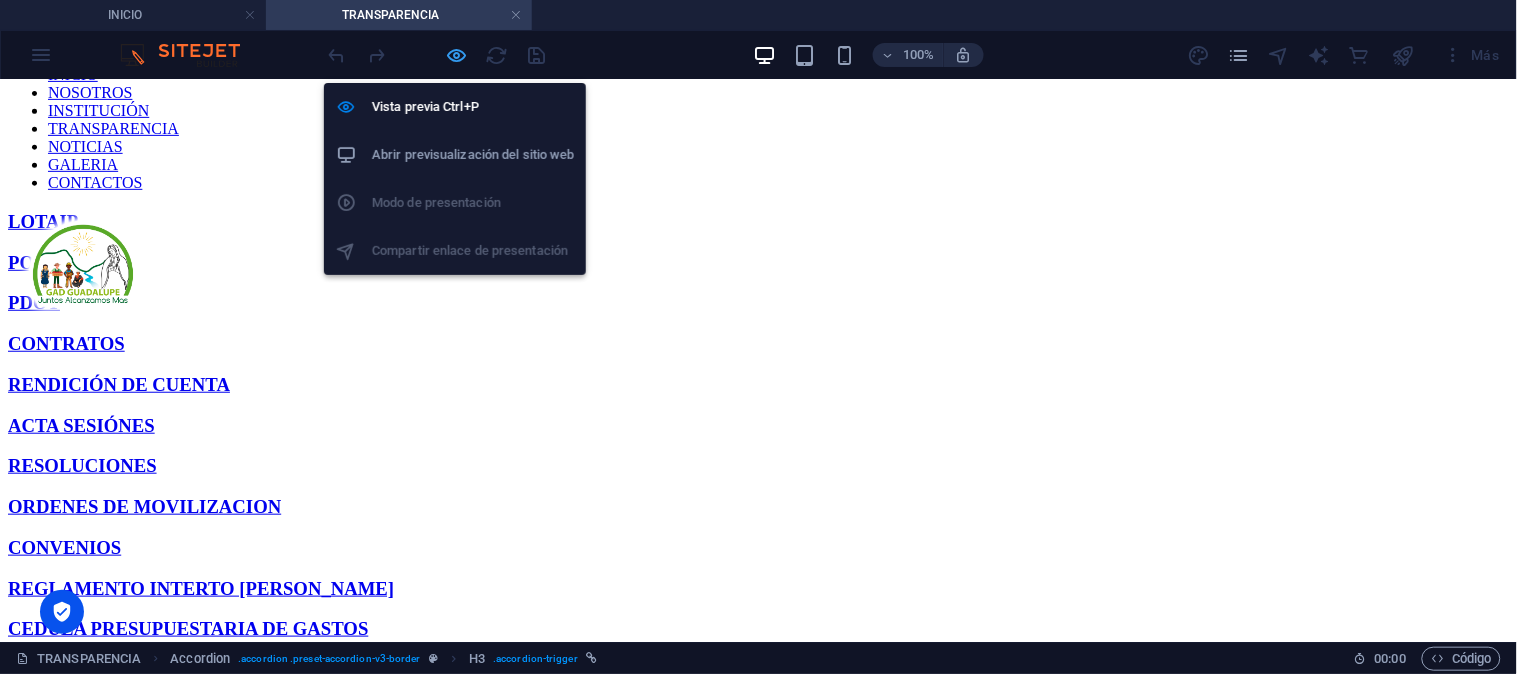 click at bounding box center [457, 55] 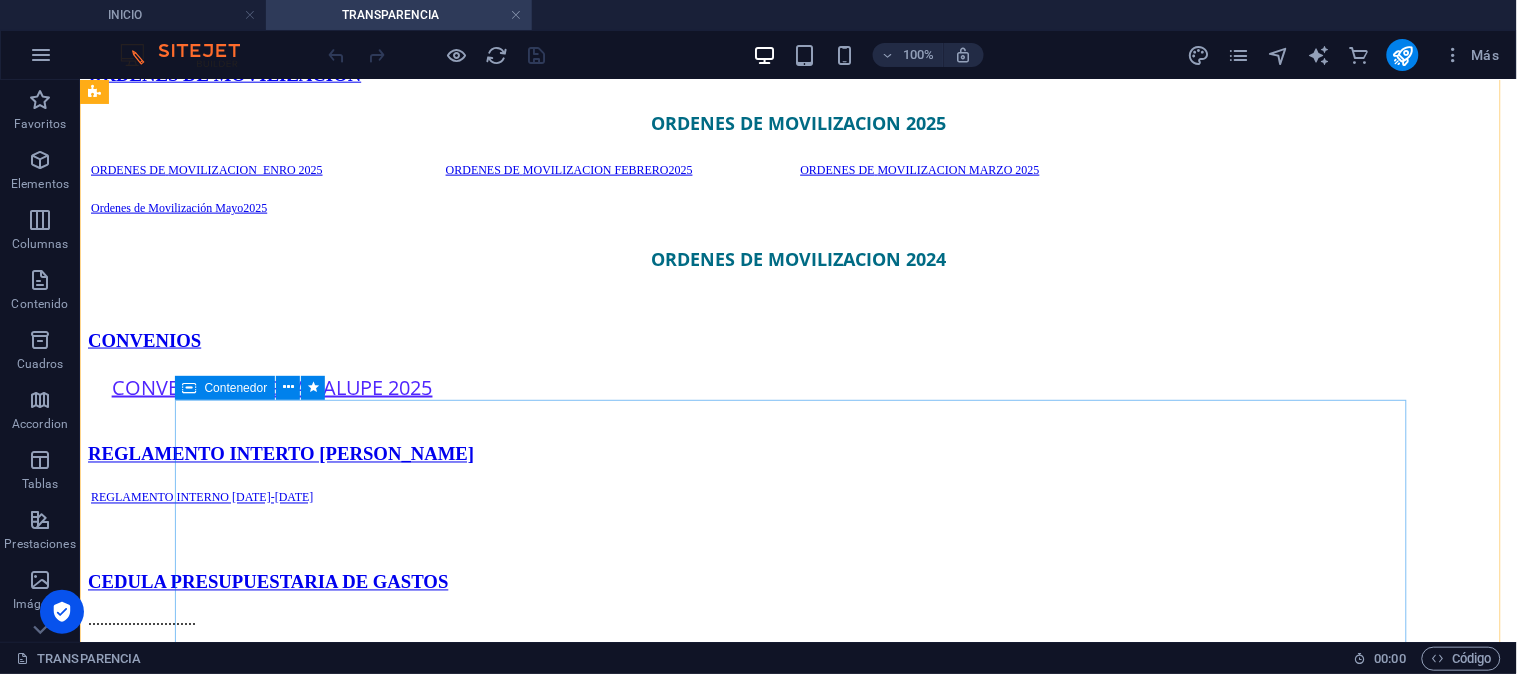 scroll, scrollTop: 2777, scrollLeft: 0, axis: vertical 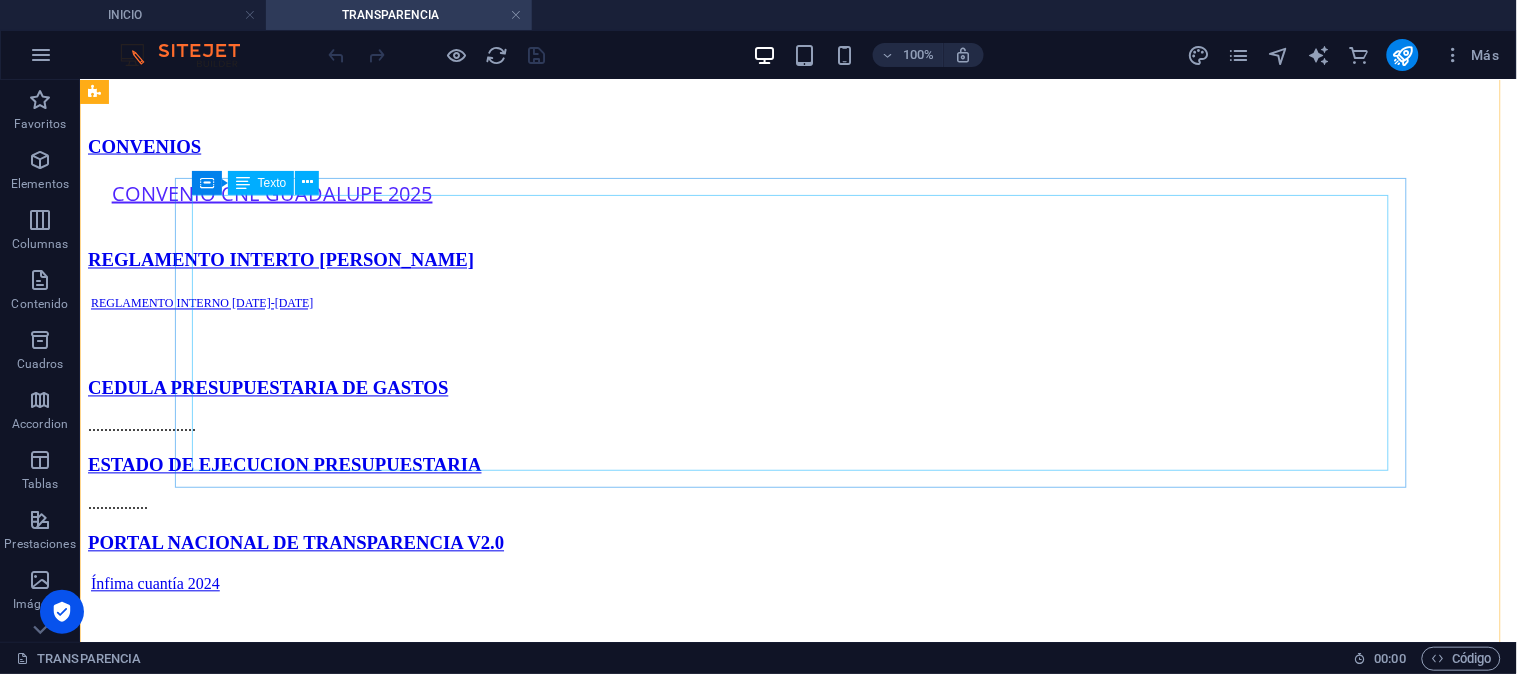 click on "RESOLUCION EJECUTIVA Nro. 001-GPG-2025 8RESOLUCIONEJECUTIVA002-GADPG-2025 RESOLUCION EJECUTIVA NRO 003-GADPG-2025 RESOLUCIÓN EJECUTIVA NRO. 004-2025 10RESOLUCIONEJECUTIVANRO005-GADPG-2025 RESOLUCION EJECUTIVA NRO 006 COMBUSTIBLE 10RESOLUCION_EJECUTIVA NRO 007_COTO-GPG-2025 6RESOLUCIONEJECUTIVANRO008-GADPG-2025-signed 4RESOLUCIÓN EJECUTIVA NRO. 009-GADPG-2025-signed RESOLUCION EJECUTIVA NRO 010 MATERIAL DIDACTICO-signed 3RESOLUCION011-GPG-2025 de aprobacion del PDOT RESOLUCION EJECUTIVA NRO 012 MATERIAL DIDACTICO RESOLUCIÓN EJECUTIVA NRO. 013-GADPG-2024 RESOLUCION EJECUTIVA NRO 015-GADPG-2025" at bounding box center (797, -306) 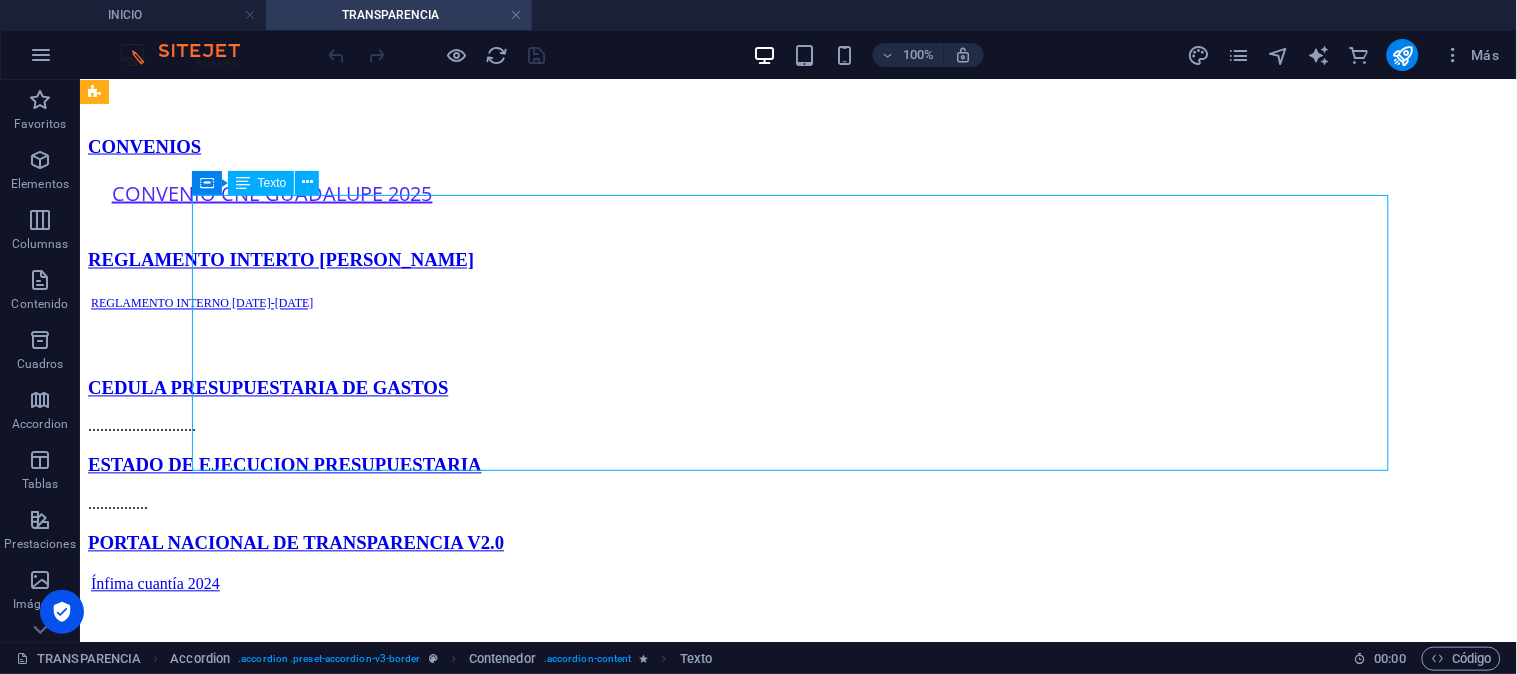 click on "RESOLUCION EJECUTIVA Nro. 001-GPG-2025 8RESOLUCIONEJECUTIVA002-GADPG-2025 RESOLUCION EJECUTIVA NRO 003-GADPG-2025 RESOLUCIÓN EJECUTIVA NRO. 004-2025 10RESOLUCIONEJECUTIVANRO005-GADPG-2025 RESOLUCION EJECUTIVA NRO 006 COMBUSTIBLE 10RESOLUCION_EJECUTIVA NRO 007_COTO-GPG-2025 6RESOLUCIONEJECUTIVANRO008-GADPG-2025-signed 4RESOLUCIÓN EJECUTIVA NRO. 009-GADPG-2025-signed RESOLUCION EJECUTIVA NRO 010 MATERIAL DIDACTICO-signed 3RESOLUCION011-GPG-2025 de aprobacion del PDOT RESOLUCION EJECUTIVA NRO 012 MATERIAL DIDACTICO RESOLUCIÓN EJECUTIVA NRO. 013-GADPG-2024 RESOLUCION EJECUTIVA NRO 015-GADPG-2025" at bounding box center [797, -306] 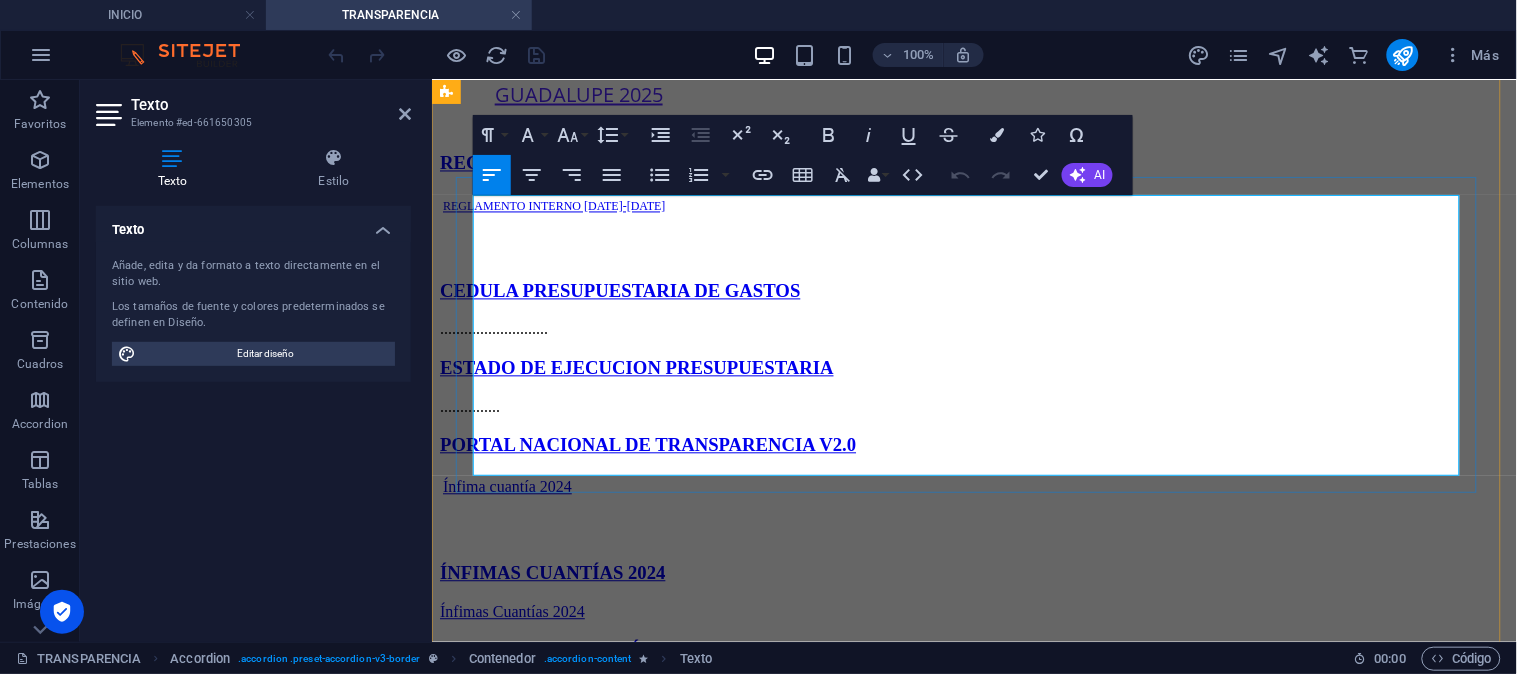 click at bounding box center (1487, -348) 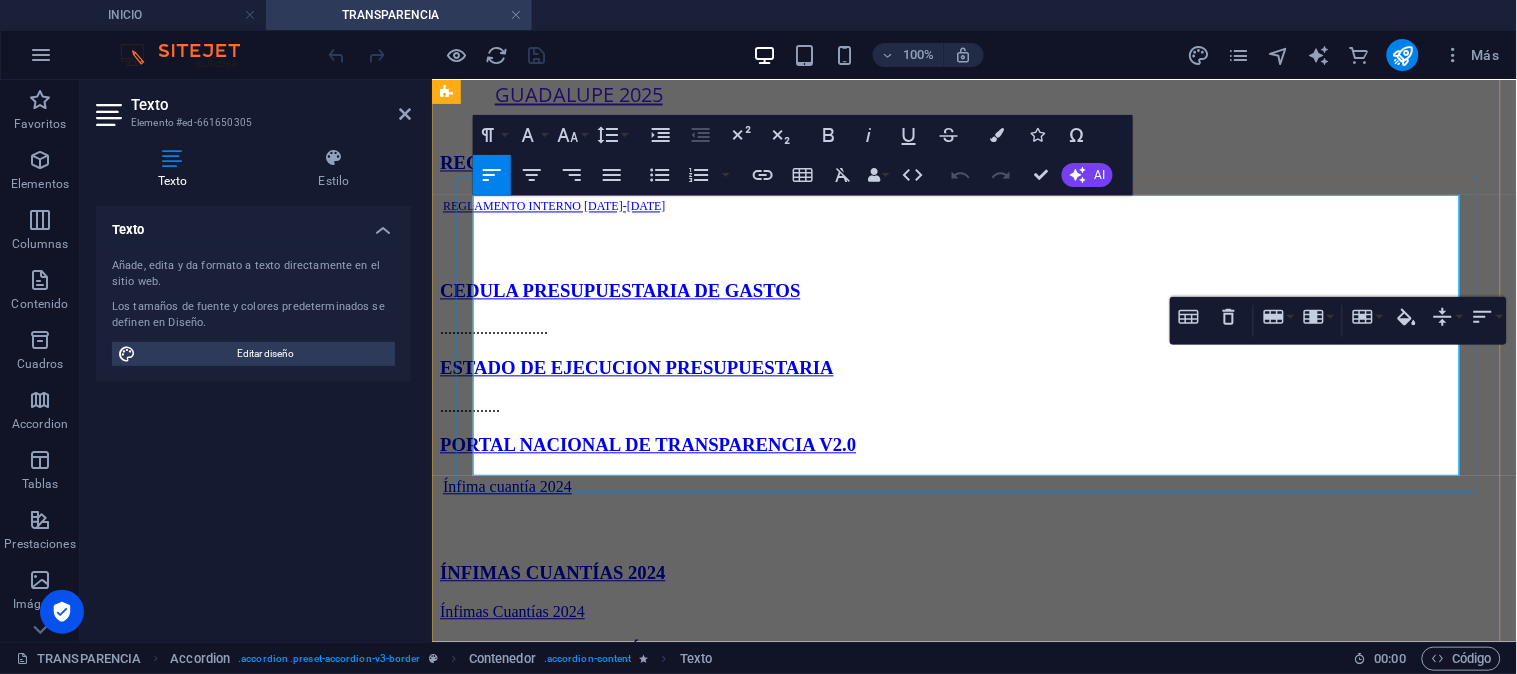 type 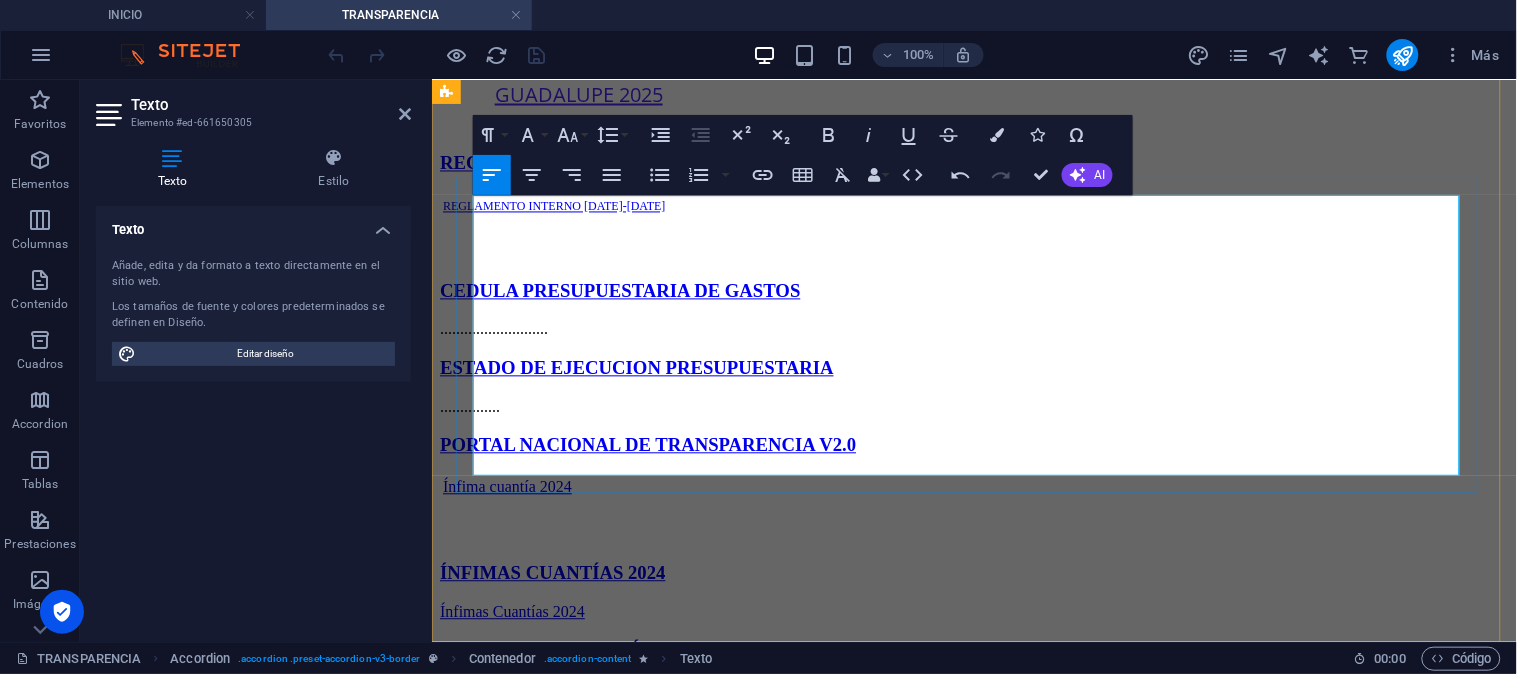 drag, startPoint x: 1386, startPoint y: 403, endPoint x: 1270, endPoint y: 403, distance: 116 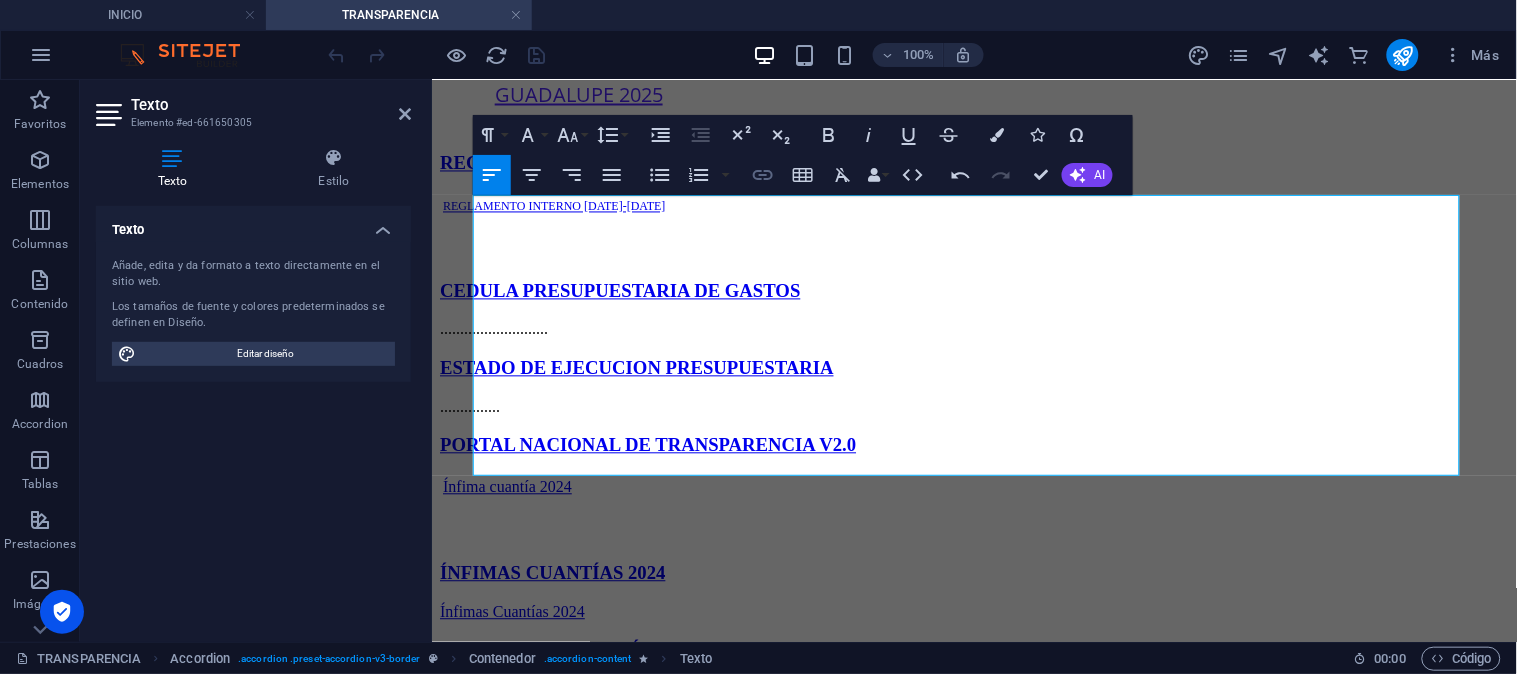click 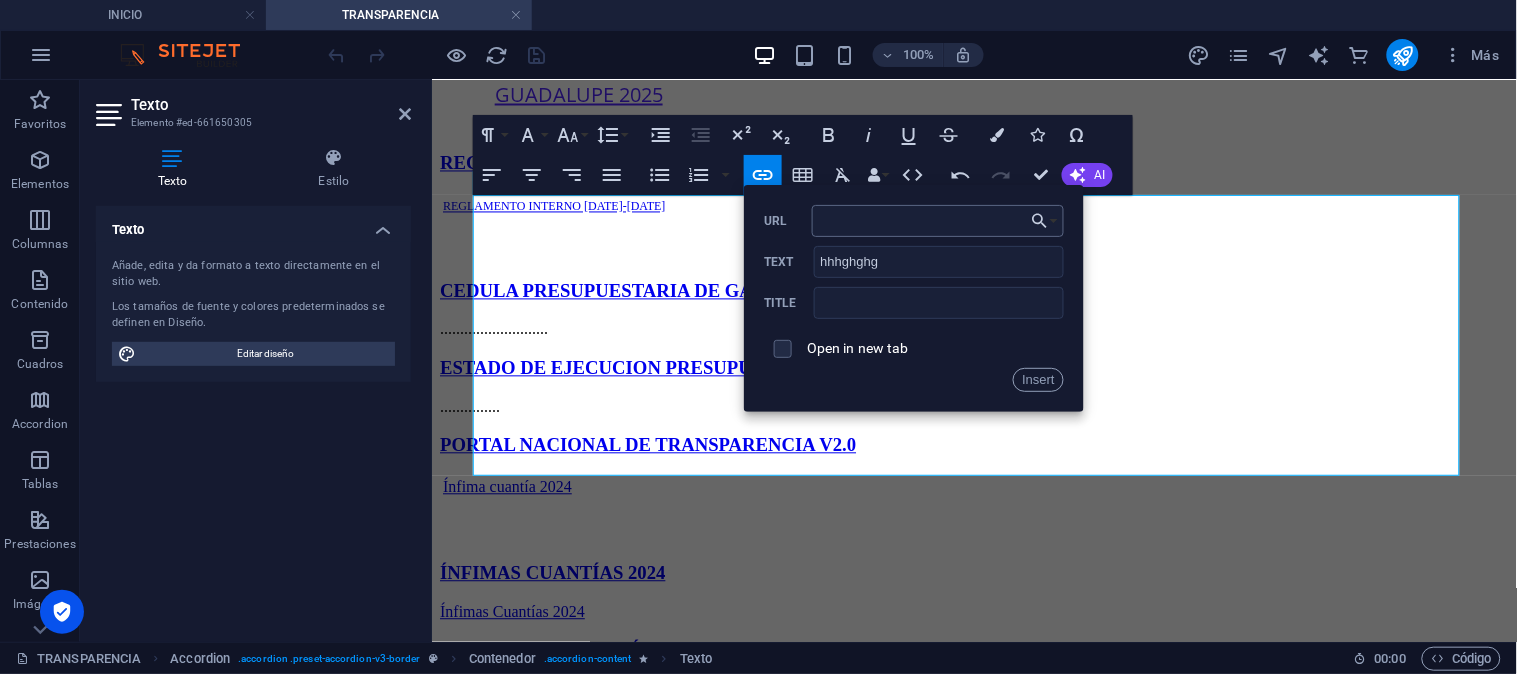 click on "URL" at bounding box center (938, 221) 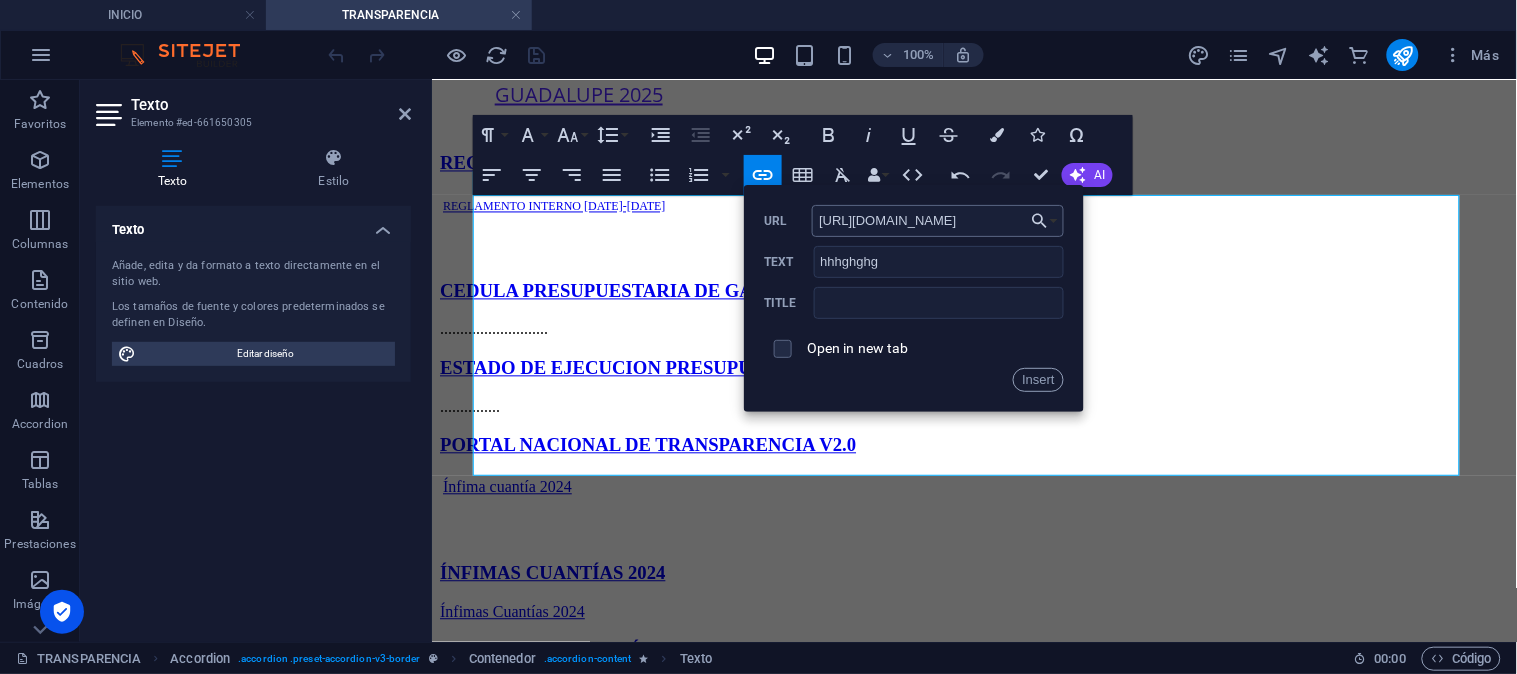 scroll, scrollTop: 0, scrollLeft: 731, axis: horizontal 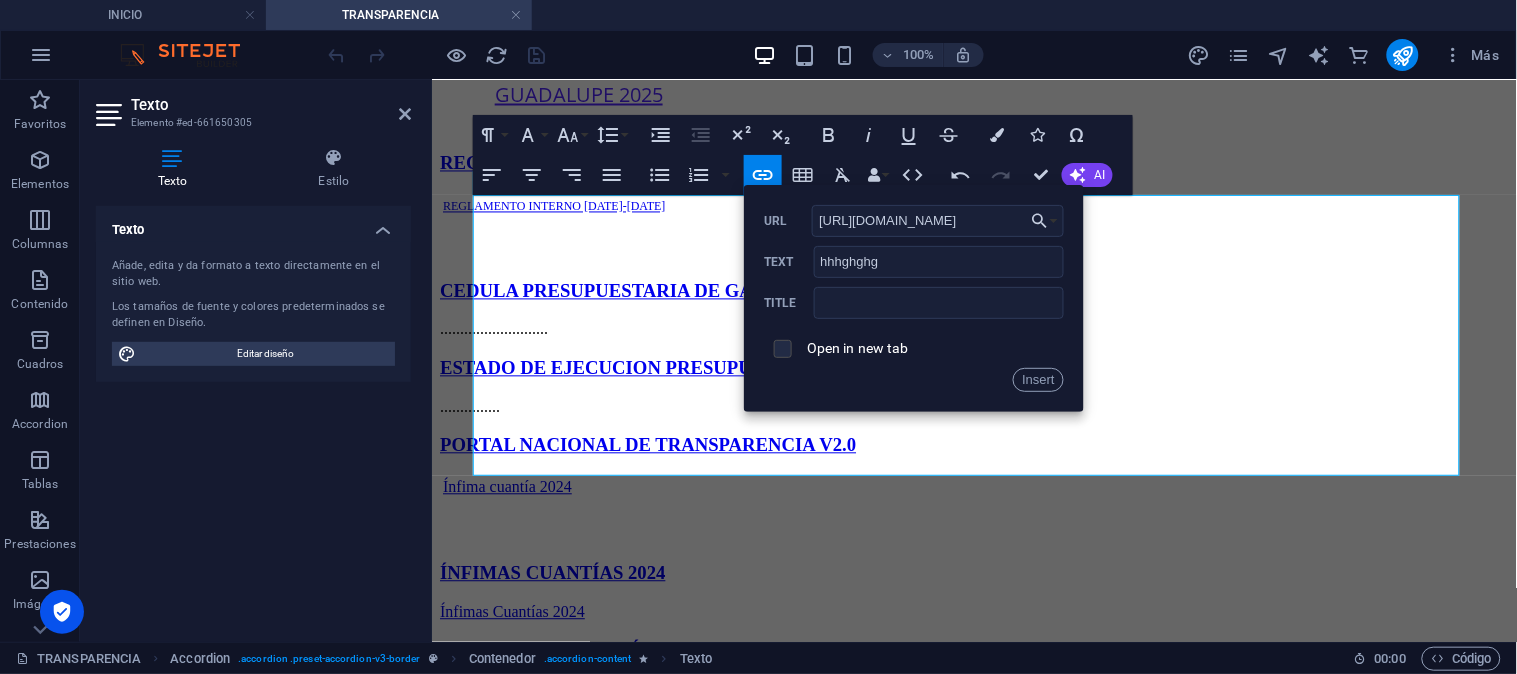 type on "[URL][DOMAIN_NAME]" 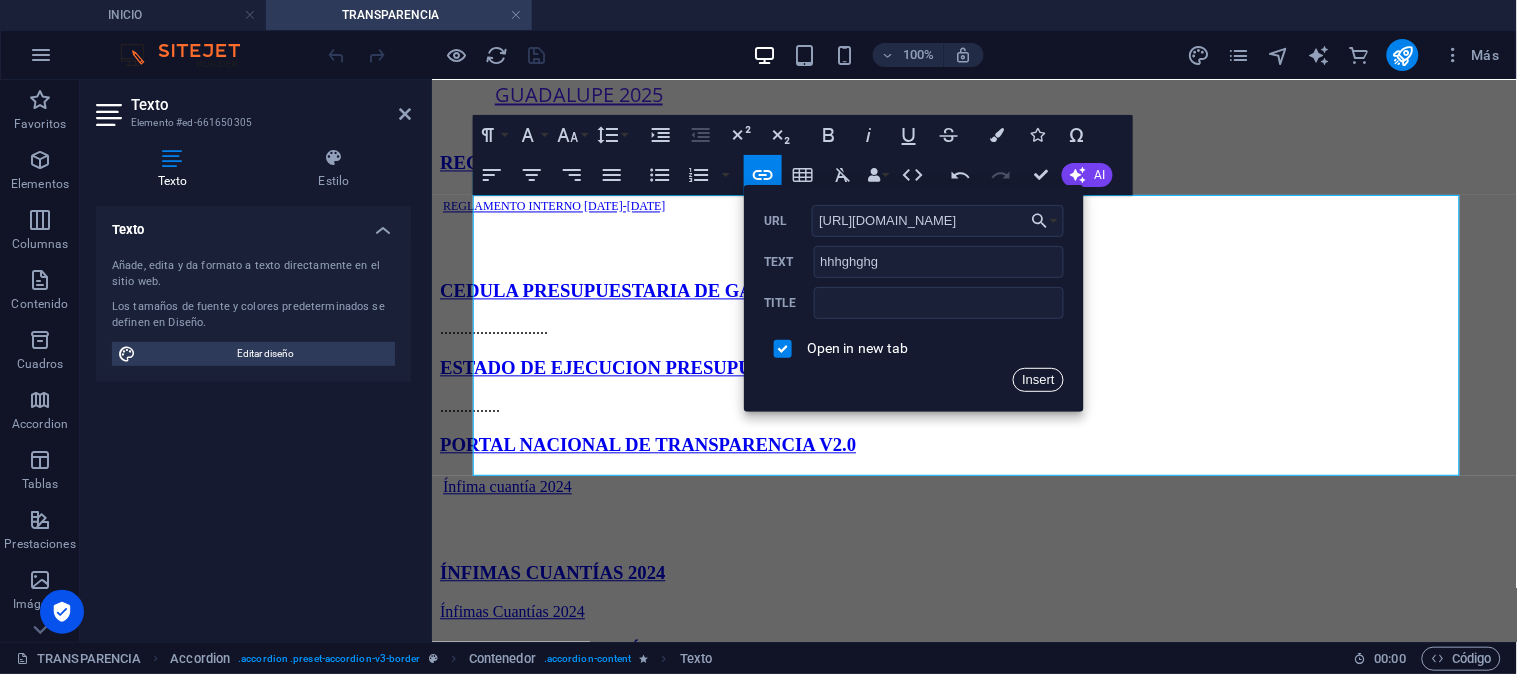 click on "Insert" at bounding box center [1038, 380] 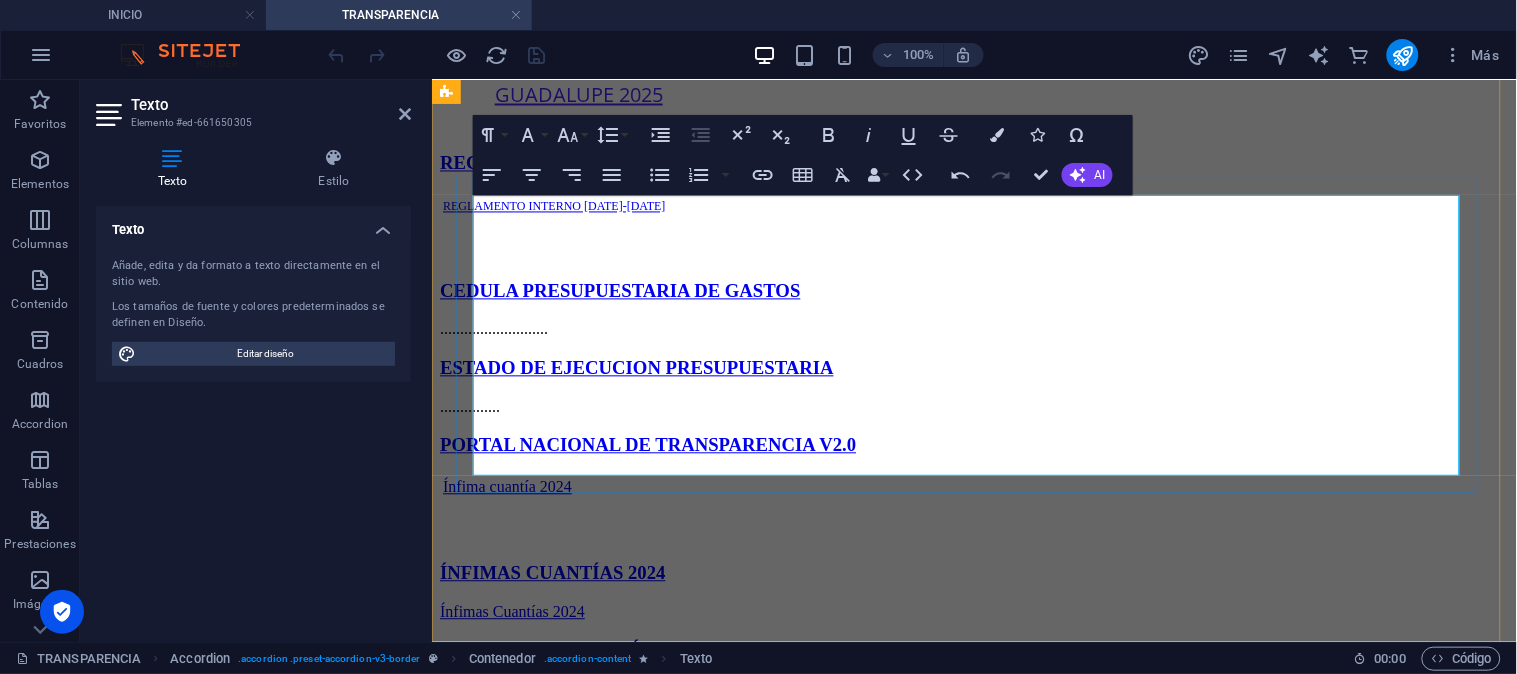 click on "hhhghghg" at bounding box center (1487, -348) 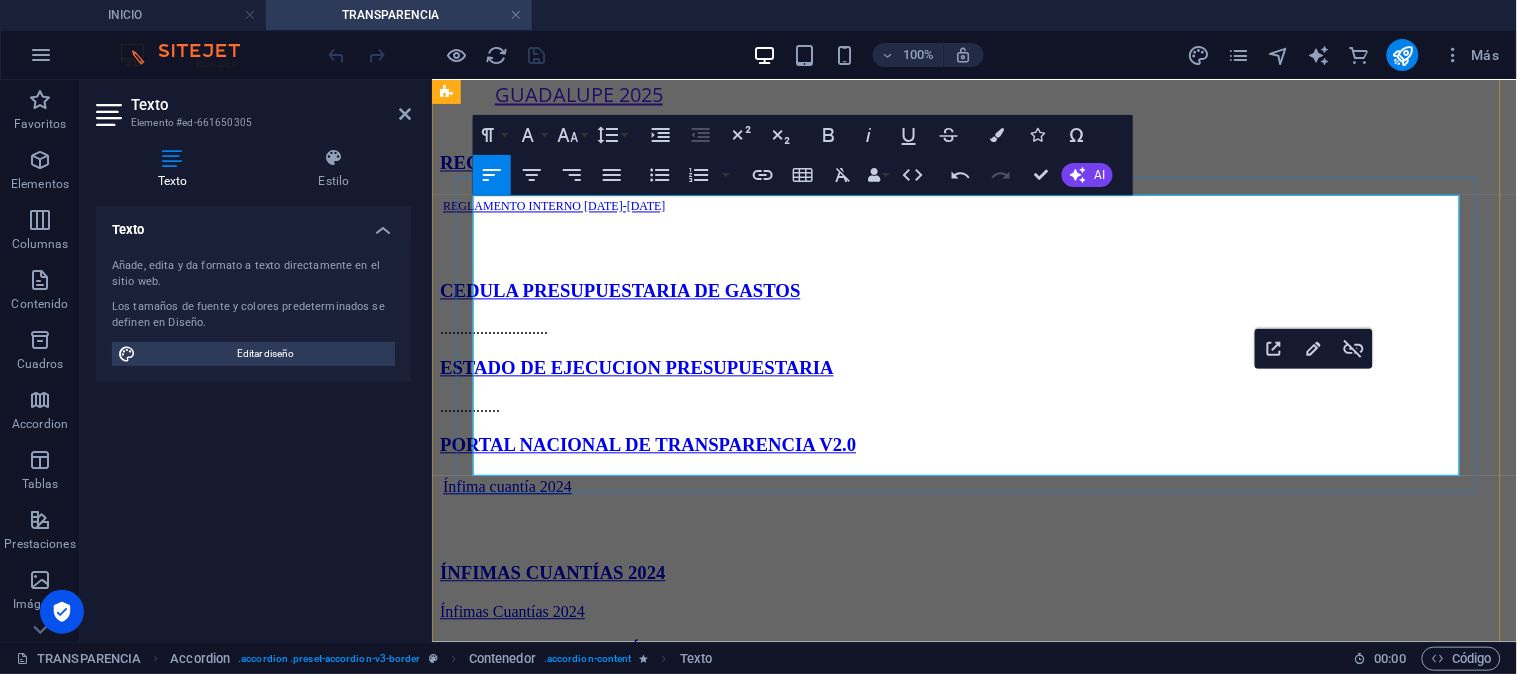 click on "hhhghghg" at bounding box center [1406, -349] 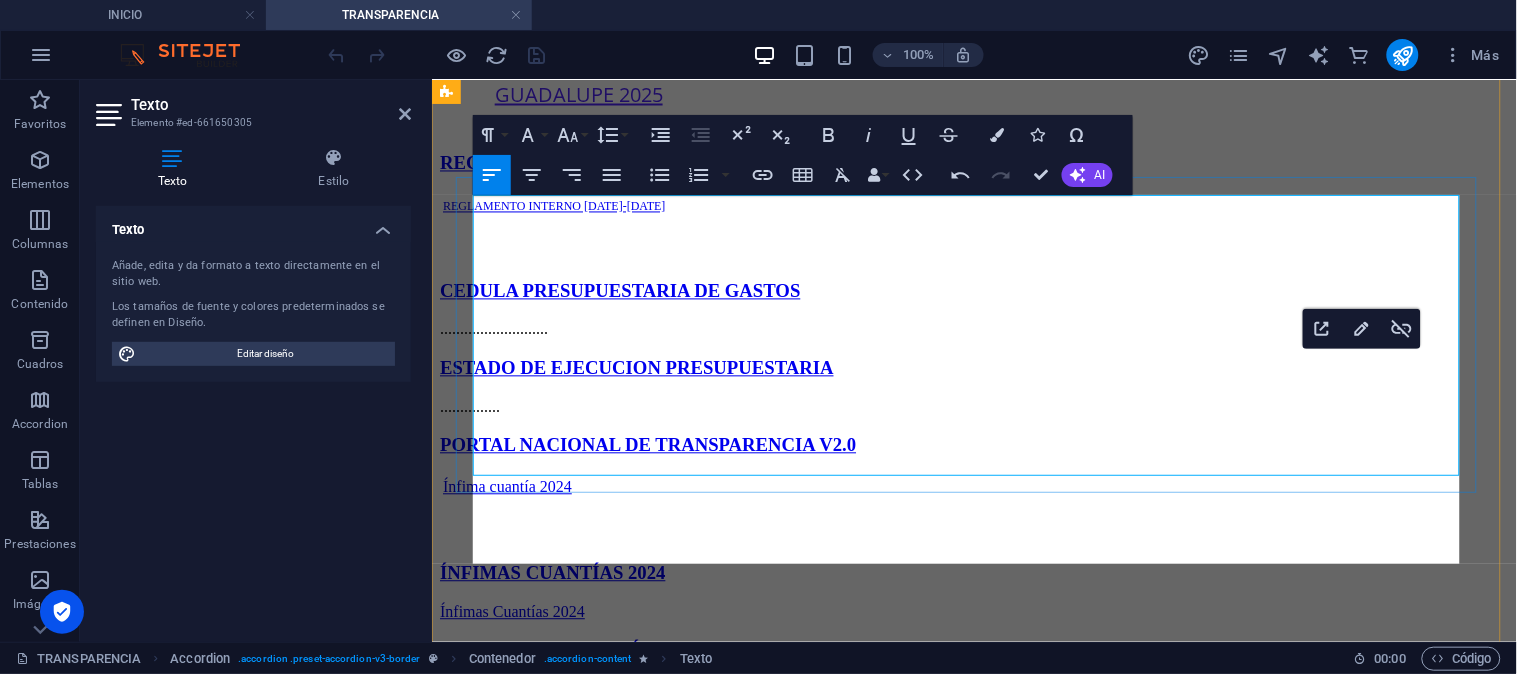 scroll, scrollTop: 993, scrollLeft: 8, axis: both 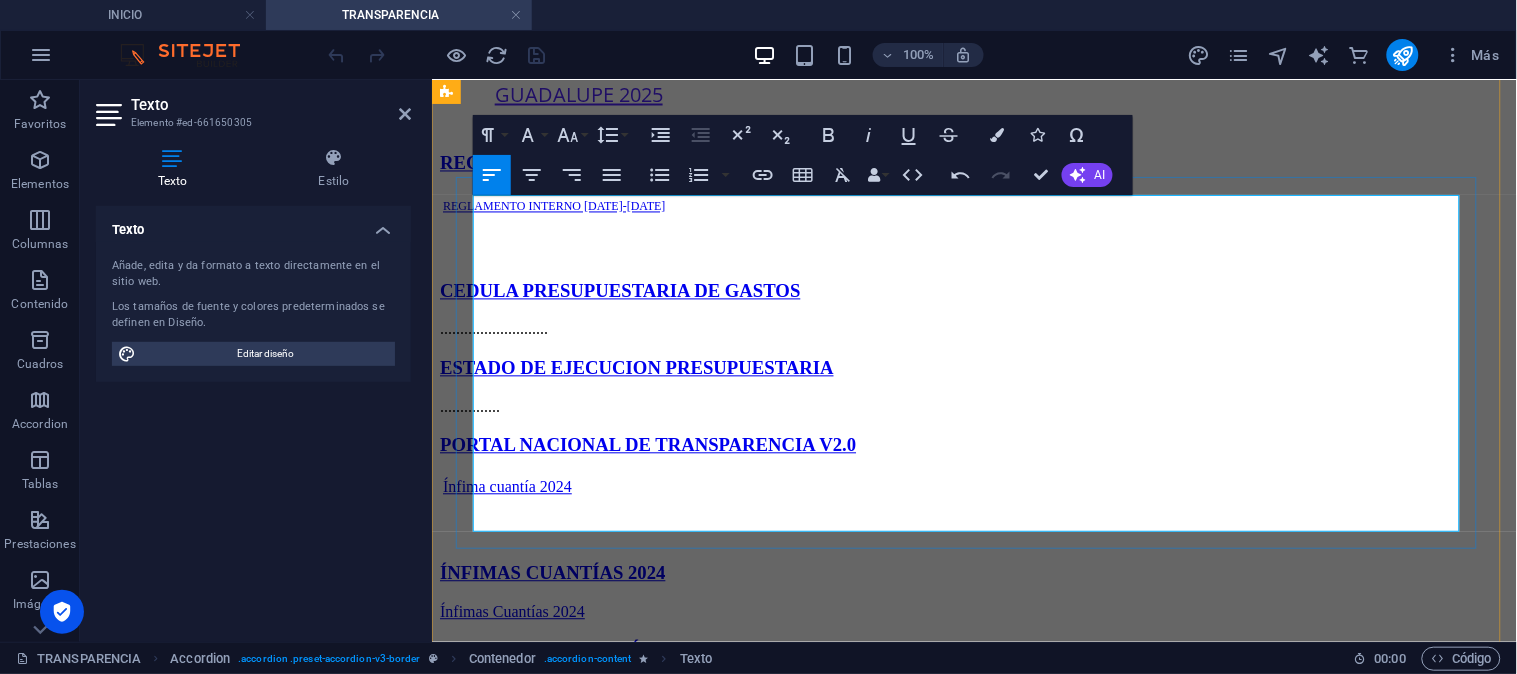 click on "hRESOLUCIÓN NRO. 015-GPG-2023-APROBACIÓN DEL PRESUPUESTO 2024" at bounding box center [1485, -349] 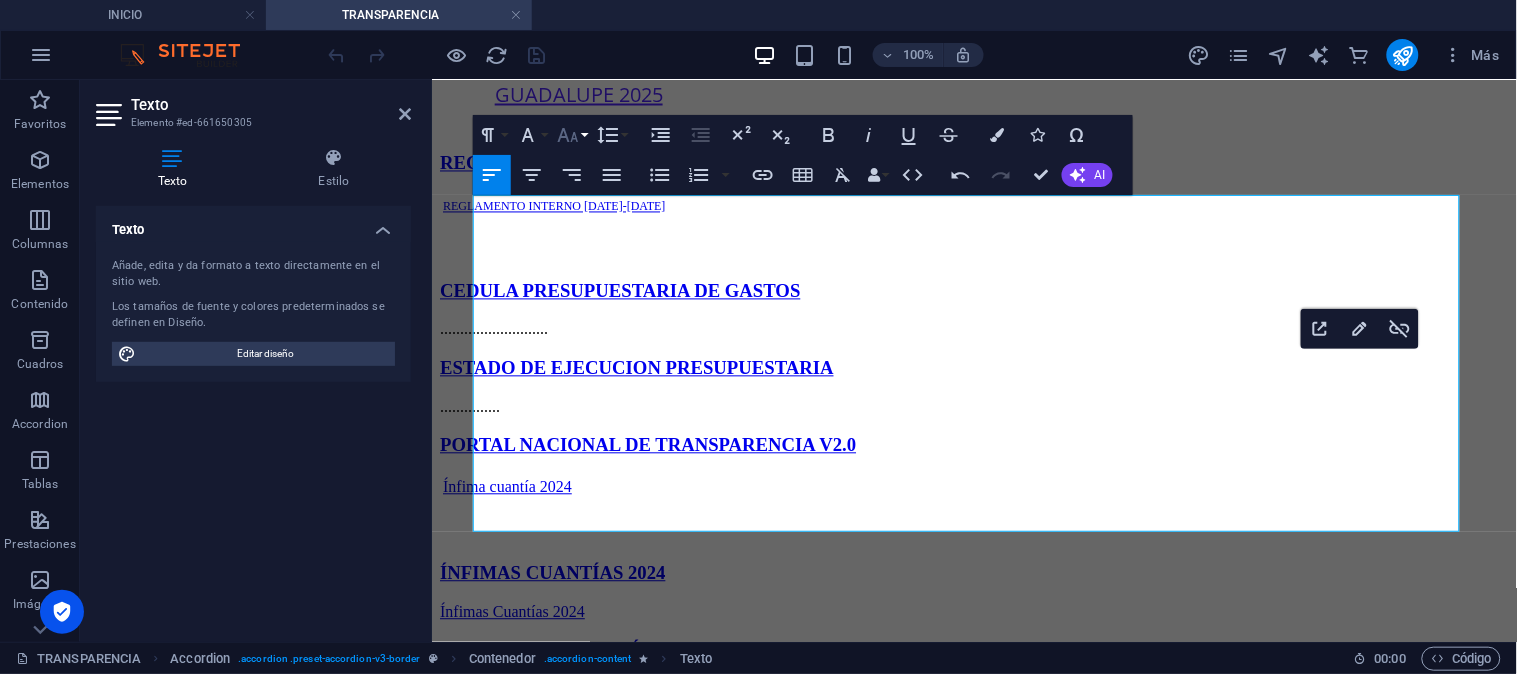 click on "Font Size" at bounding box center [572, 135] 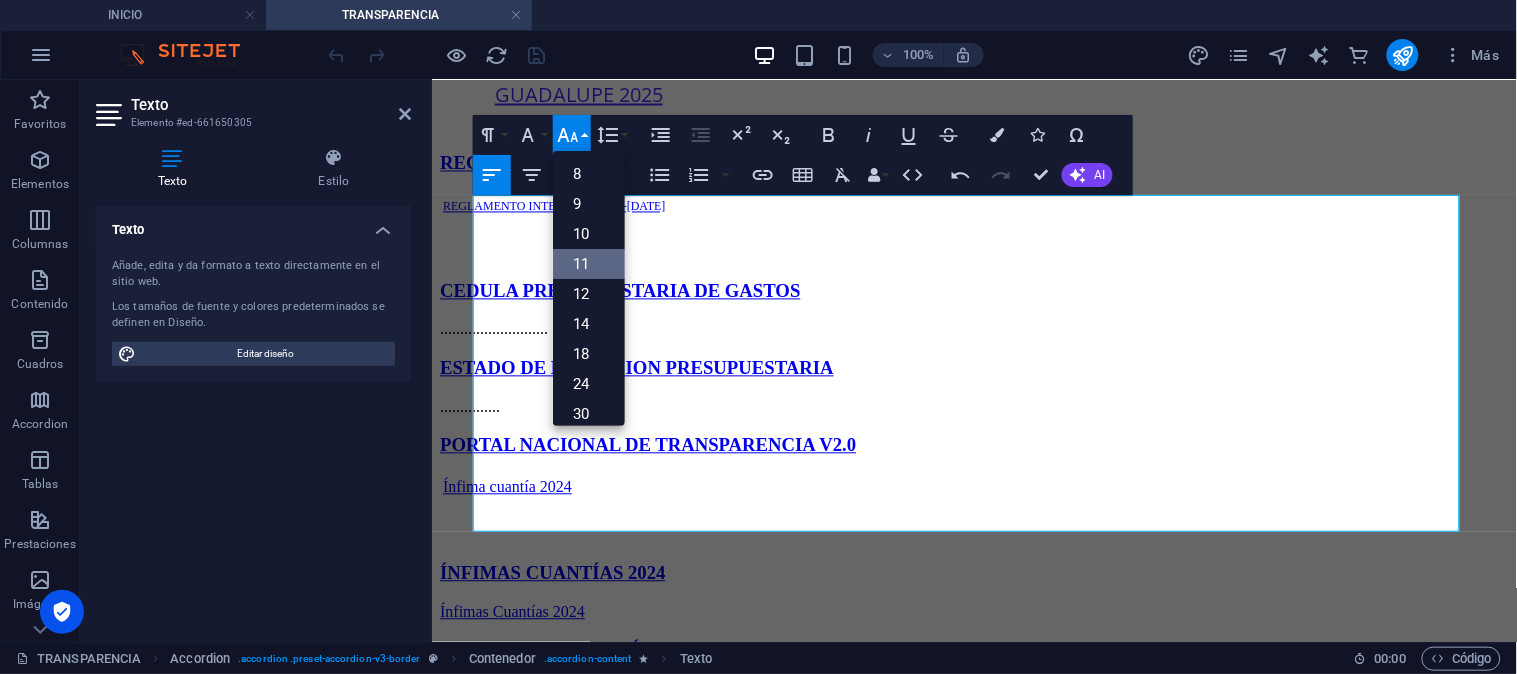 click on "11" at bounding box center [589, 264] 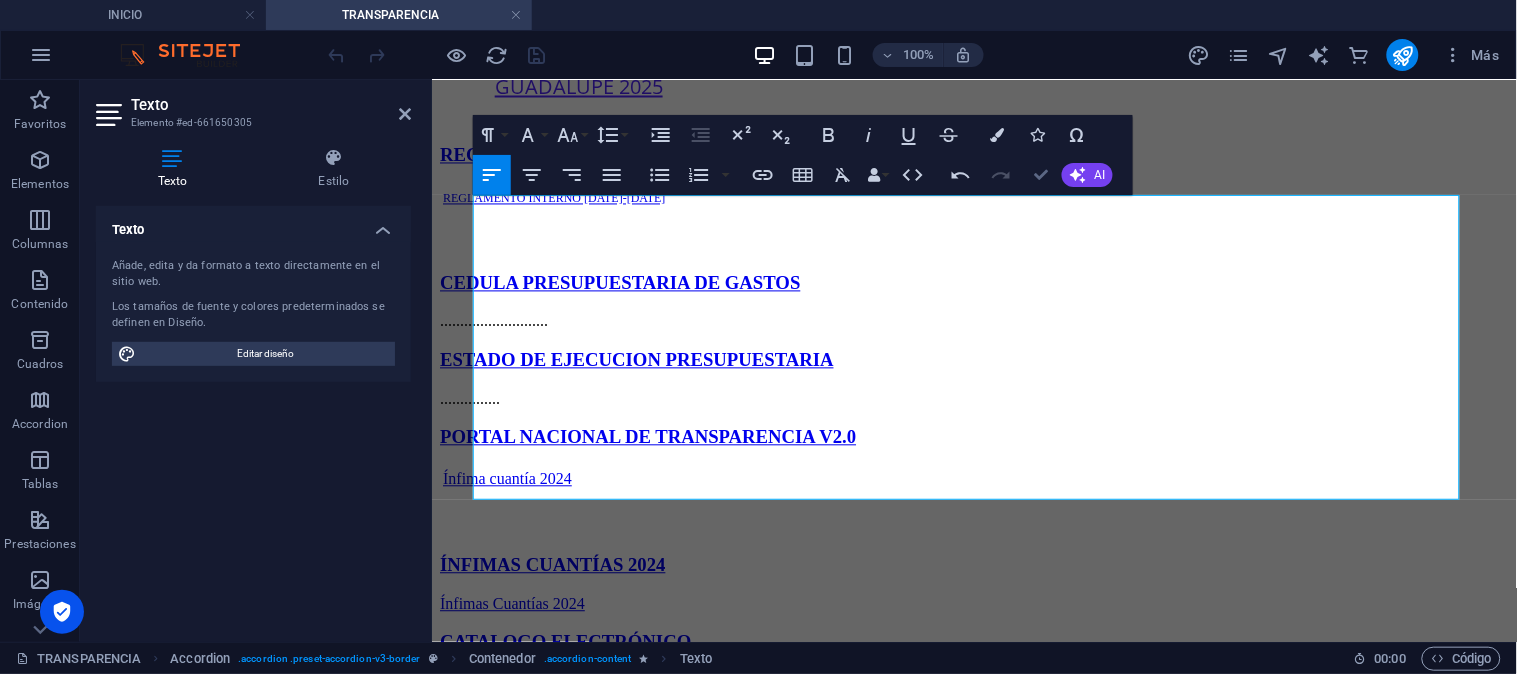 scroll, scrollTop: 2777, scrollLeft: 0, axis: vertical 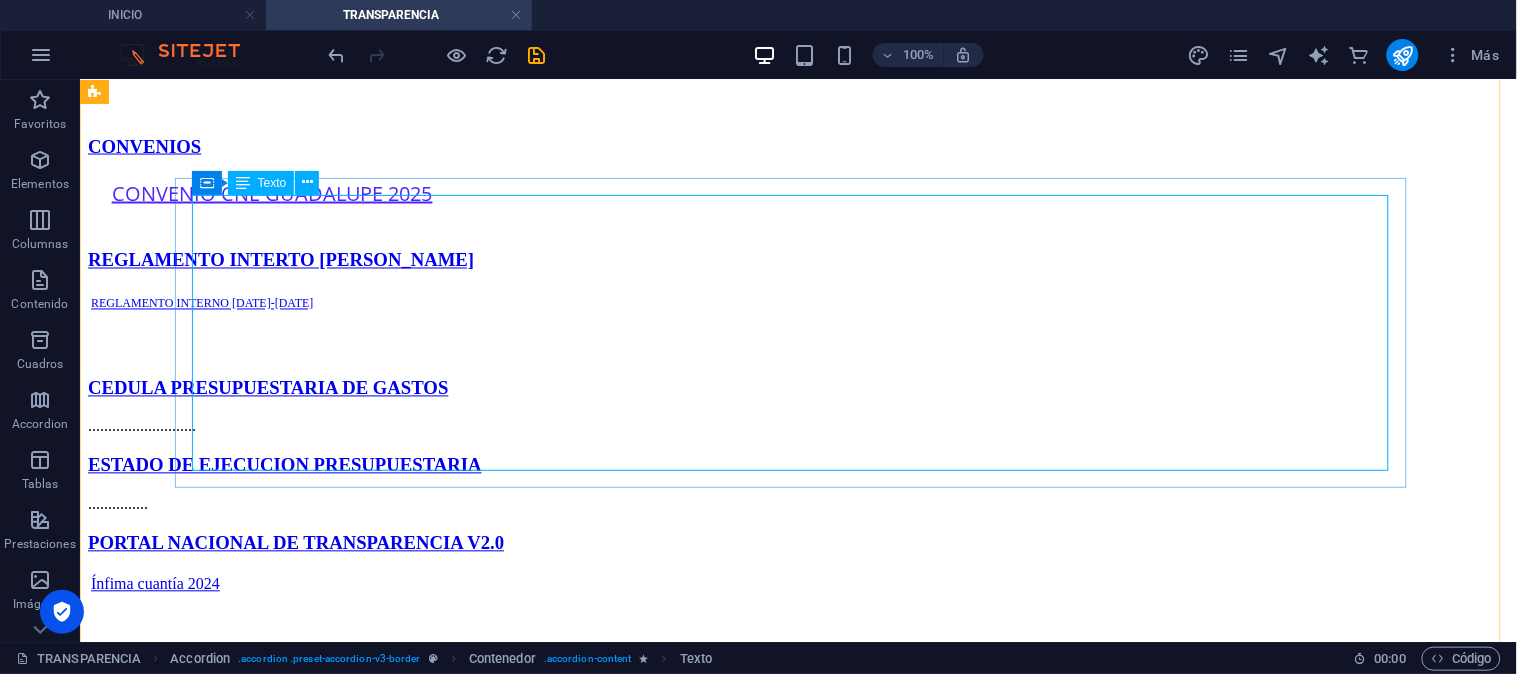 click on "RESOLUCION EJECUTIVA Nro. 001-GPG-2025 8RESOLUCIONEJECUTIVA002-GADPG-2025 RESOLUCION EJECUTIVA NRO 003-GADPG-2025 RESOLUCIÓN EJECUTIVA NRO. 004-2025 10RESOLUCIONEJECUTIVANRO005-GADPG-2025 RESOLUCION EJECUTIVA NRO 006 COMBUSTIBLE 10RESOLUCION_EJECUTIVA NRO 007_COTO-GPG-2025 6RESOLUCIONEJECUTIVANRO008-GADPG-2025-signed 4RESOLUCIÓN EJECUTIVA NRO. 009-GADPG-2025-signed RESOLUCION EJECUTIVA NRO 010 MATERIAL DIDACTICO-signed 3RESOLUCION011-GPG-2025 de aprobacion del PDOT RESOLUCION EJECUTIVA NRO 012 MATERIAL DIDACTICO RESOLUCIÓN EJECUTIVA NRO. 013-GADPG-2024 RESOLUCION EJECUTIVA NRO 015-GADPG-2025 RESOLUCIÓN NRO. 015-GPG-2023-APROBACIÓN DEL PRESUPUESTO 2024" at bounding box center [797, -306] 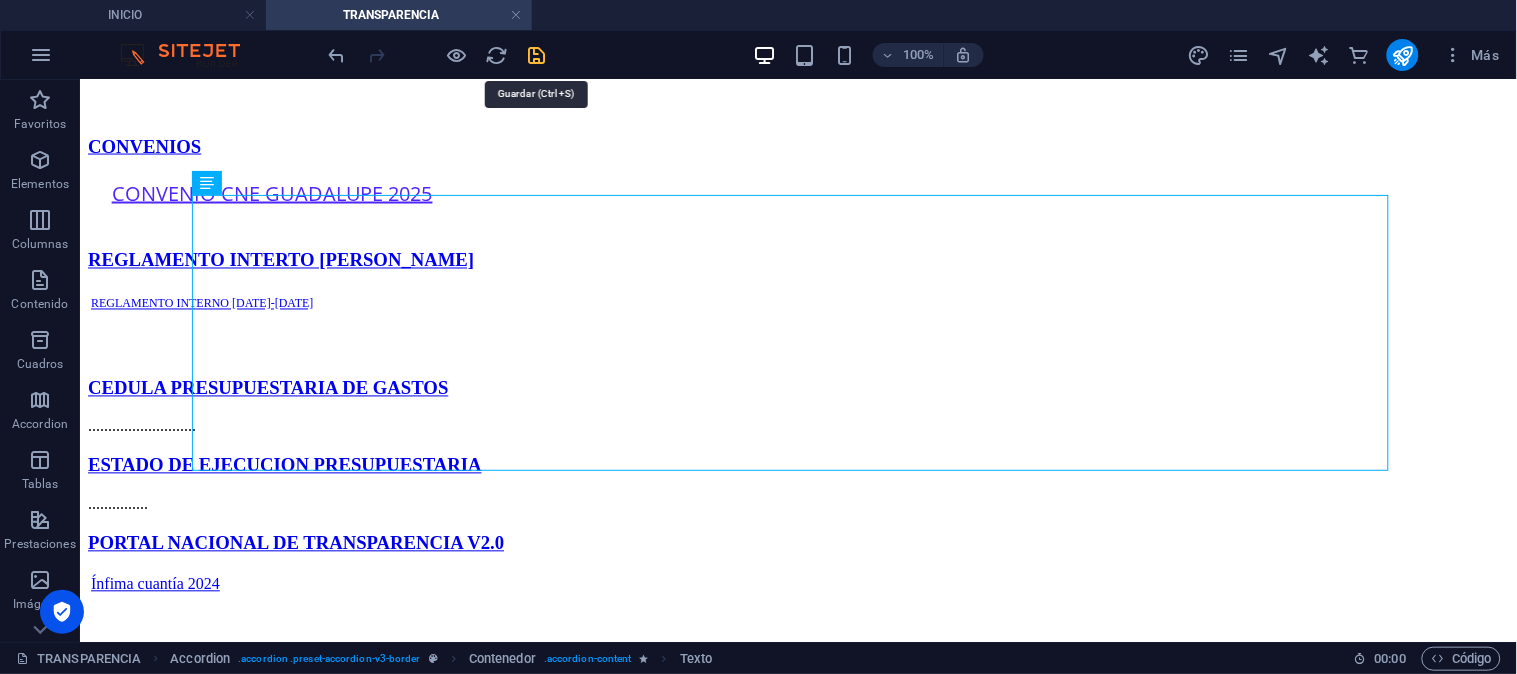 click at bounding box center [537, 55] 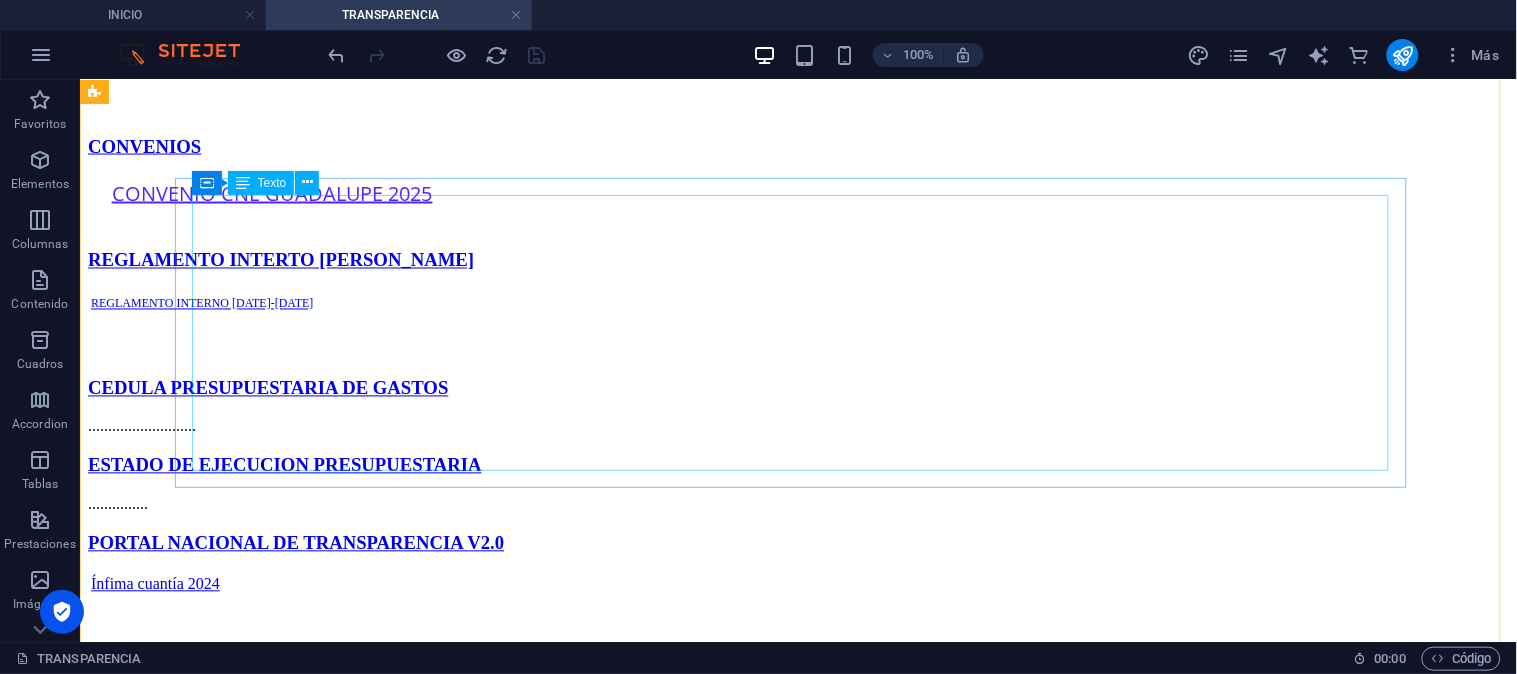 click on "RESOLUCION EJECUTIVA Nro. 001-GPG-2025 8RESOLUCIONEJECUTIVA002-GADPG-2025 RESOLUCION EJECUTIVA NRO 003-GADPG-2025 RESOLUCIÓN EJECUTIVA NRO. 004-2025 10RESOLUCIONEJECUTIVANRO005-GADPG-2025 RESOLUCION EJECUTIVA NRO 006 COMBUSTIBLE 10RESOLUCION_EJECUTIVA NRO 007_COTO-GPG-2025 6RESOLUCIONEJECUTIVANRO008-GADPG-2025-signed 4RESOLUCIÓN EJECUTIVA NRO. 009-GADPG-2025-signed RESOLUCION EJECUTIVA NRO 010 MATERIAL DIDACTICO-signed 3RESOLUCION011-GPG-2025 de aprobacion del PDOT RESOLUCION EJECUTIVA NRO 012 MATERIAL DIDACTICO RESOLUCIÓN EJECUTIVA NRO. 013-GADPG-2024 RESOLUCION EJECUTIVA NRO 015-GADPG-2025 RESOLUCIÓN NRO. 015-GPG-2023-APROBACIÓN DEL PRESUPUESTO 2024" at bounding box center [797, -306] 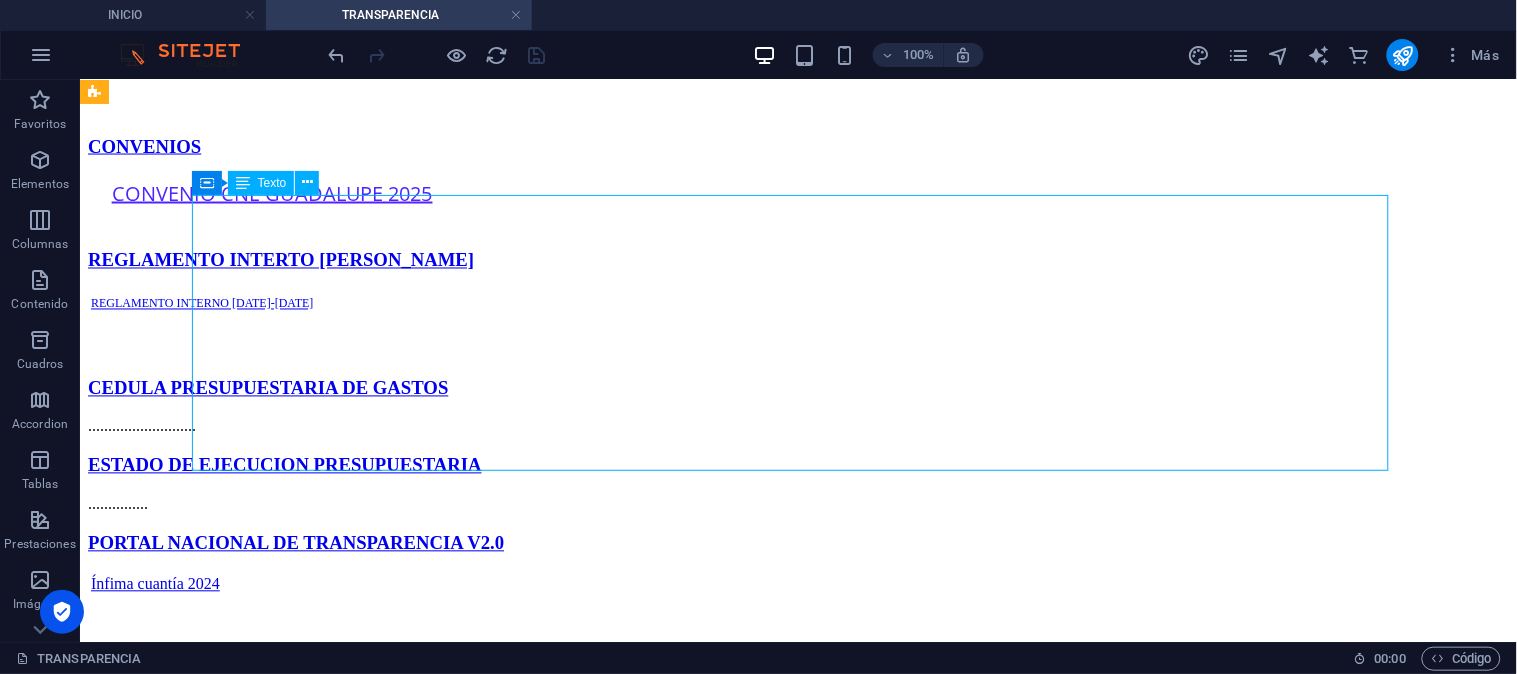 click on "RESOLUCION EJECUTIVA Nro. 001-GPG-2025 8RESOLUCIONEJECUTIVA002-GADPG-2025 RESOLUCION EJECUTIVA NRO 003-GADPG-2025 RESOLUCIÓN EJECUTIVA NRO. 004-2025 10RESOLUCIONEJECUTIVANRO005-GADPG-2025 RESOLUCION EJECUTIVA NRO 006 COMBUSTIBLE 10RESOLUCION_EJECUTIVA NRO 007_COTO-GPG-2025 6RESOLUCIONEJECUTIVANRO008-GADPG-2025-signed 4RESOLUCIÓN EJECUTIVA NRO. 009-GADPG-2025-signed RESOLUCION EJECUTIVA NRO 010 MATERIAL DIDACTICO-signed 3RESOLUCION011-GPG-2025 de aprobacion del PDOT RESOLUCION EJECUTIVA NRO 012 MATERIAL DIDACTICO RESOLUCIÓN EJECUTIVA NRO. 013-GADPG-2024 RESOLUCION EJECUTIVA NRO 015-GADPG-2025 RESOLUCIÓN NRO. 015-GPG-2023-APROBACIÓN DEL PRESUPUESTO 2024" at bounding box center [797, -306] 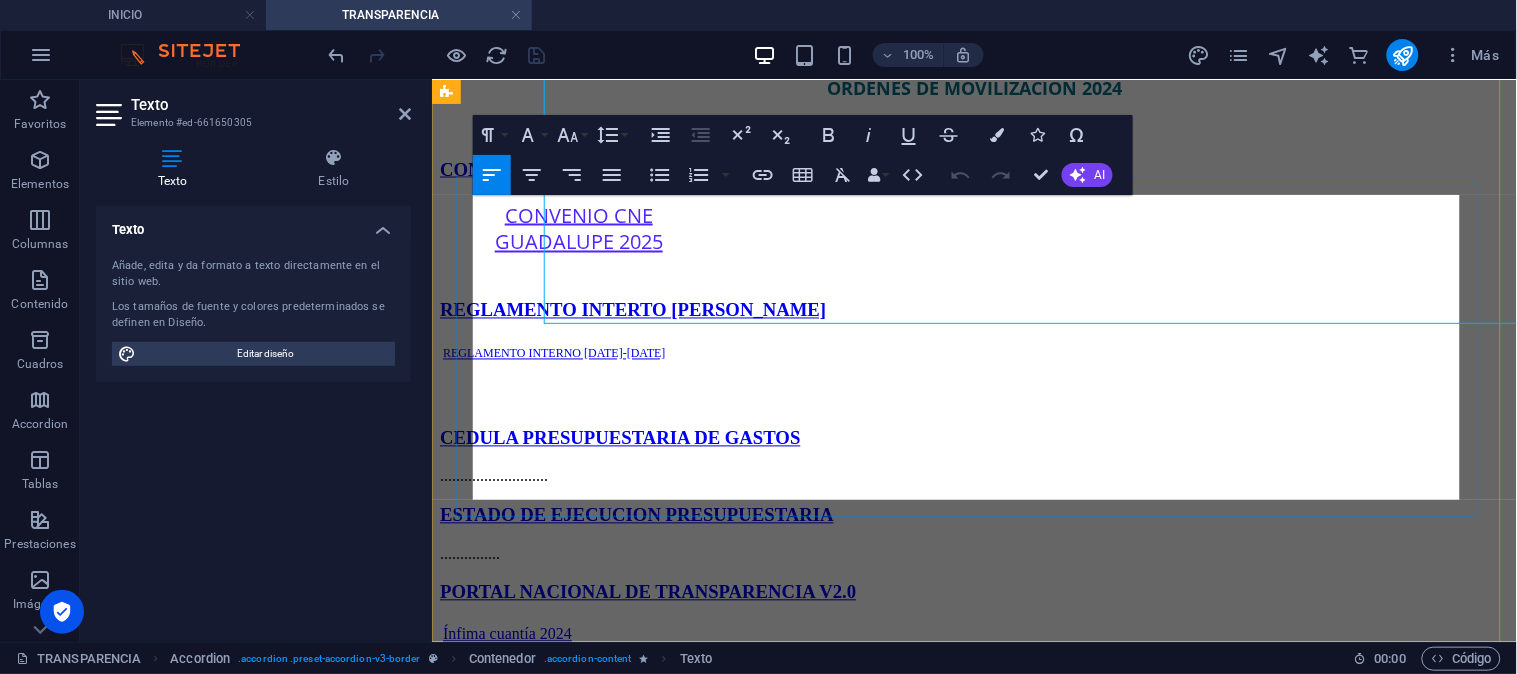 scroll, scrollTop: 2924, scrollLeft: 0, axis: vertical 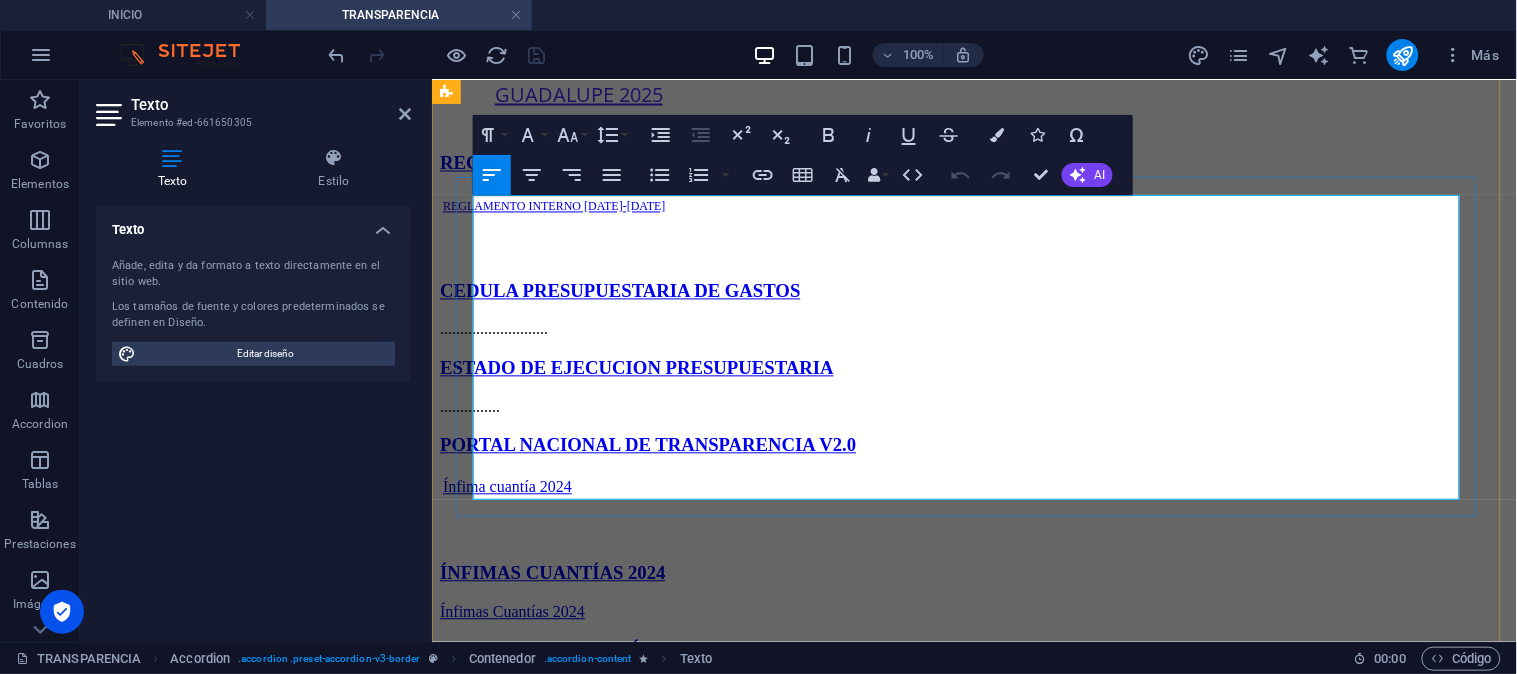 drag, startPoint x: 1339, startPoint y: 459, endPoint x: 1267, endPoint y: 375, distance: 110.63454 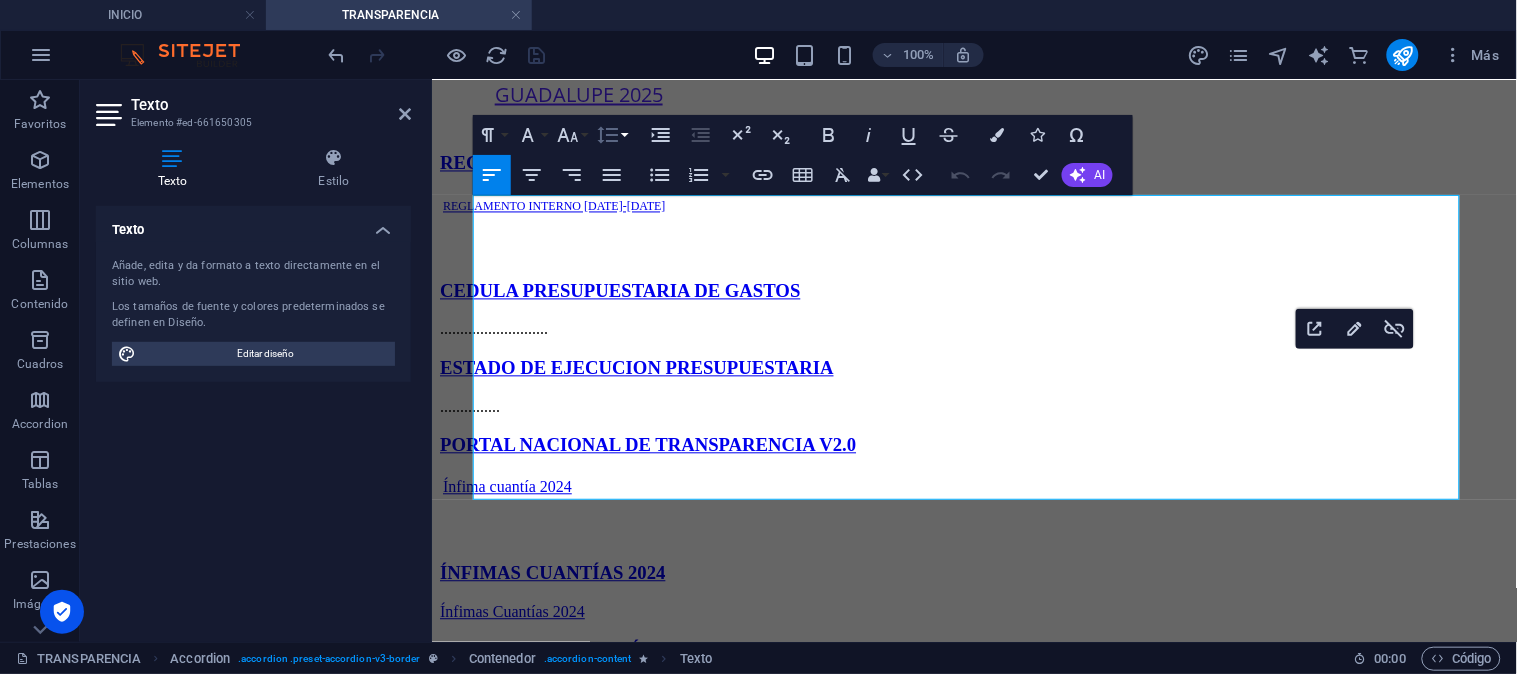 click on "Line Height" at bounding box center [612, 135] 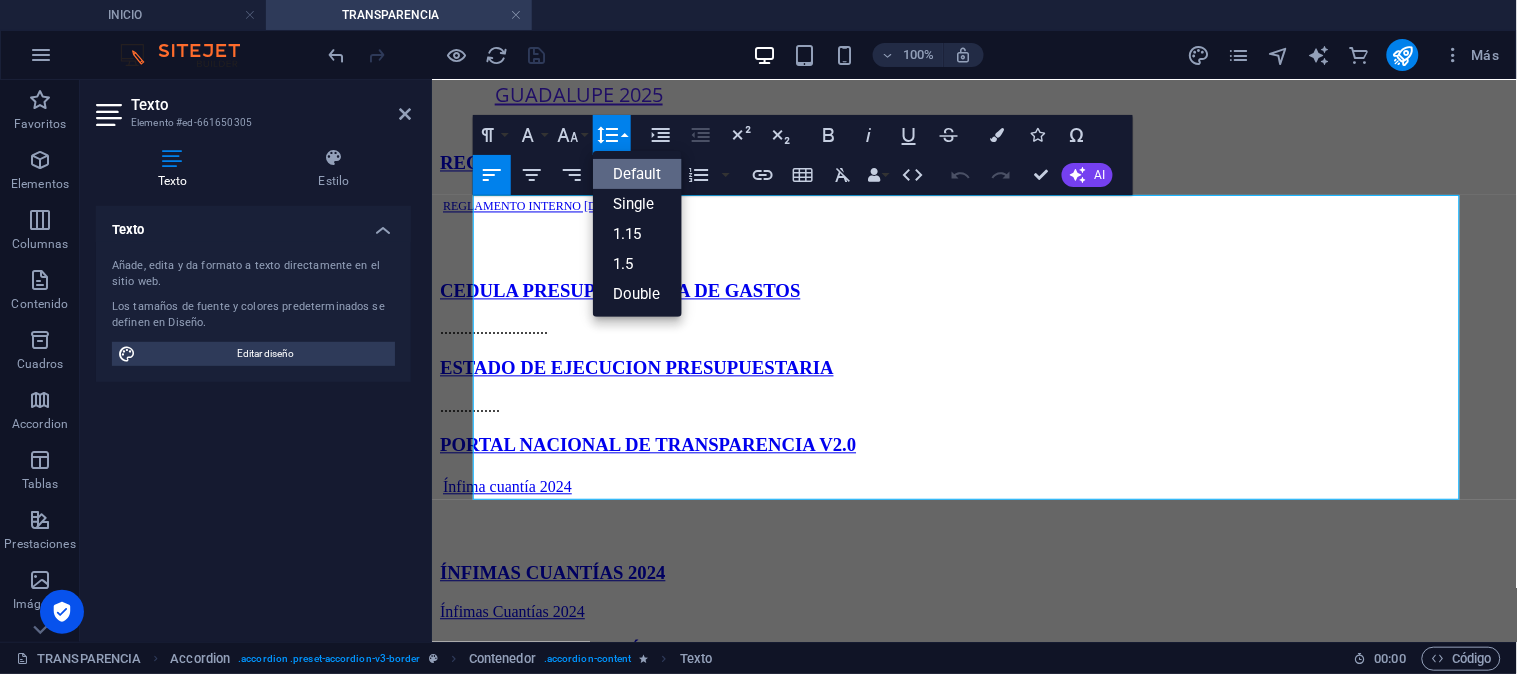 scroll, scrollTop: 0, scrollLeft: 0, axis: both 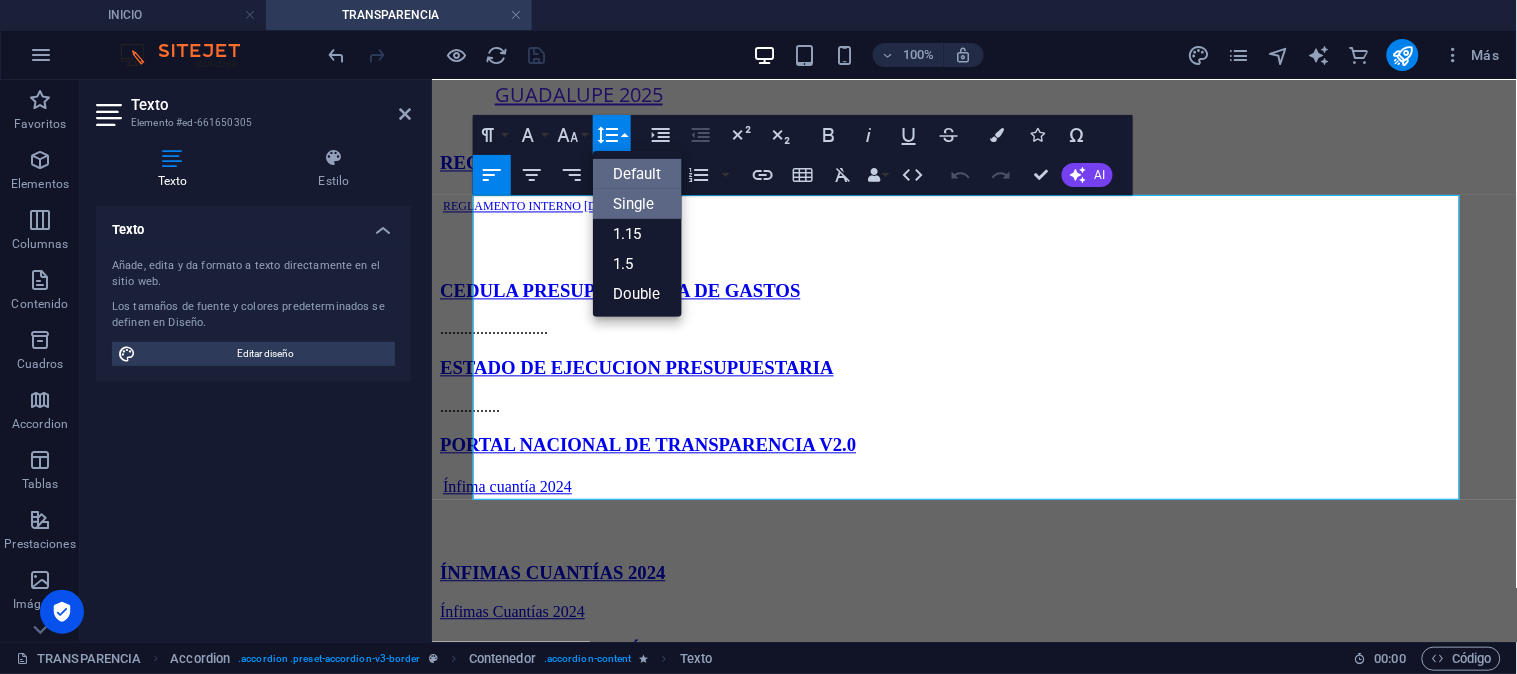 click on "Single" at bounding box center (637, 204) 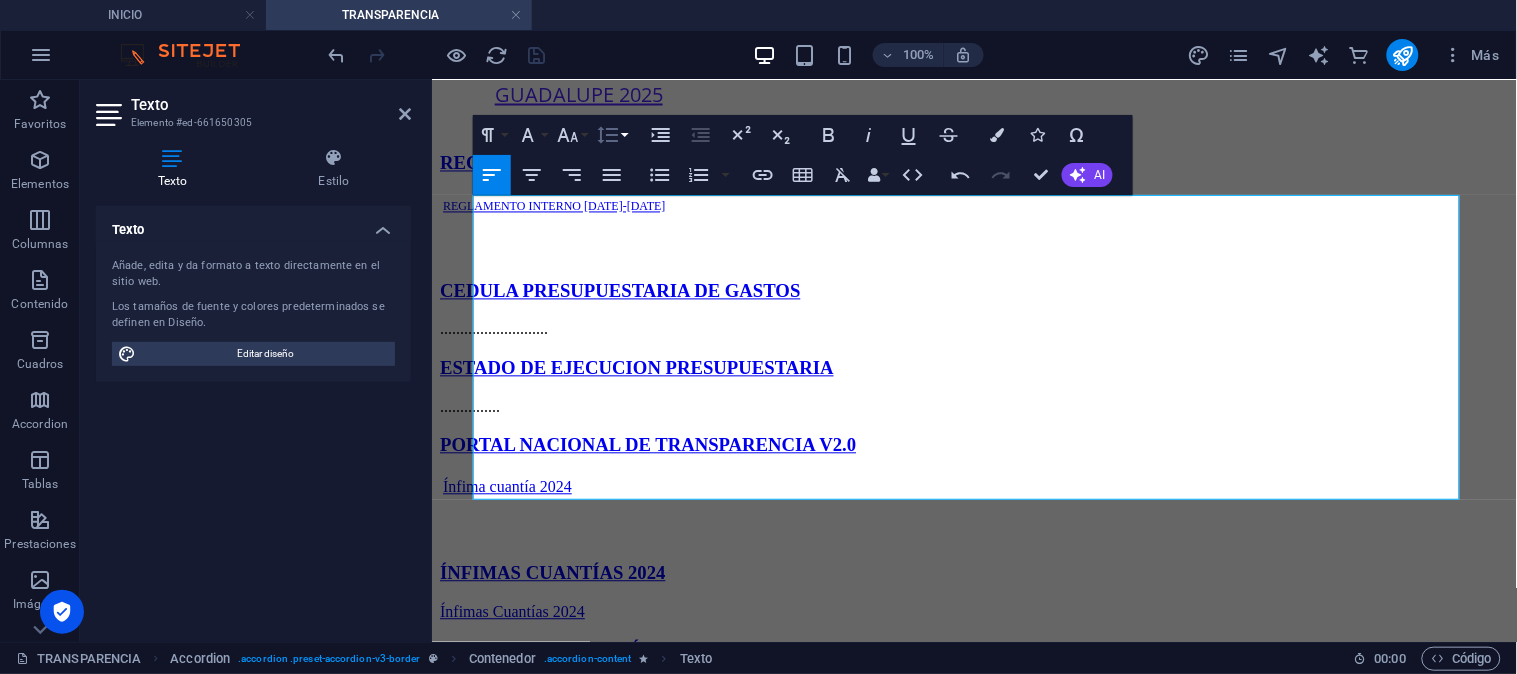 click on "Line Height" at bounding box center [612, 135] 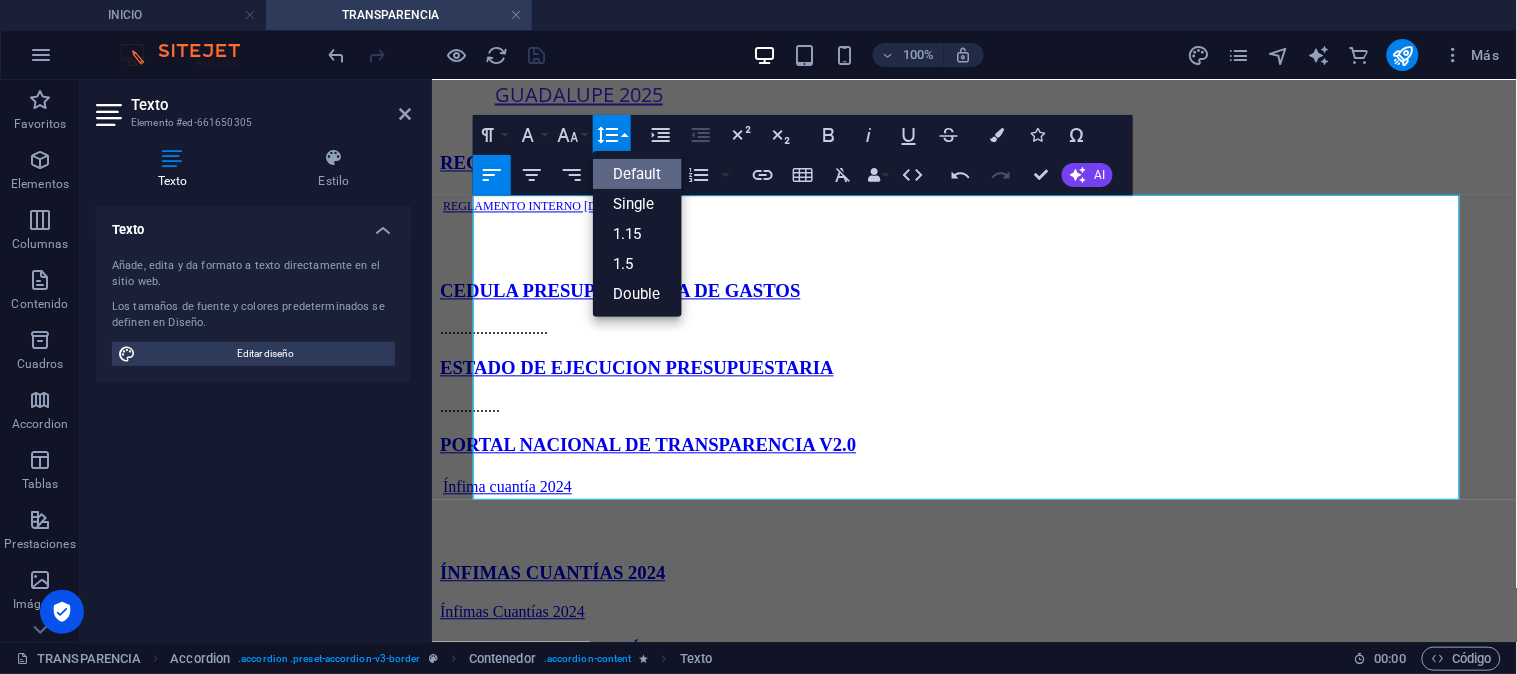 scroll, scrollTop: 0, scrollLeft: 0, axis: both 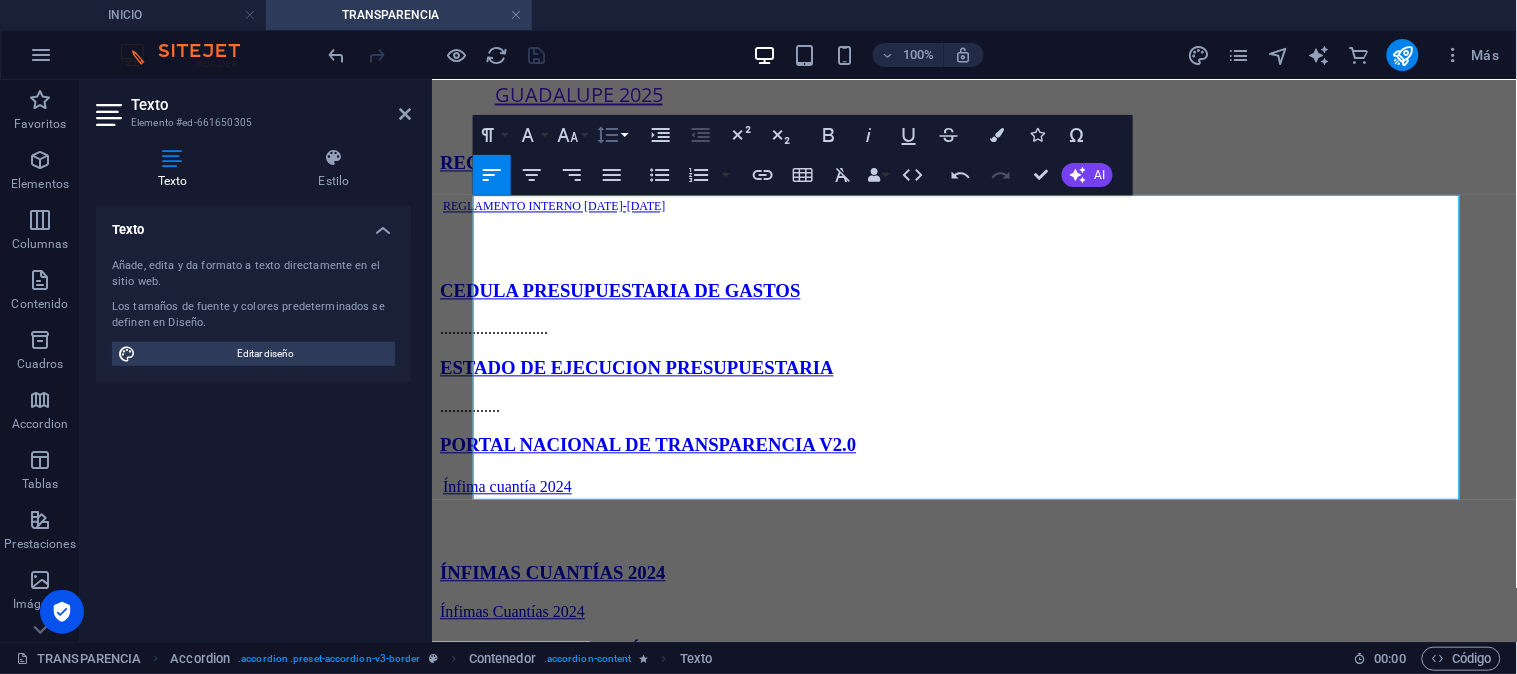 click on "Line Height" at bounding box center (612, 135) 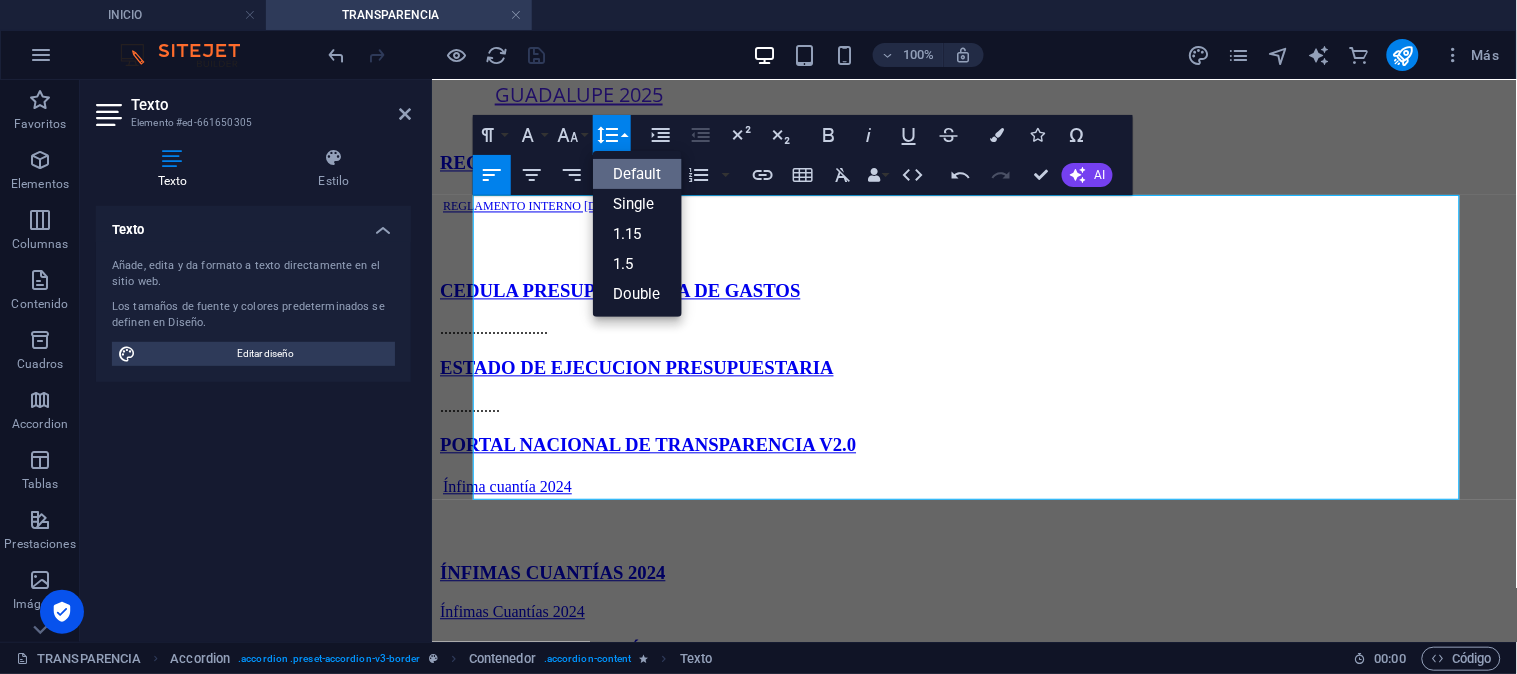 scroll, scrollTop: 0, scrollLeft: 0, axis: both 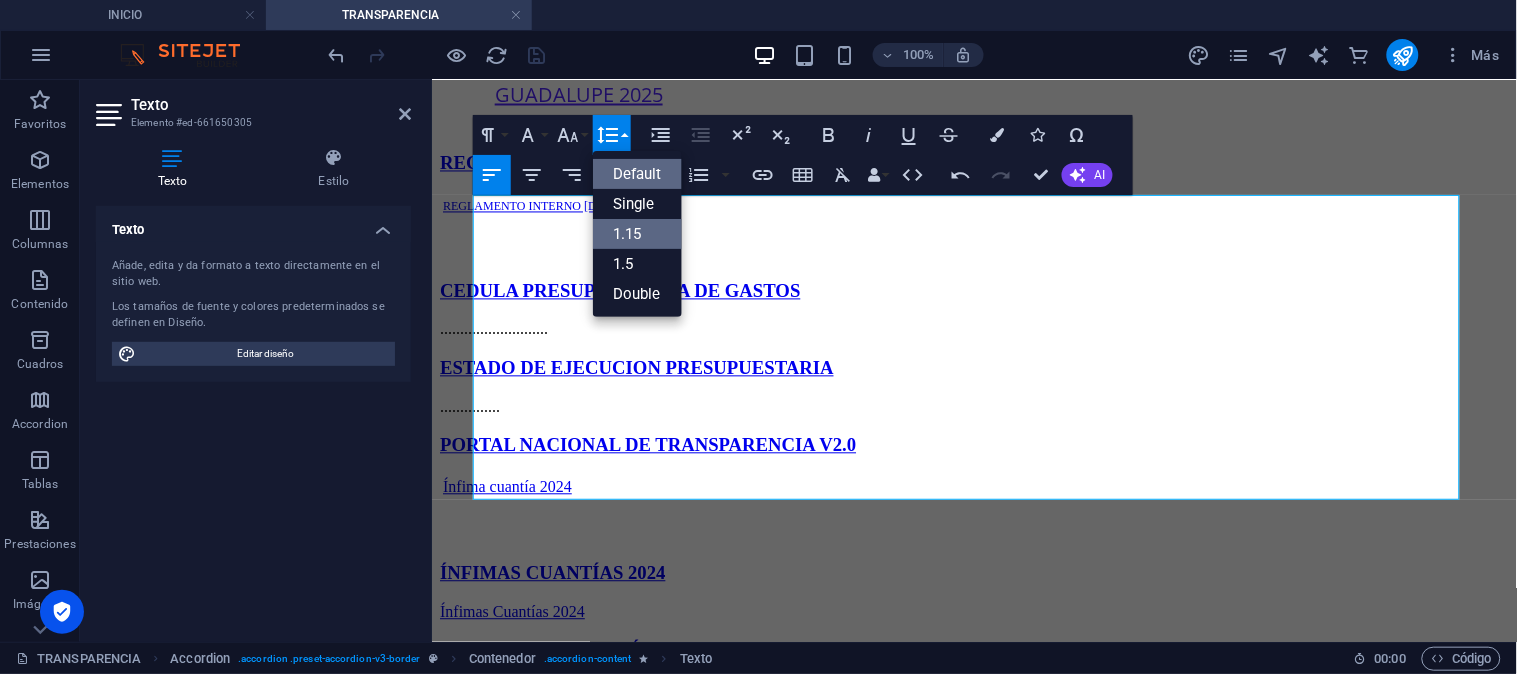 click on "1.15" at bounding box center (637, 234) 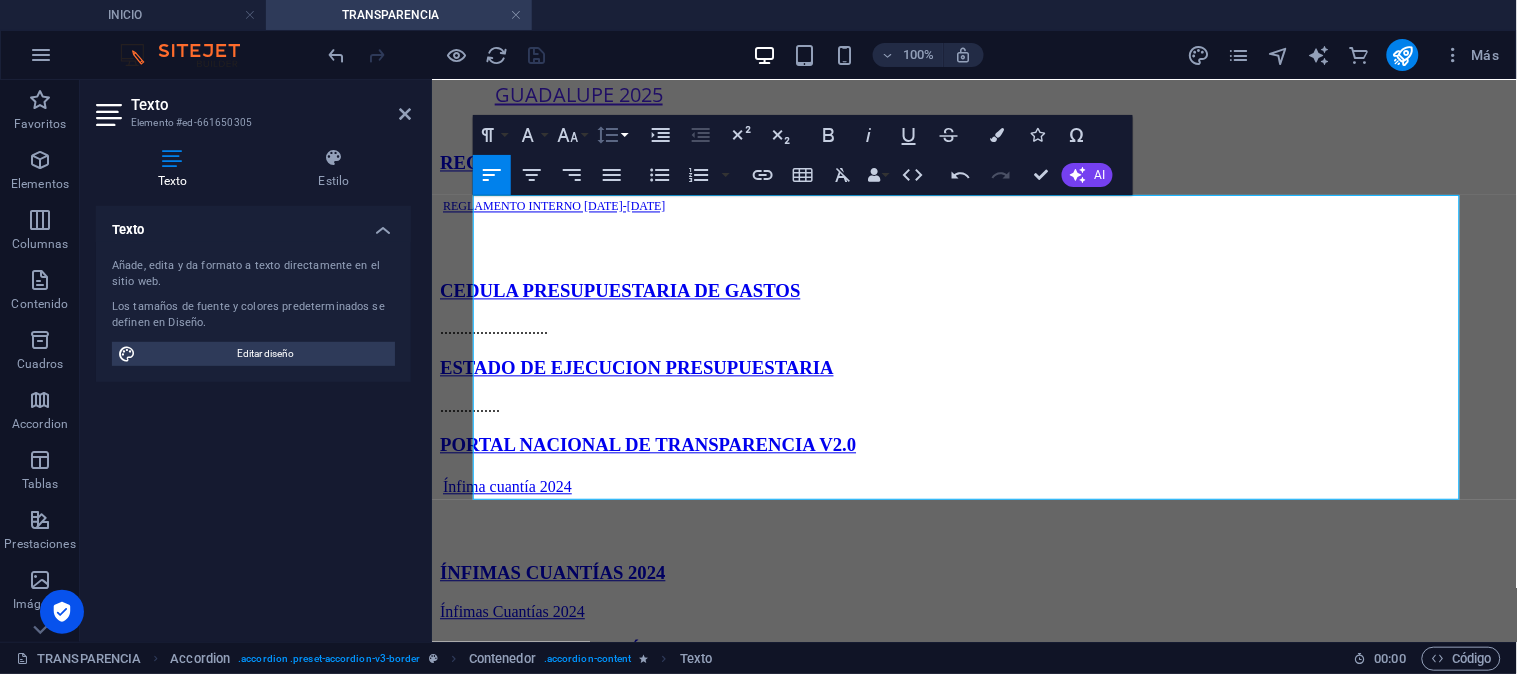 click on "Line Height" at bounding box center (612, 135) 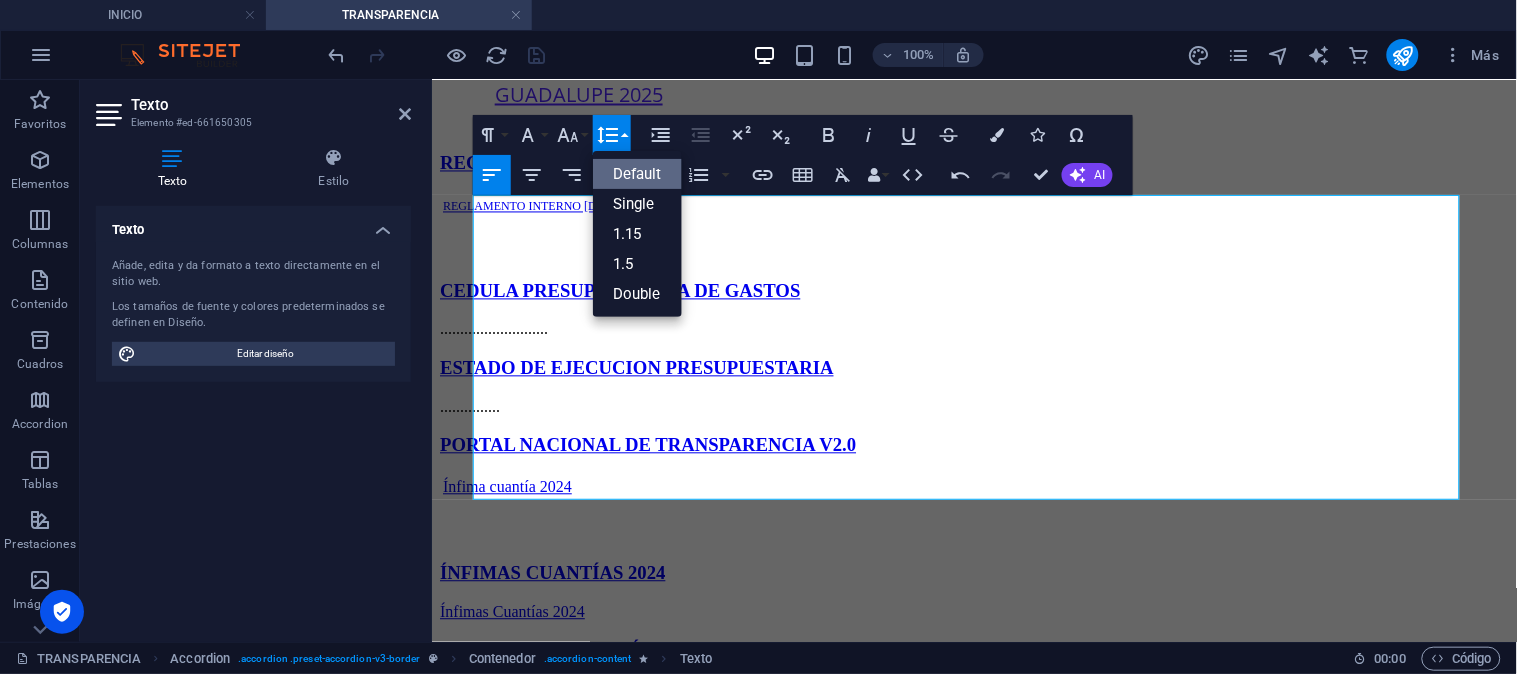 scroll, scrollTop: 0, scrollLeft: 0, axis: both 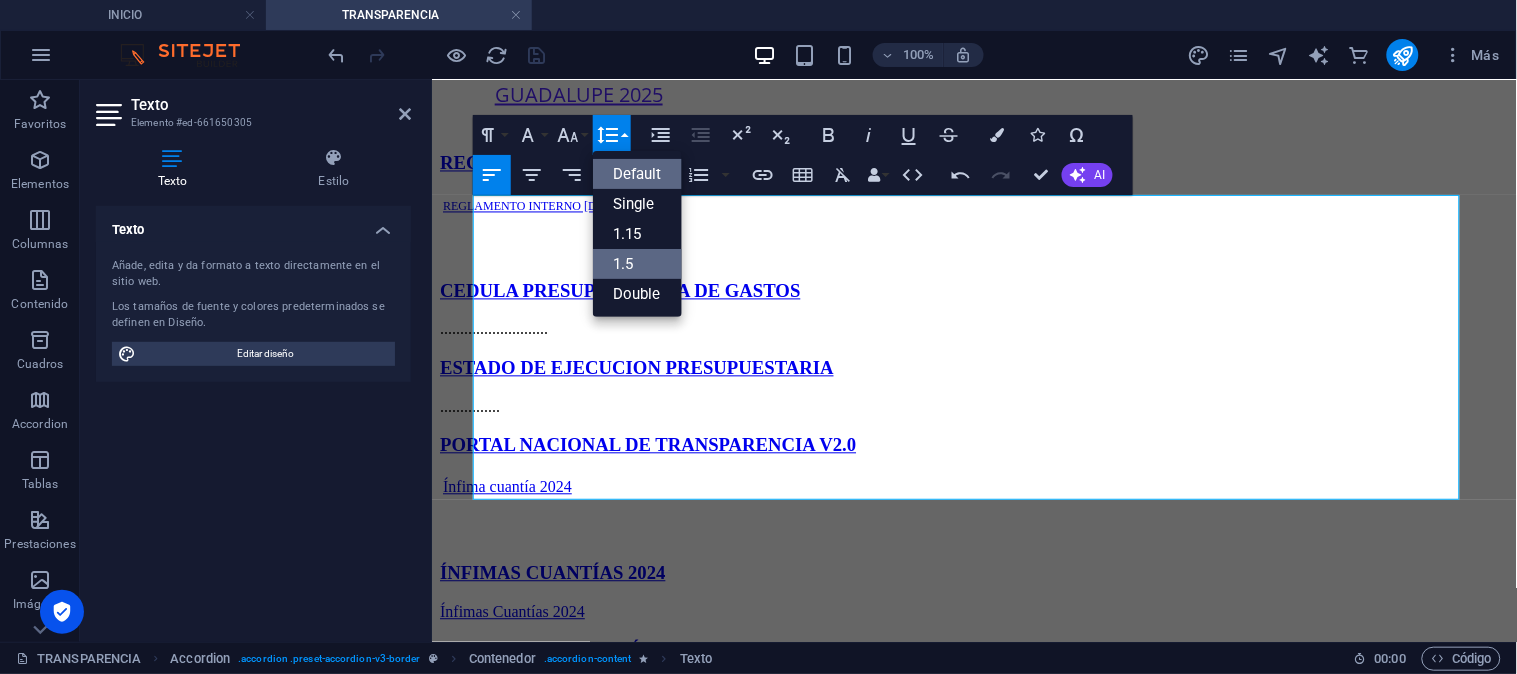 click on "1.5" at bounding box center (637, 264) 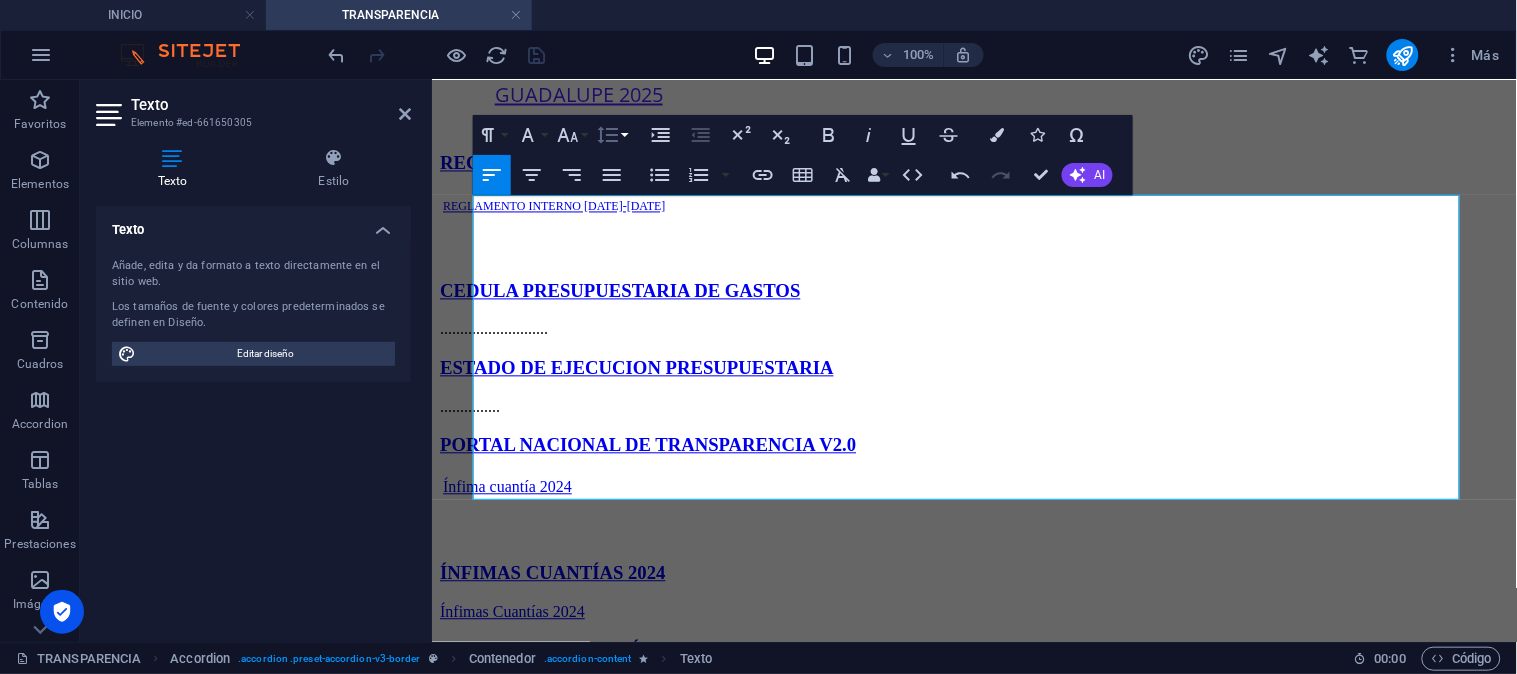 click 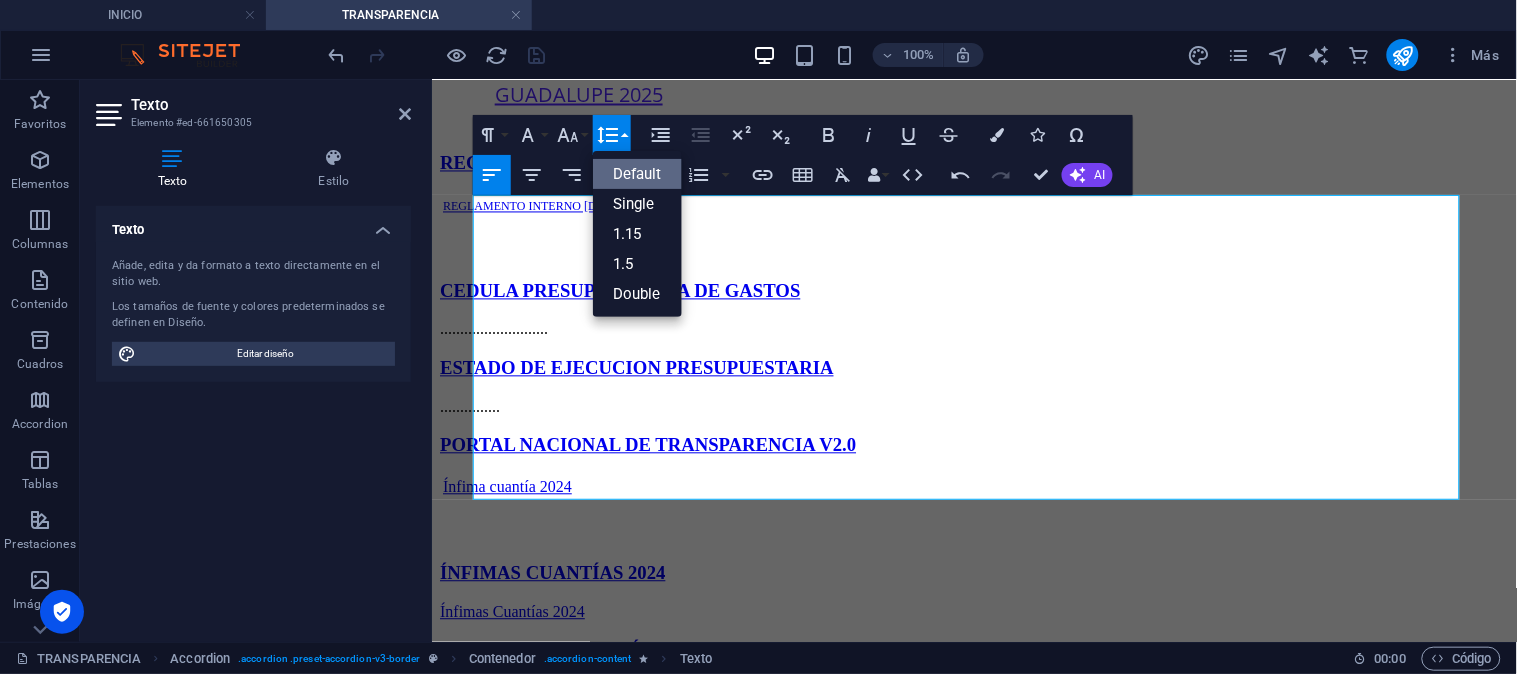 scroll, scrollTop: 0, scrollLeft: 0, axis: both 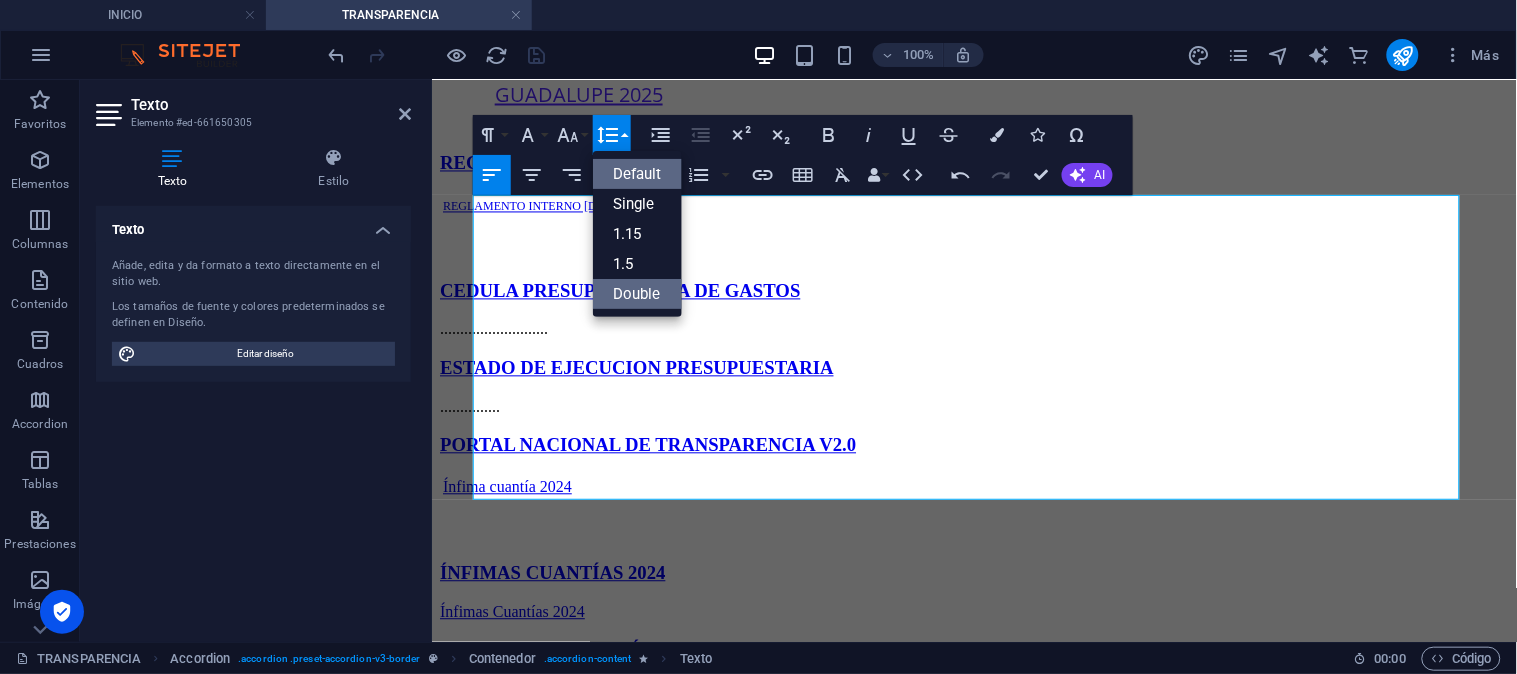 click on "Double" at bounding box center (637, 294) 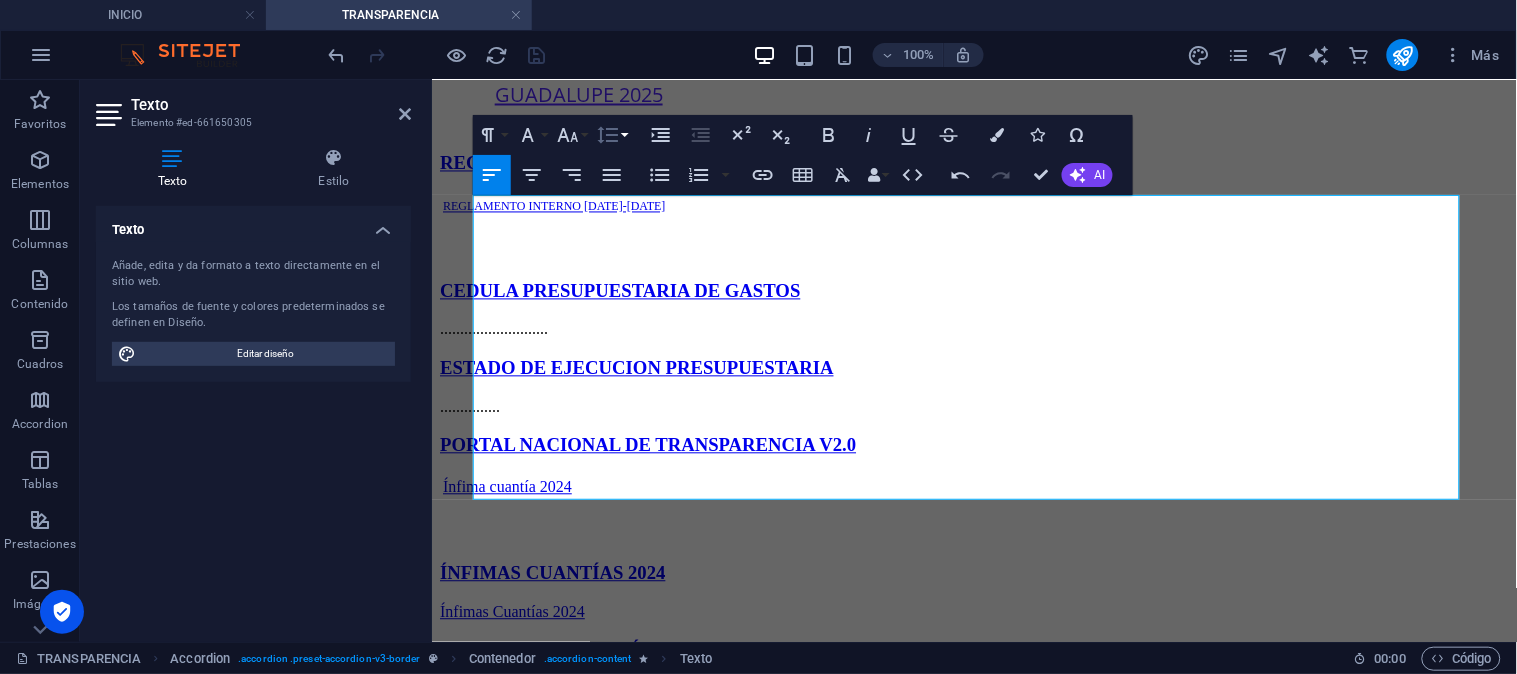 click 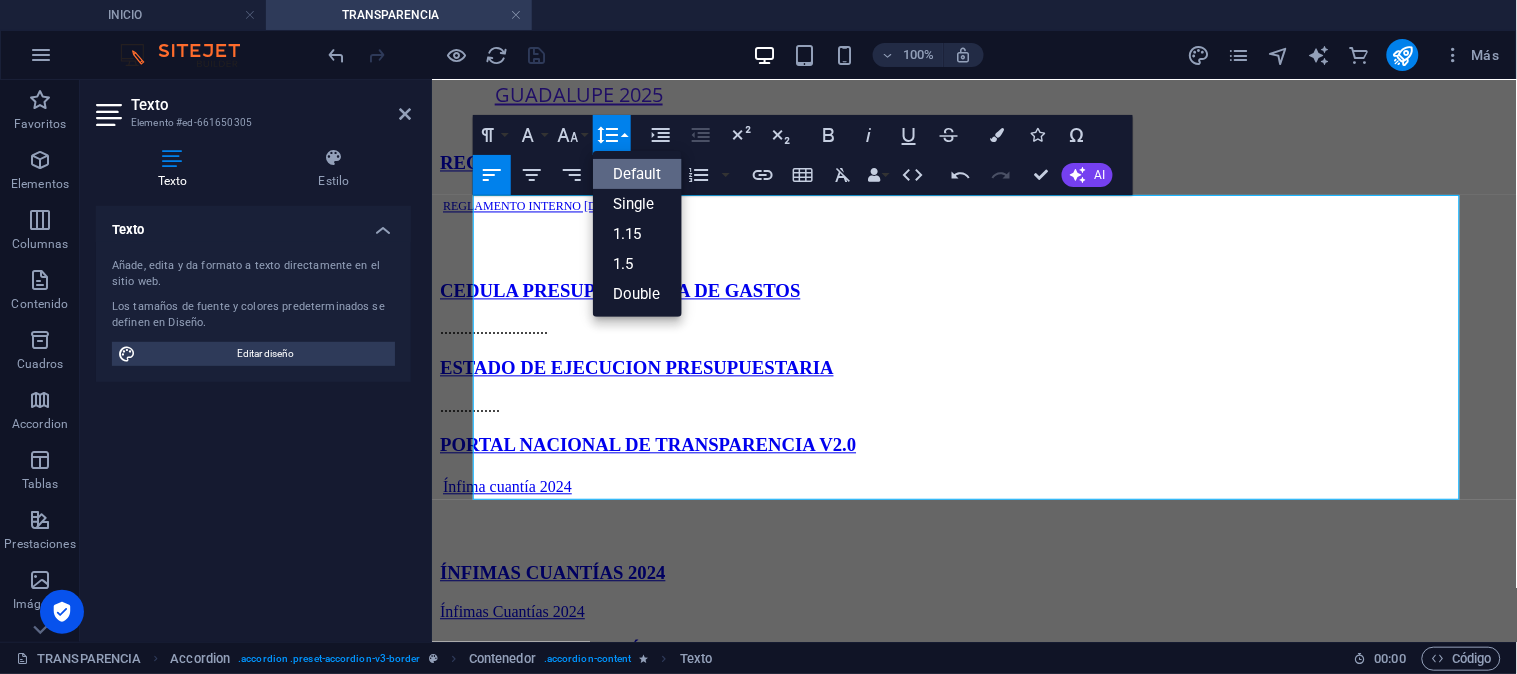 scroll, scrollTop: 0, scrollLeft: 0, axis: both 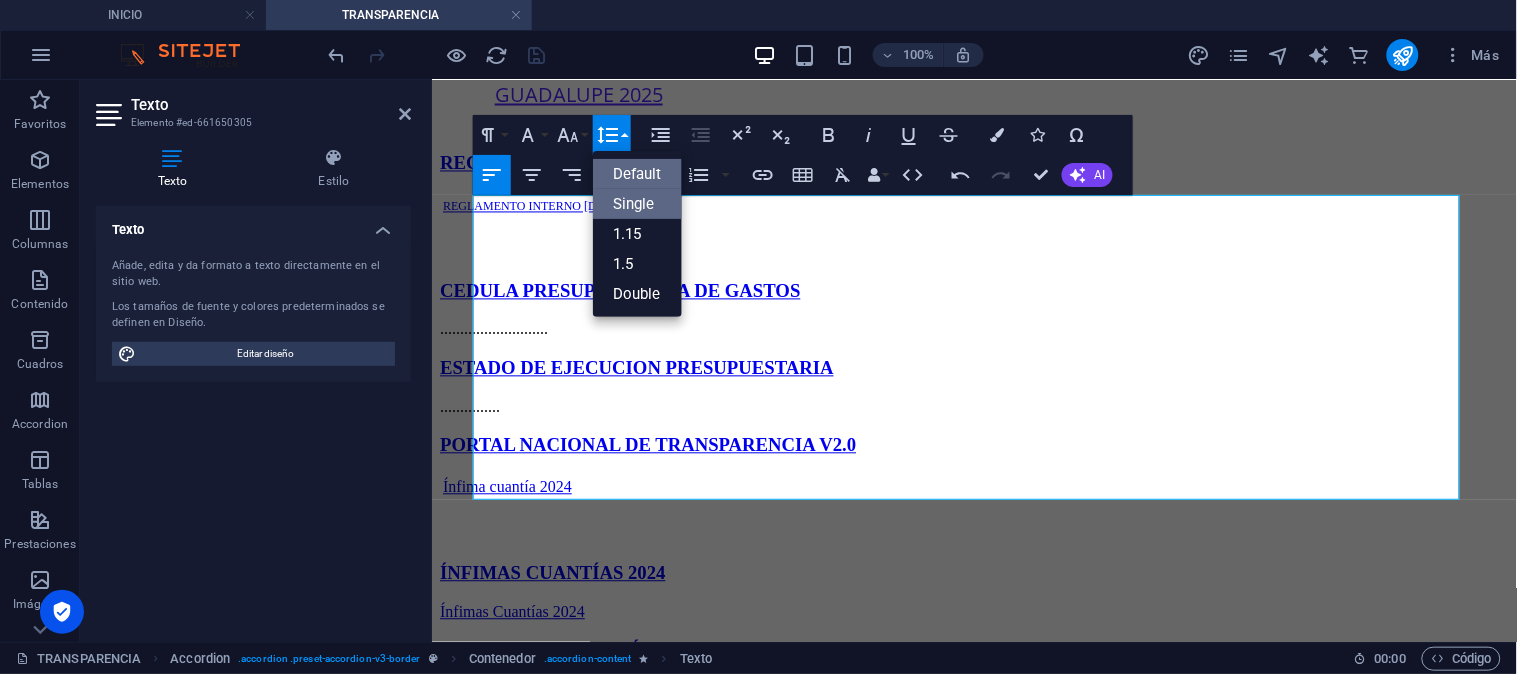 click on "Single" at bounding box center (637, 204) 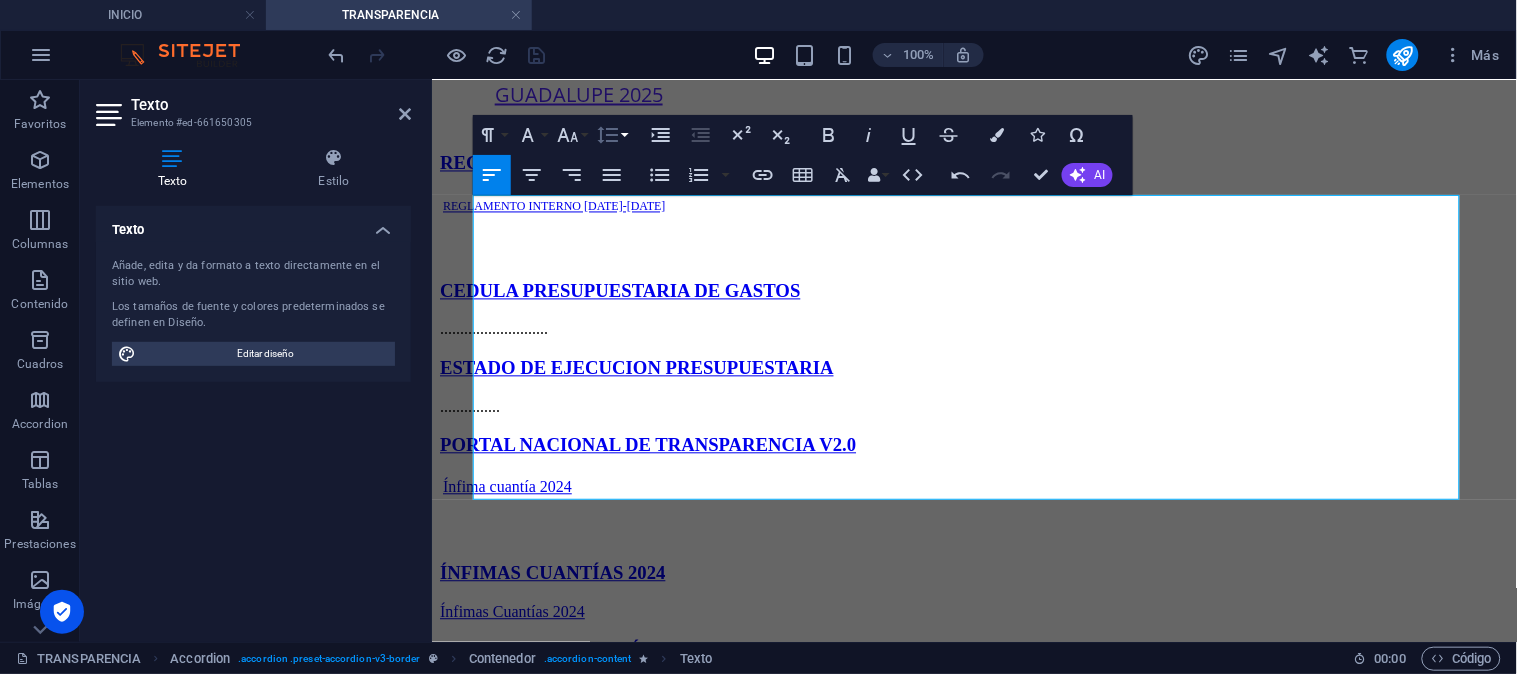 click 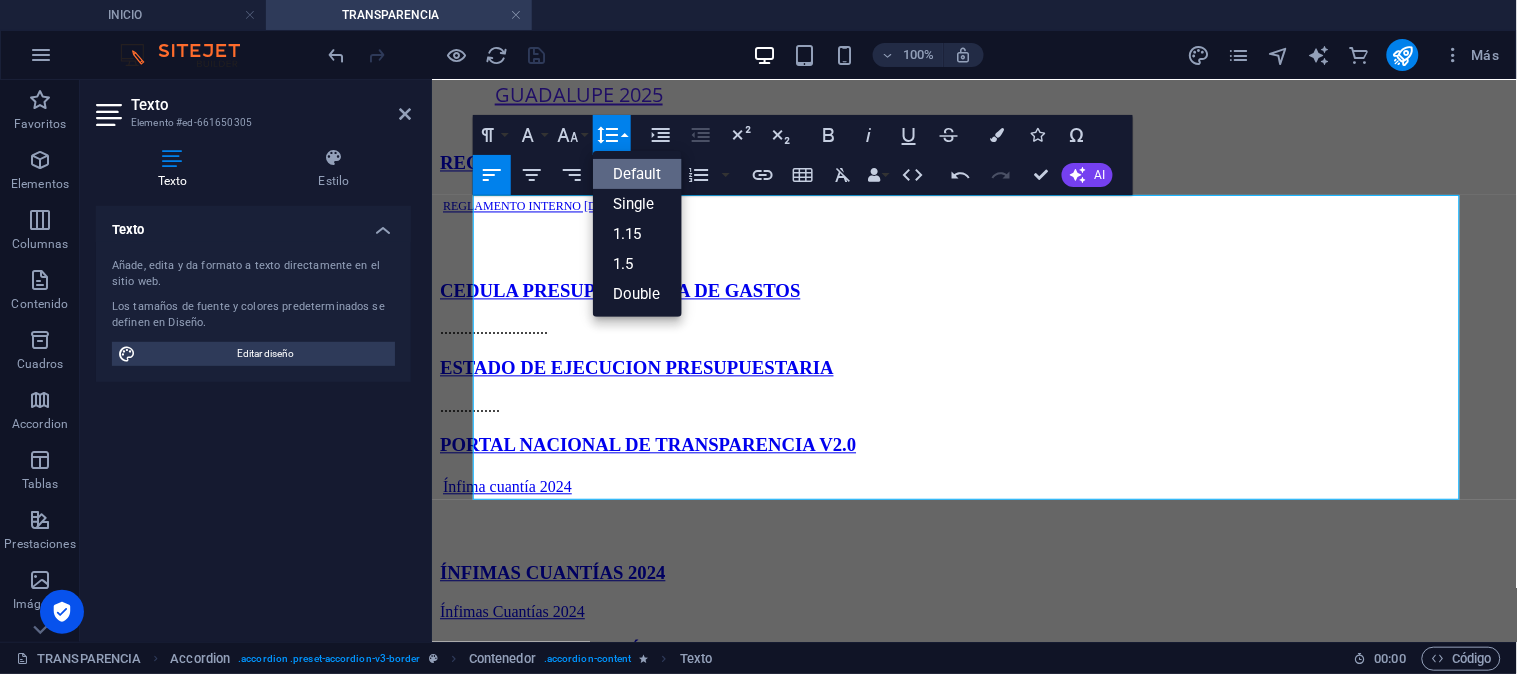 scroll, scrollTop: 0, scrollLeft: 0, axis: both 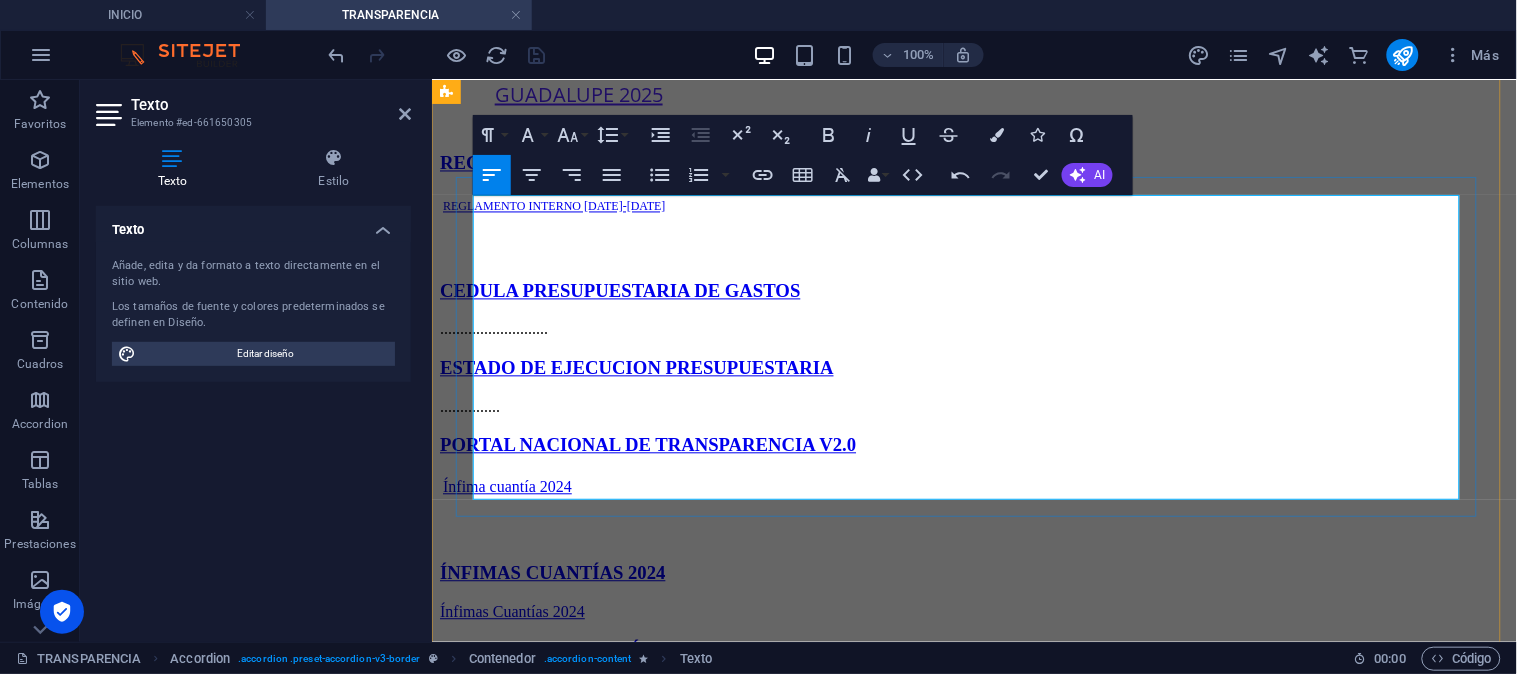 click on "RESOLUCION EJECUTIVA NRO 015-GADPG-2025" at bounding box center [1254, -348] 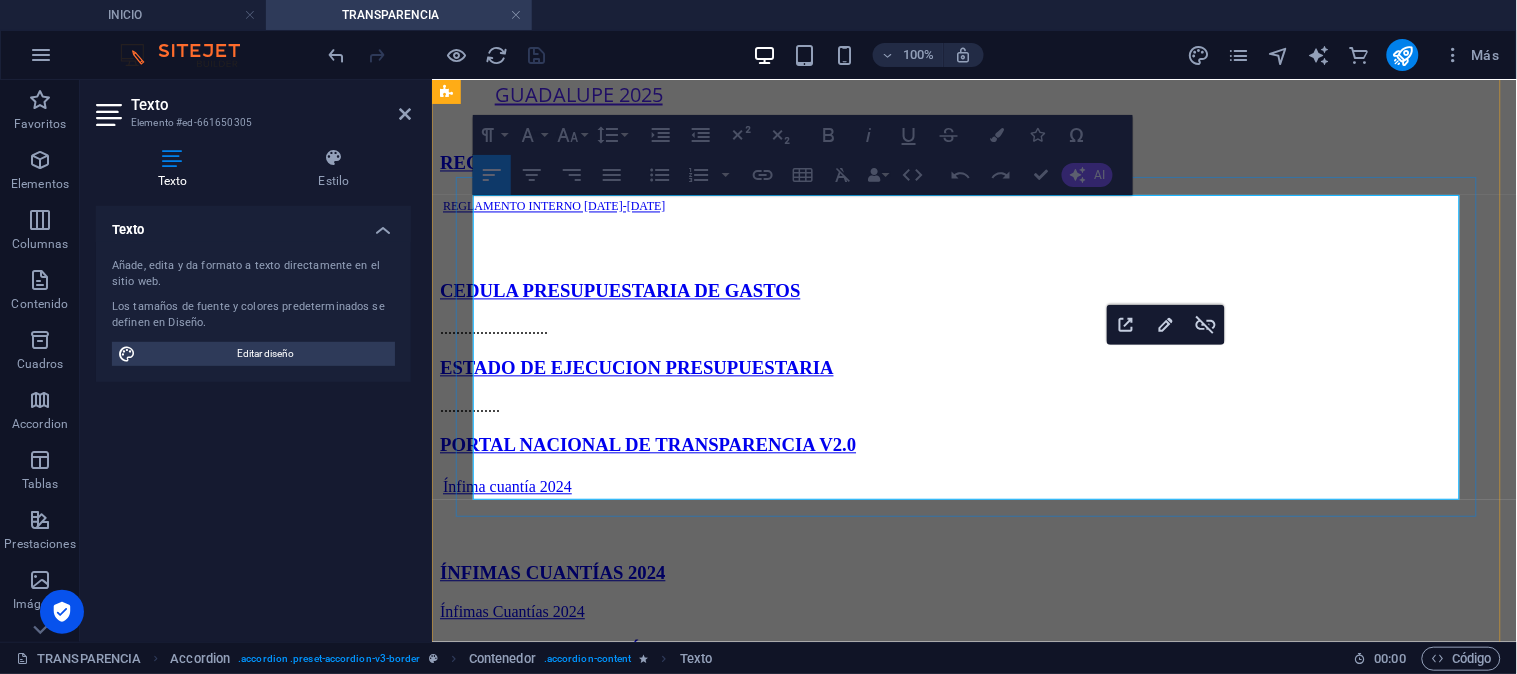 drag, startPoint x: 1296, startPoint y: 450, endPoint x: 1253, endPoint y: 394, distance: 70.60453 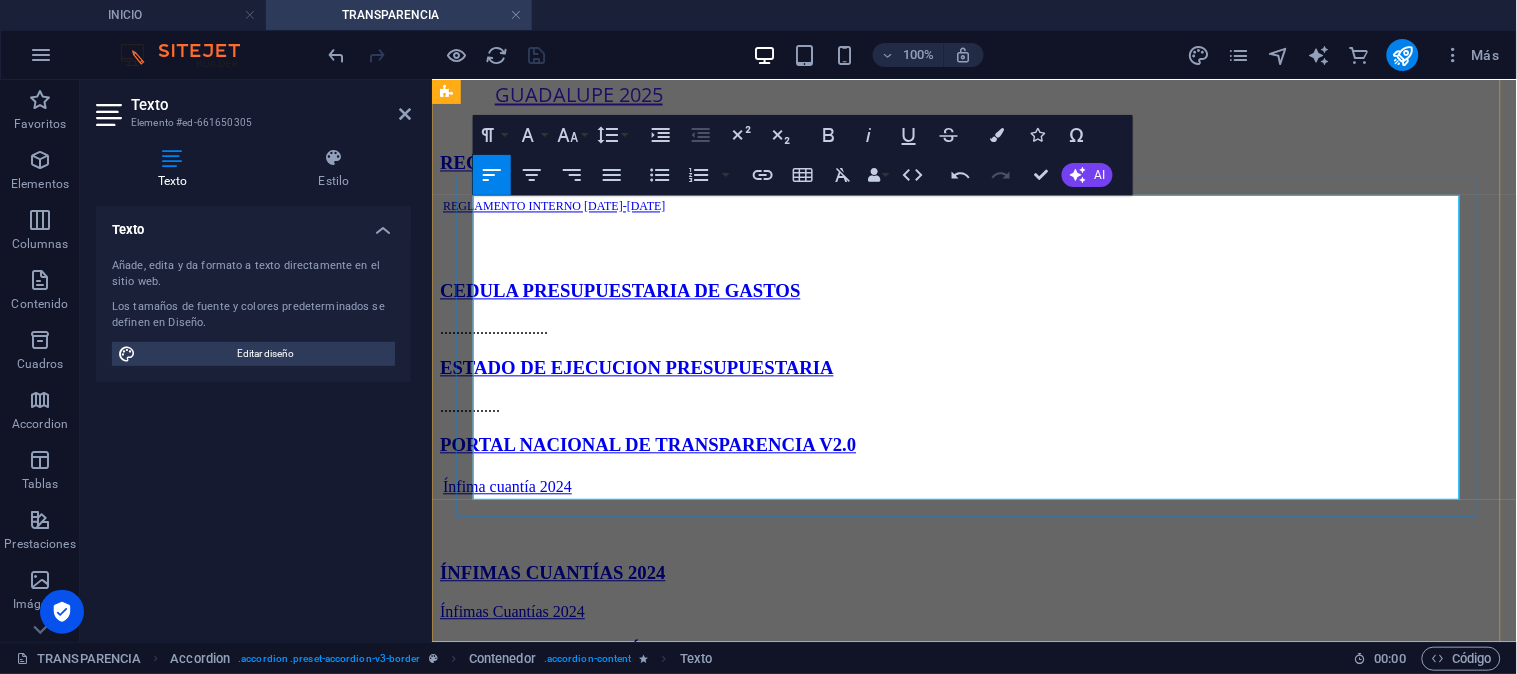 click on "RESOLUCION EJECUTIVA NRO 015-GADPG-2025" at bounding box center [1251, -347] 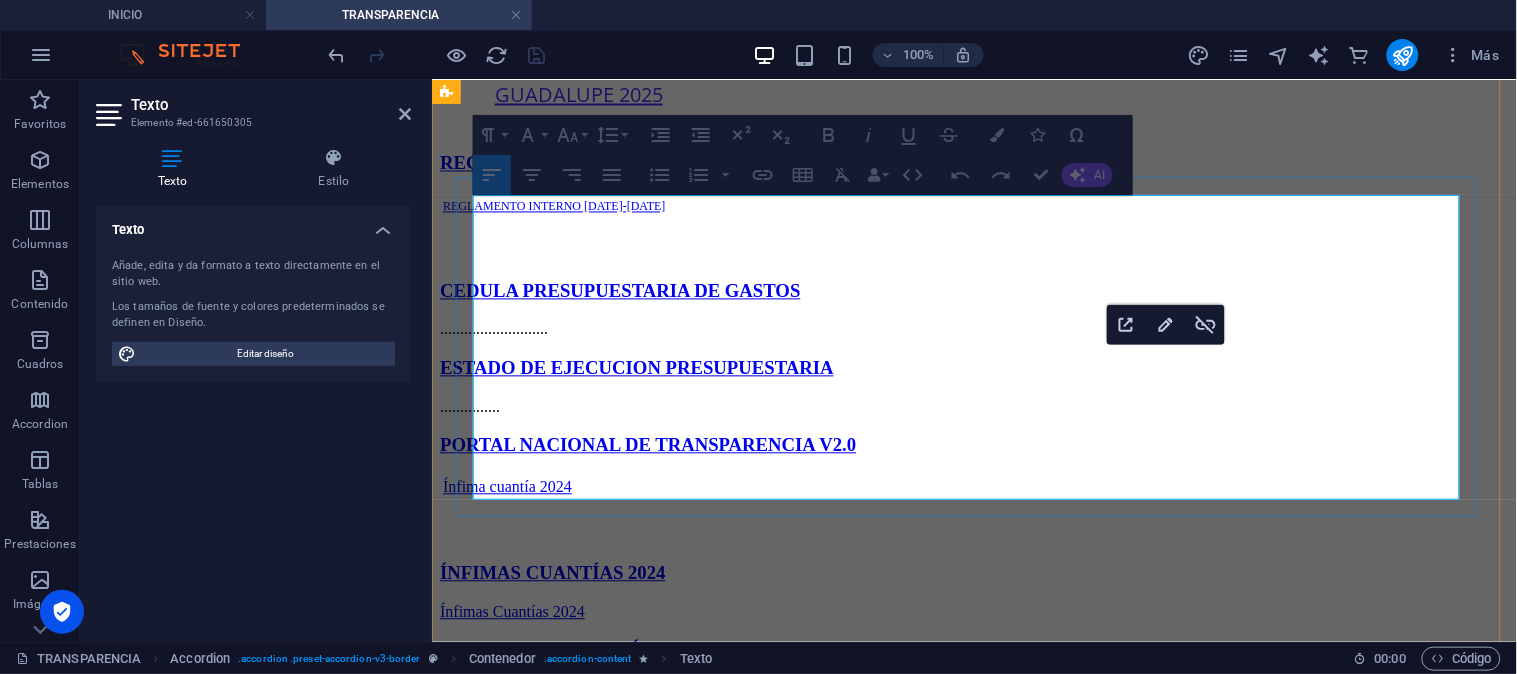 drag, startPoint x: 1306, startPoint y: 450, endPoint x: 1262, endPoint y: 384, distance: 79.32213 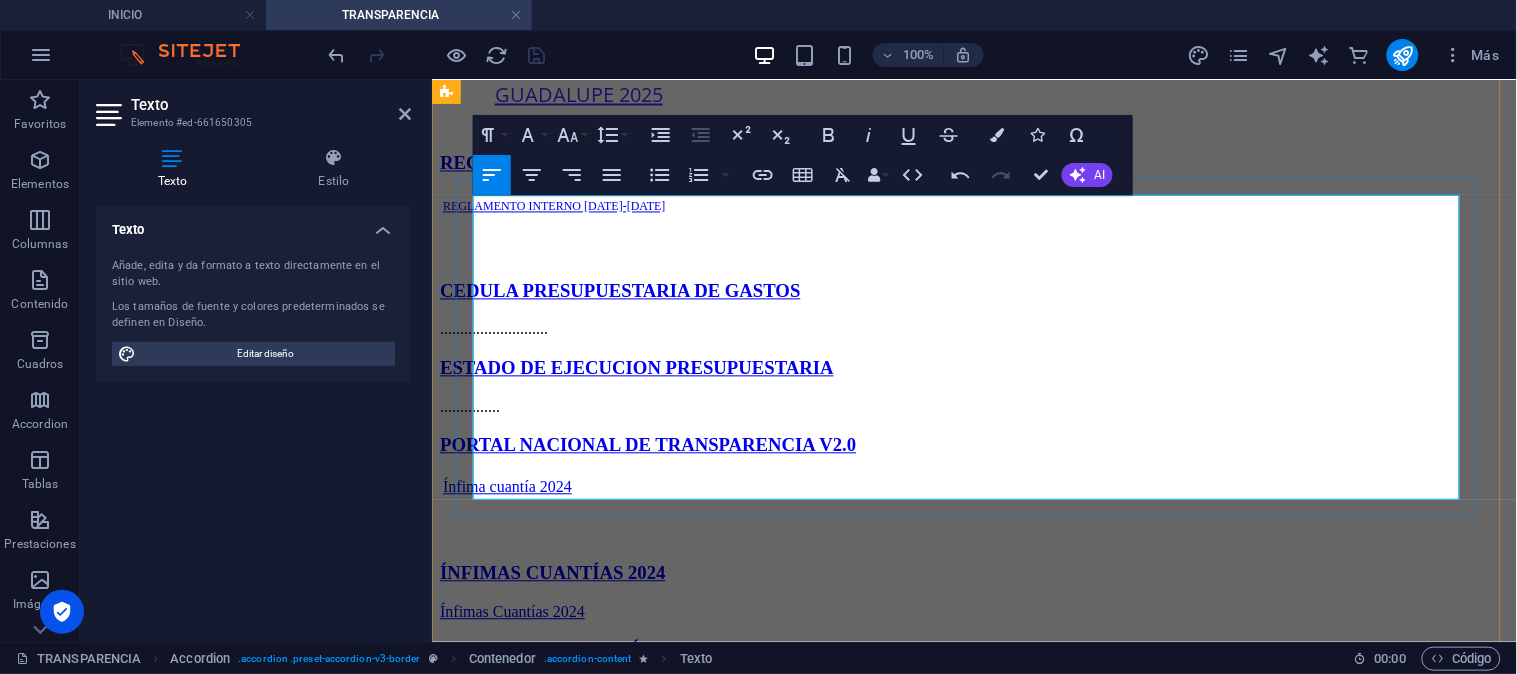 drag, startPoint x: 1306, startPoint y: 449, endPoint x: 1269, endPoint y: 391, distance: 68.7968 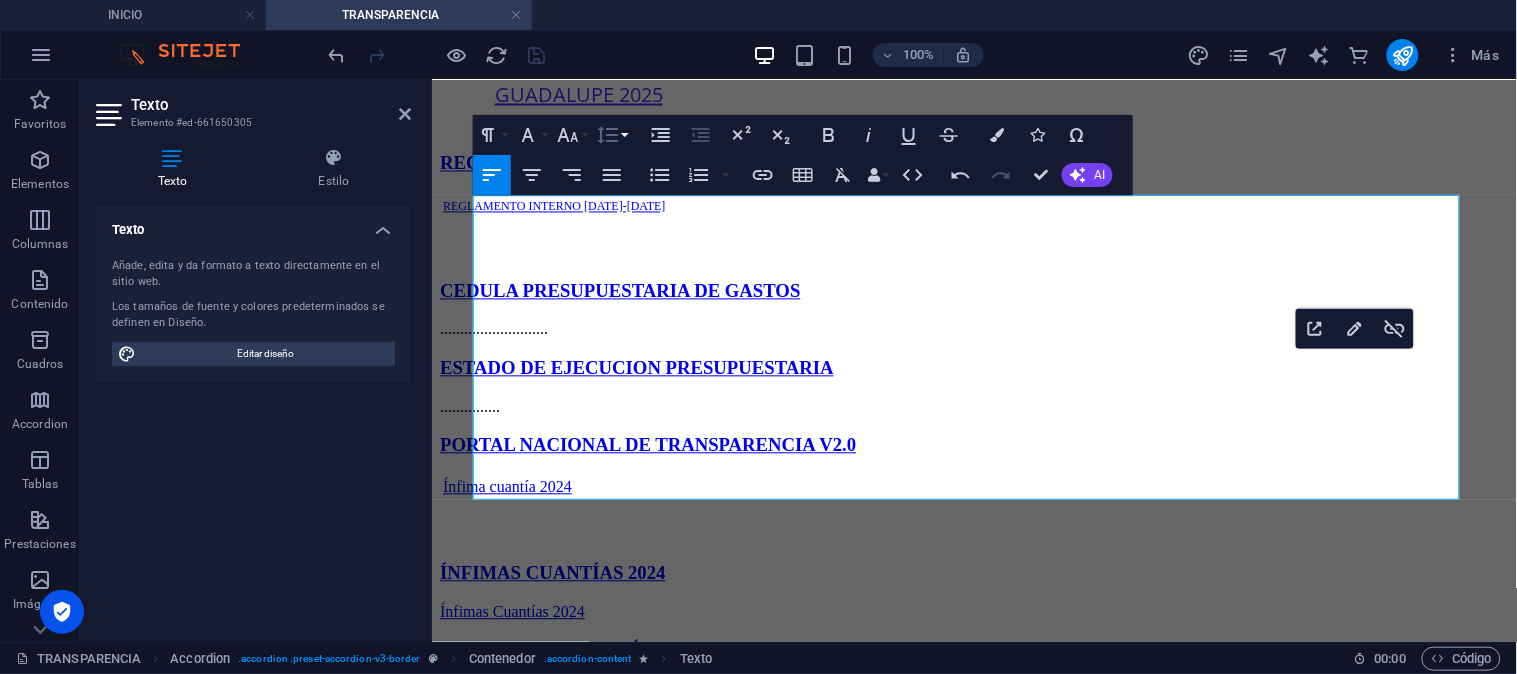 click 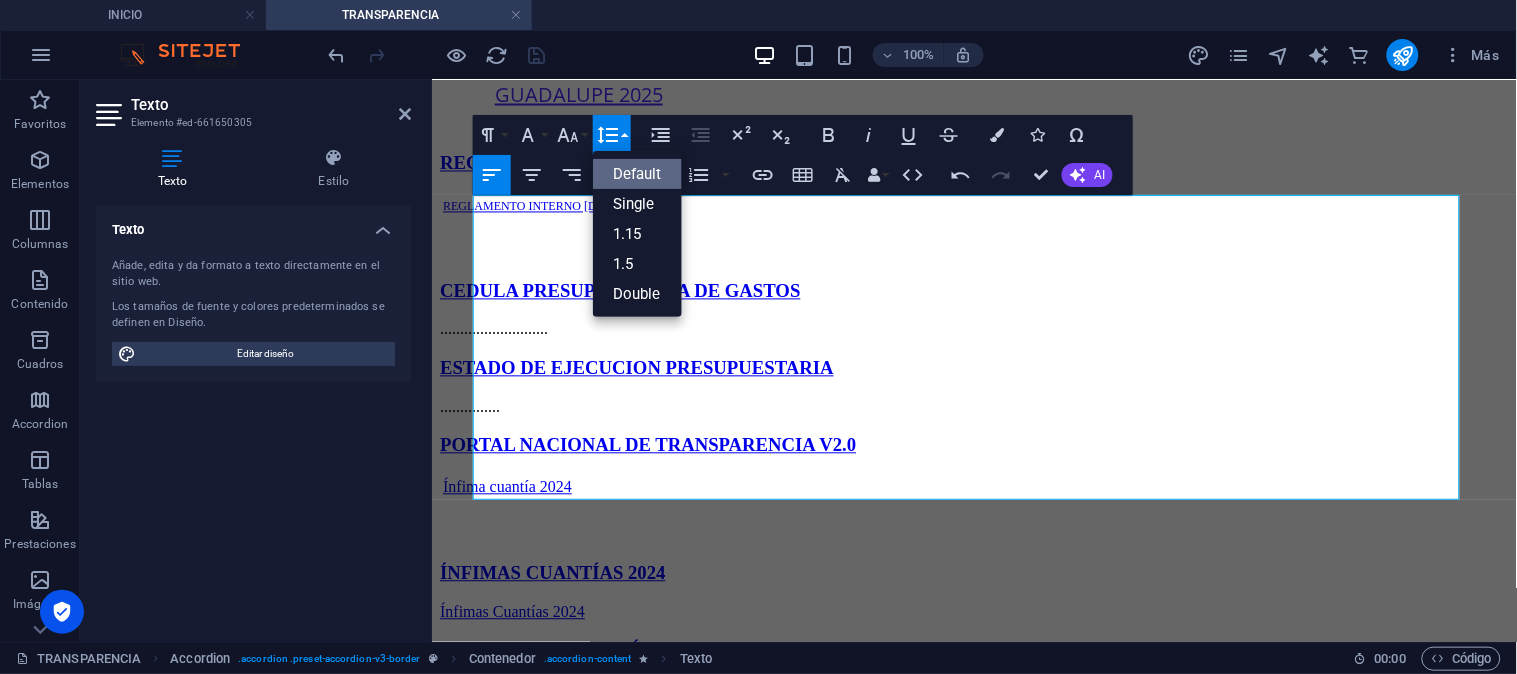 scroll, scrollTop: 0, scrollLeft: 0, axis: both 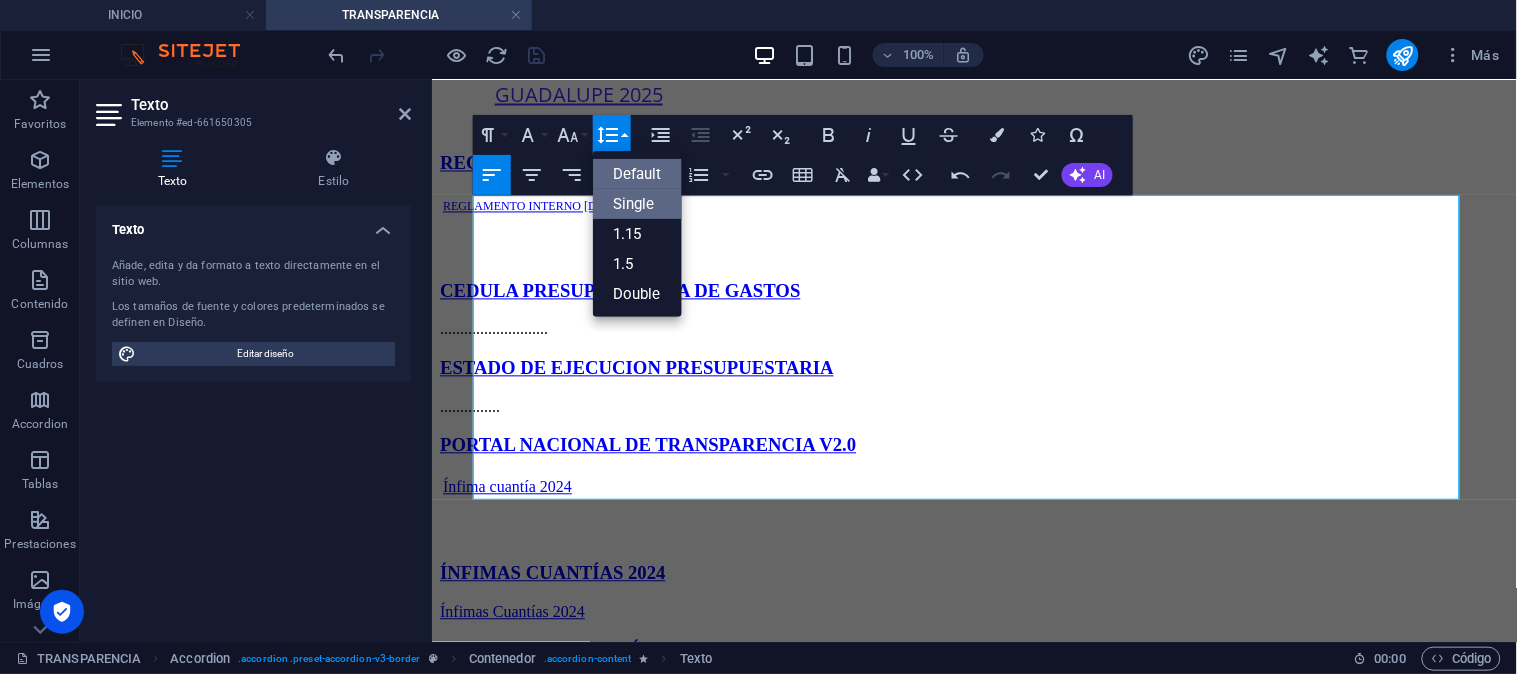 click on "Single" at bounding box center [637, 204] 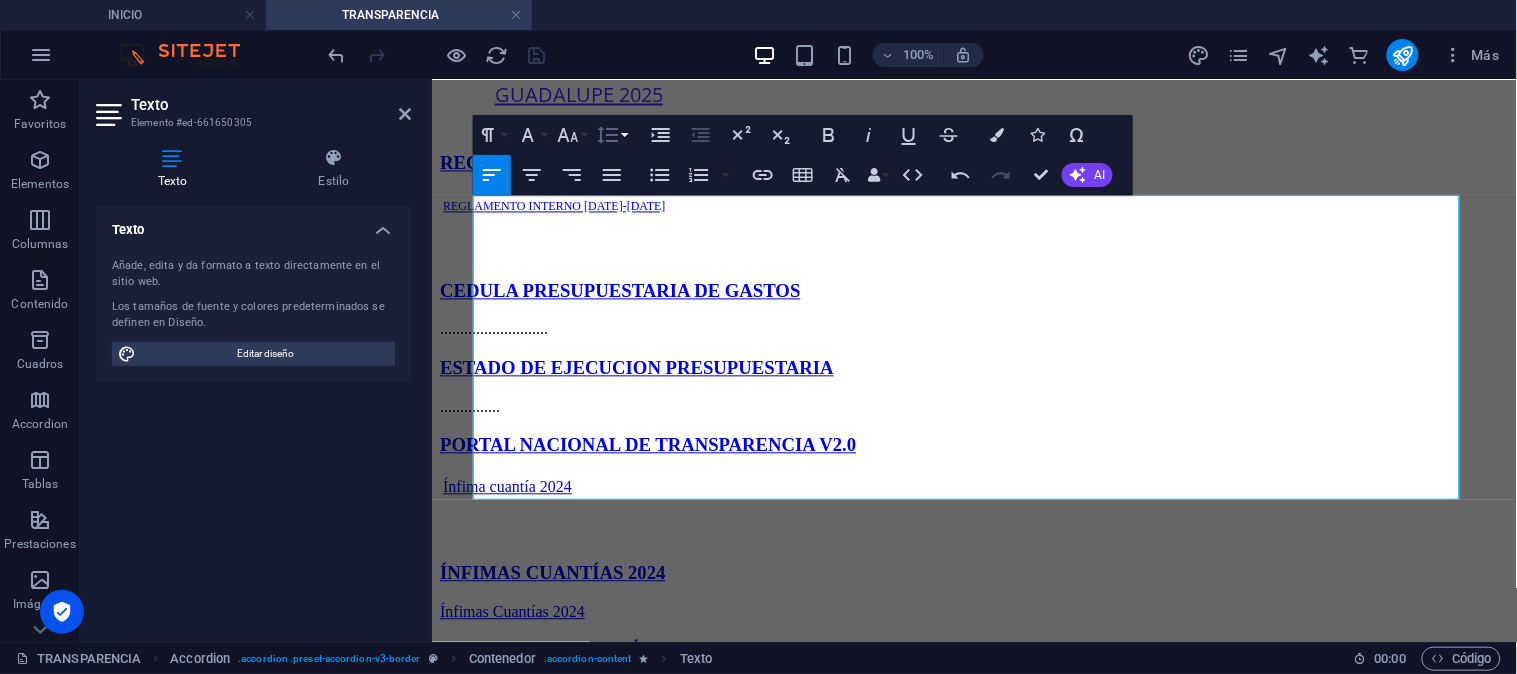 click 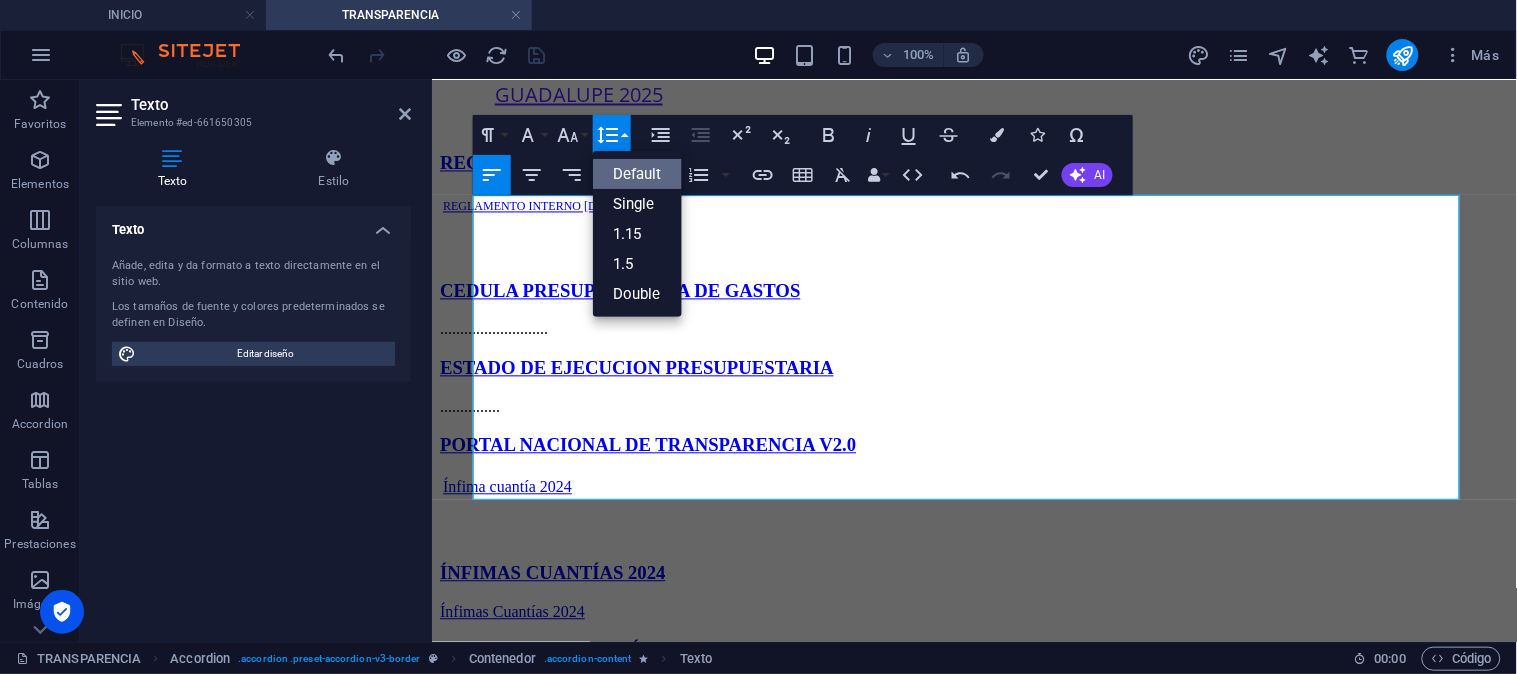 scroll, scrollTop: 0, scrollLeft: 0, axis: both 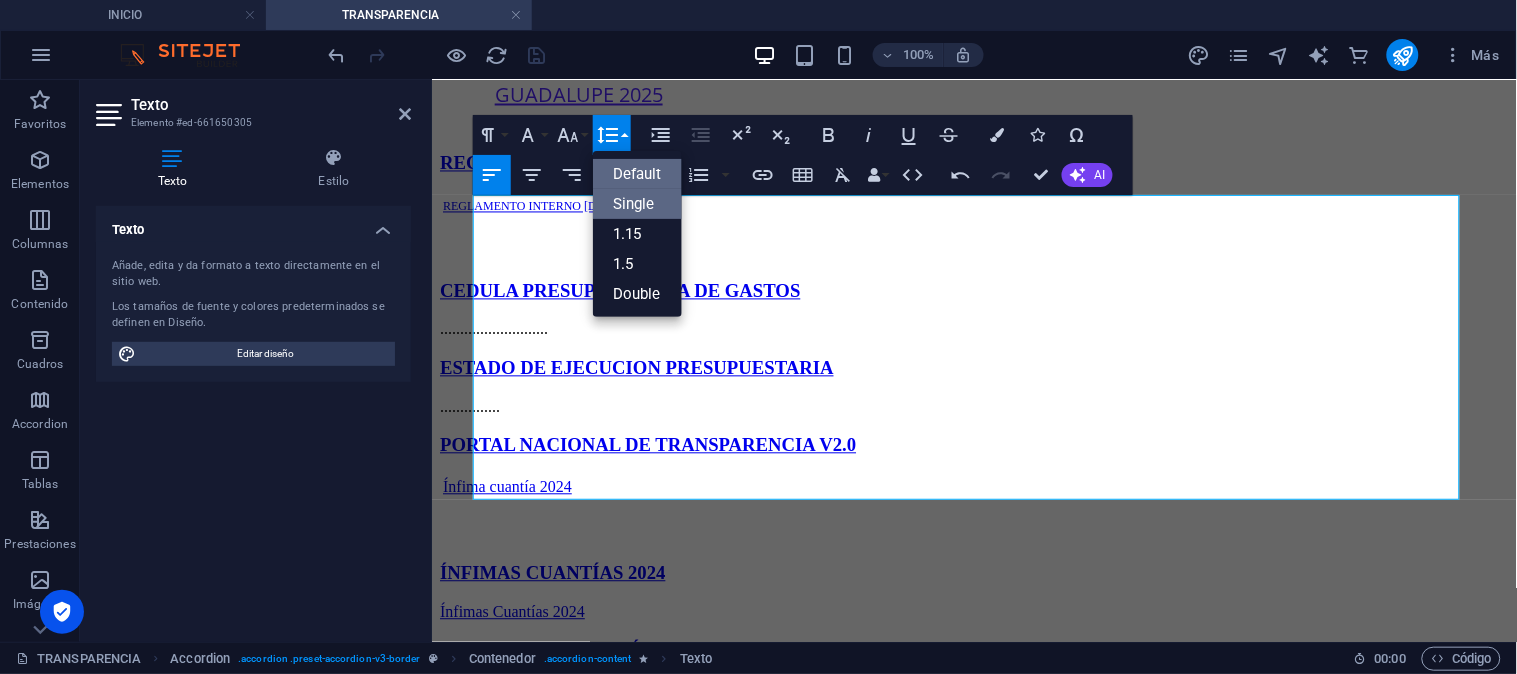 click on "Single" at bounding box center [637, 204] 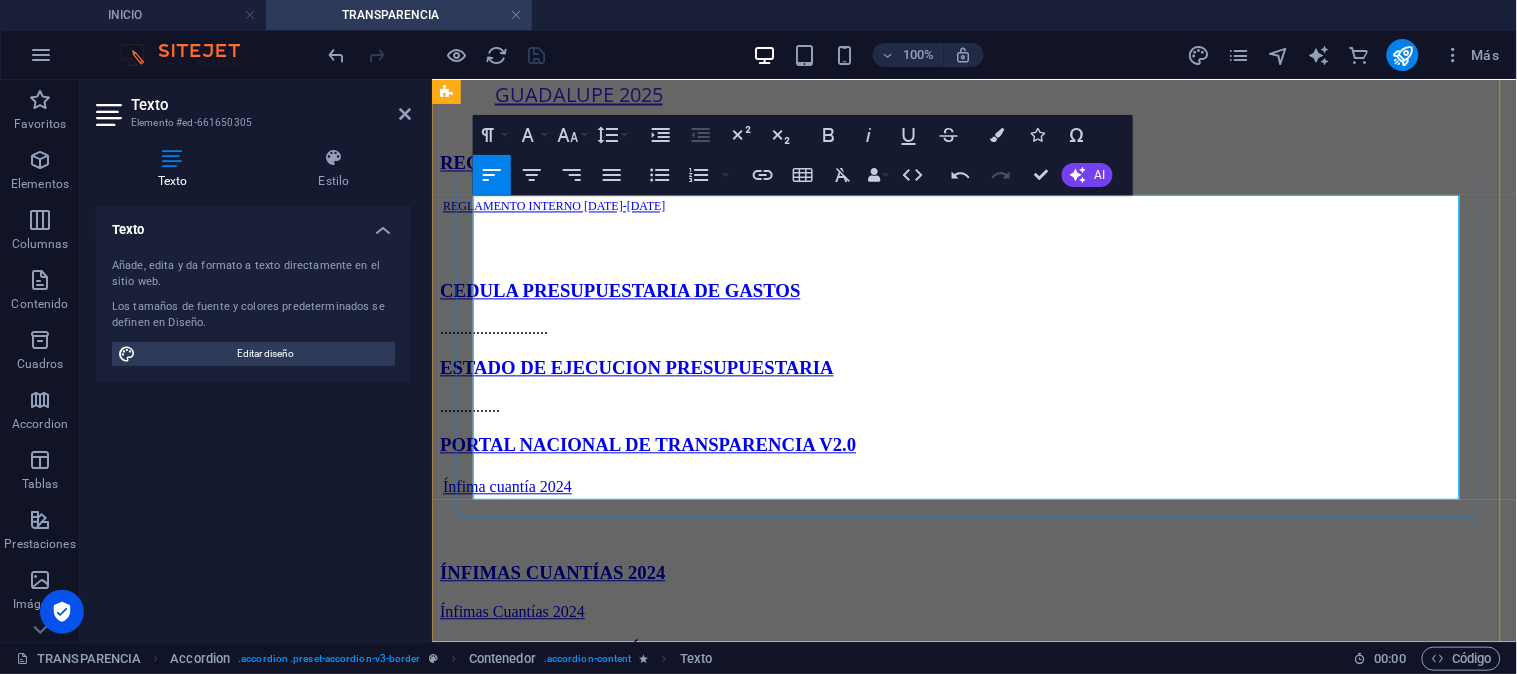 click on "RESOLUCIÓN EJECUTIVA NRO. 013-GADPG-2024" at bounding box center (1008, -347) 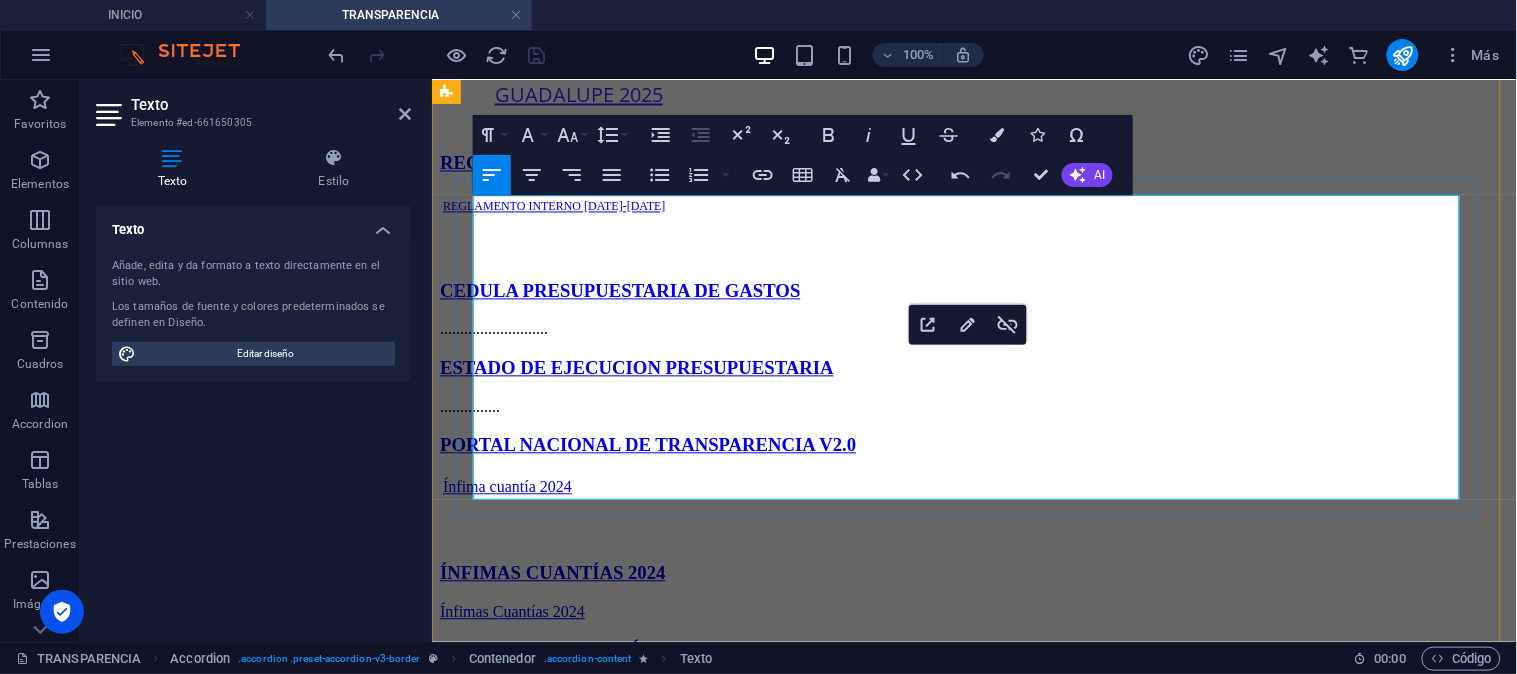 drag, startPoint x: 657, startPoint y: 429, endPoint x: 486, endPoint y: 393, distance: 174.7484 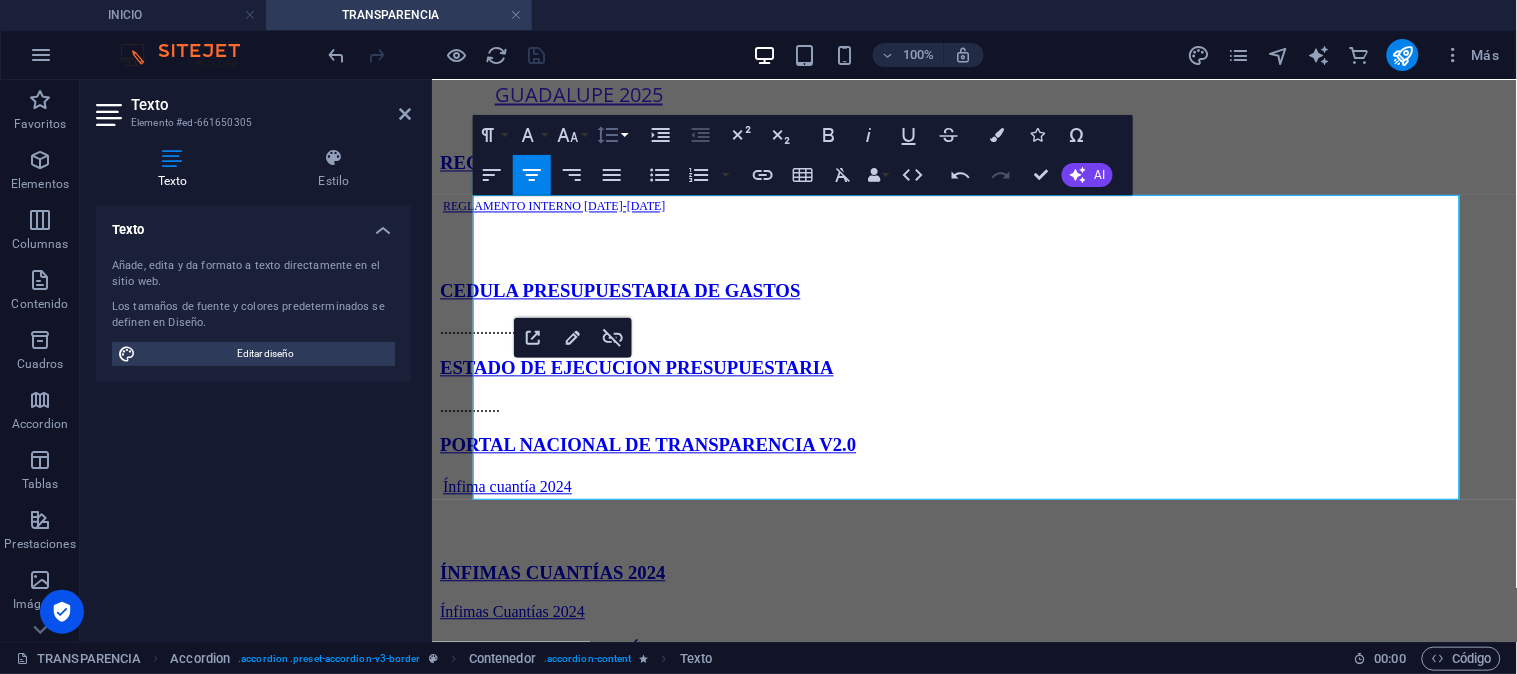 click on "Line Height" at bounding box center (612, 135) 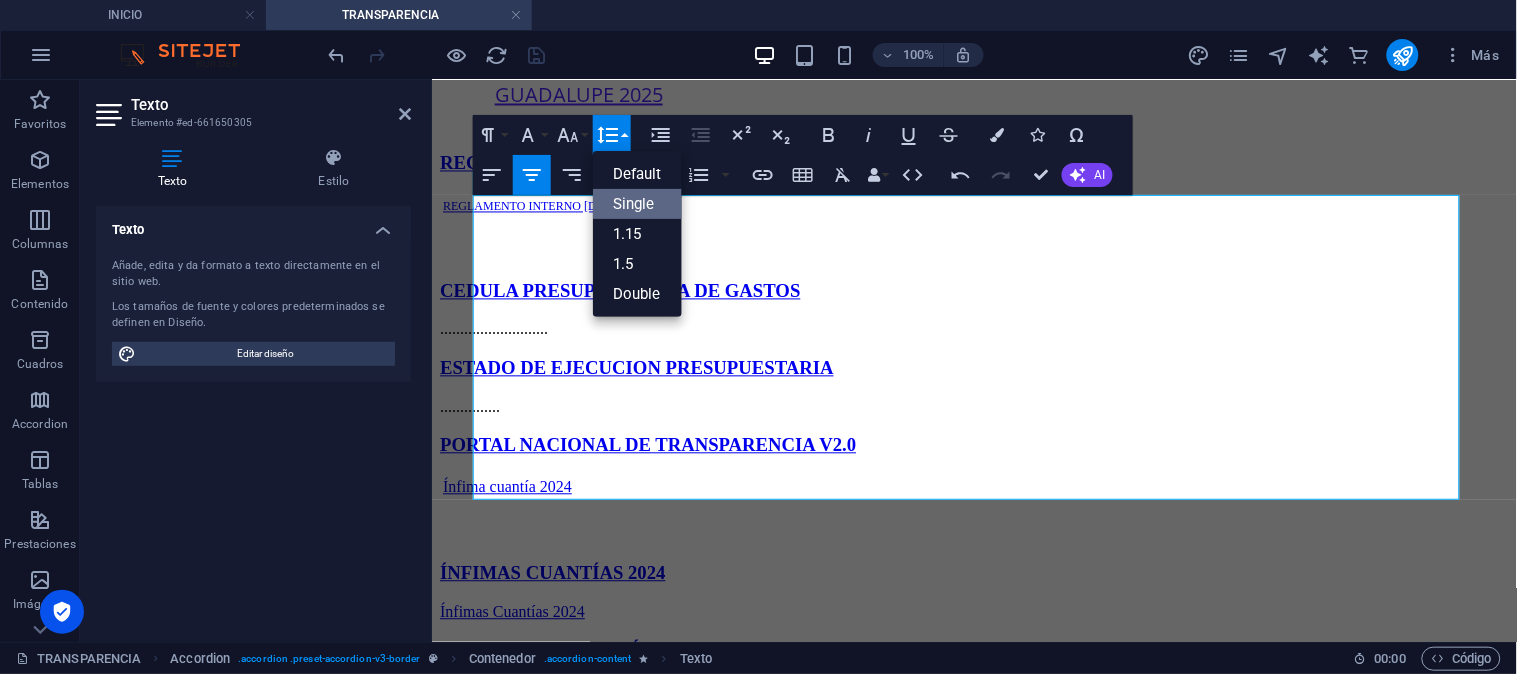 scroll, scrollTop: 0, scrollLeft: 0, axis: both 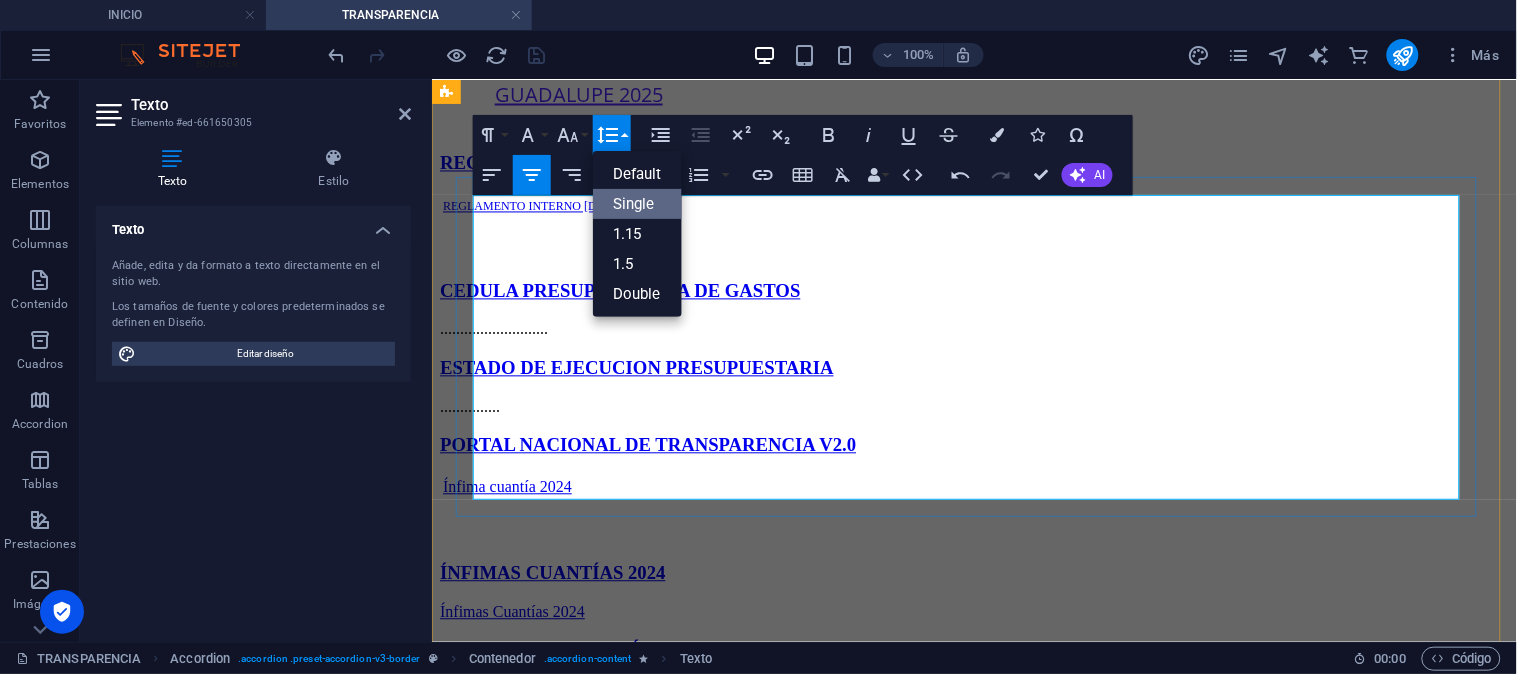 click on "RESOLUCIÓN NRO. 015-GPG-2023-APROBACIÓN DEL PRESUPUESTO 2024" at bounding box center (1487, -348) 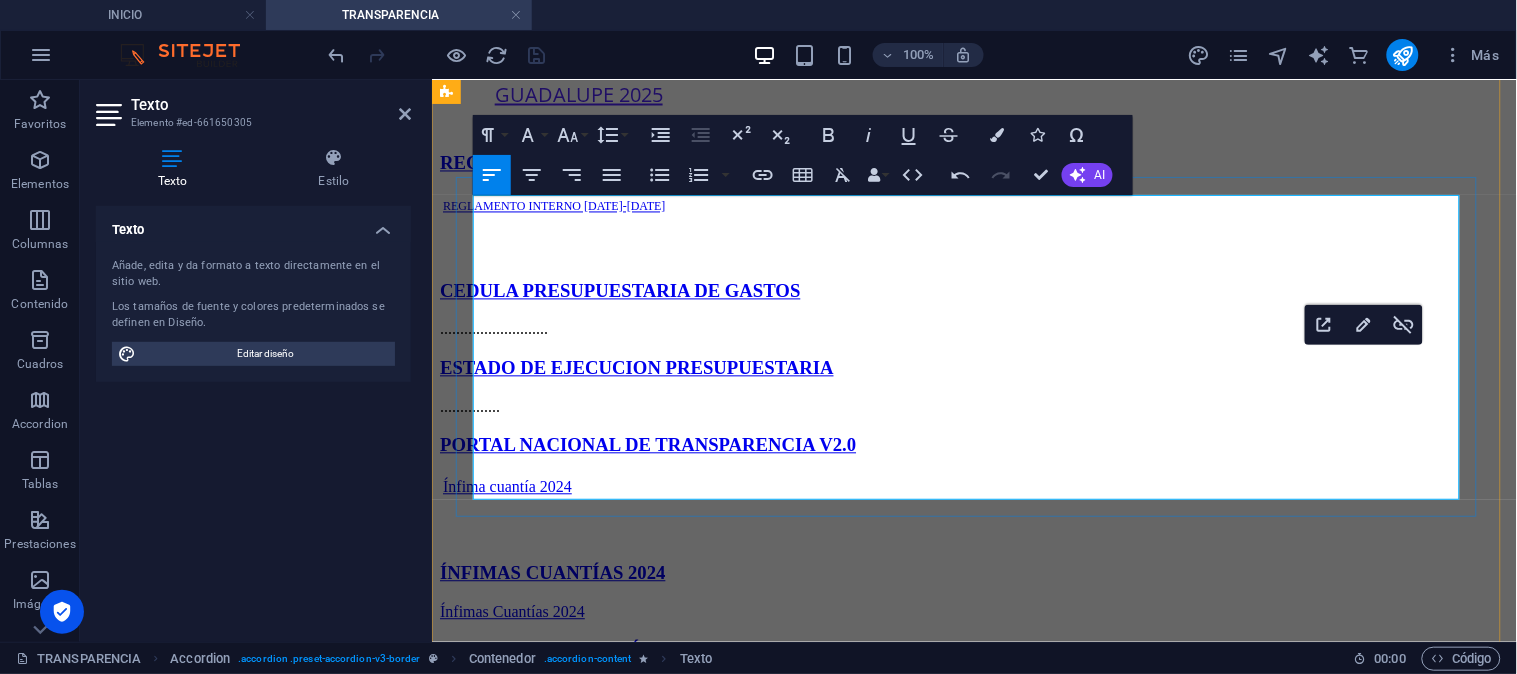 drag, startPoint x: 1304, startPoint y: 451, endPoint x: 1269, endPoint y: 387, distance: 72.94518 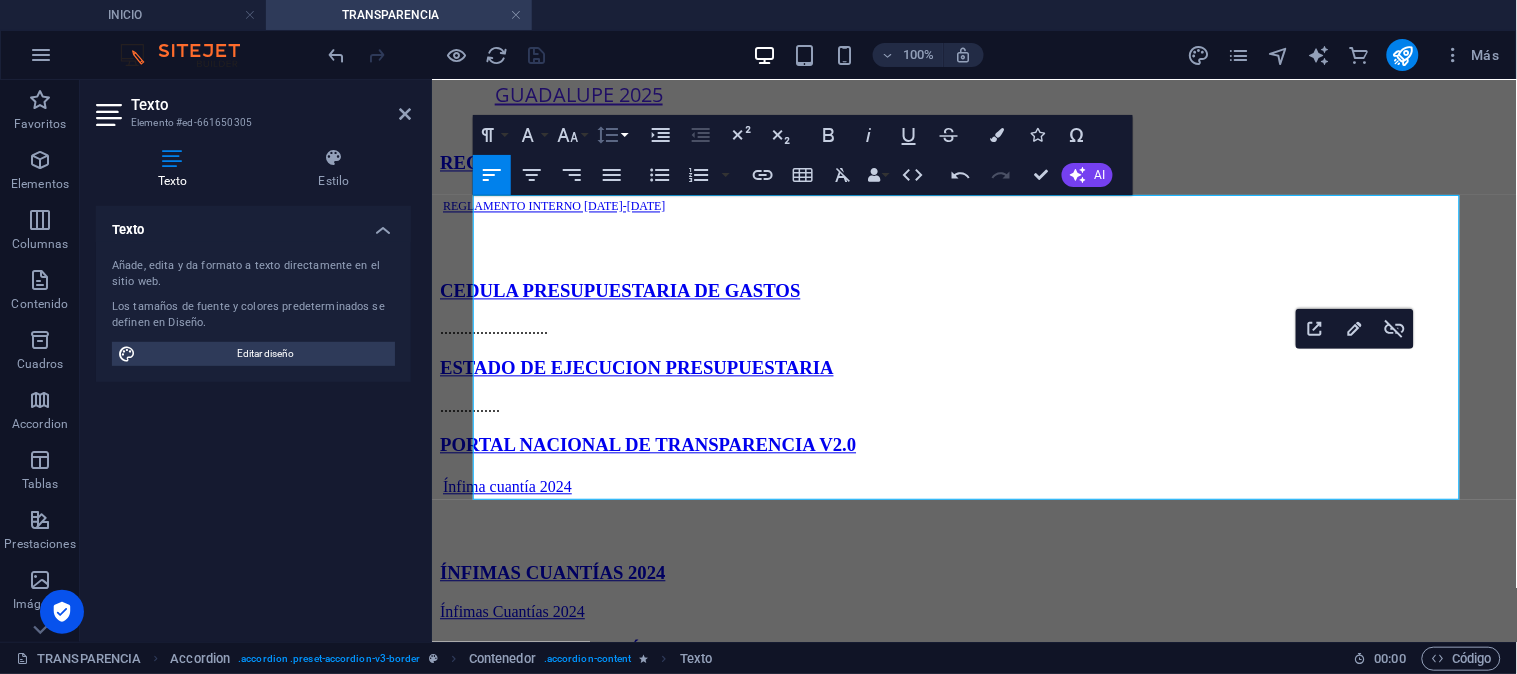 click on "Line Height" at bounding box center [612, 135] 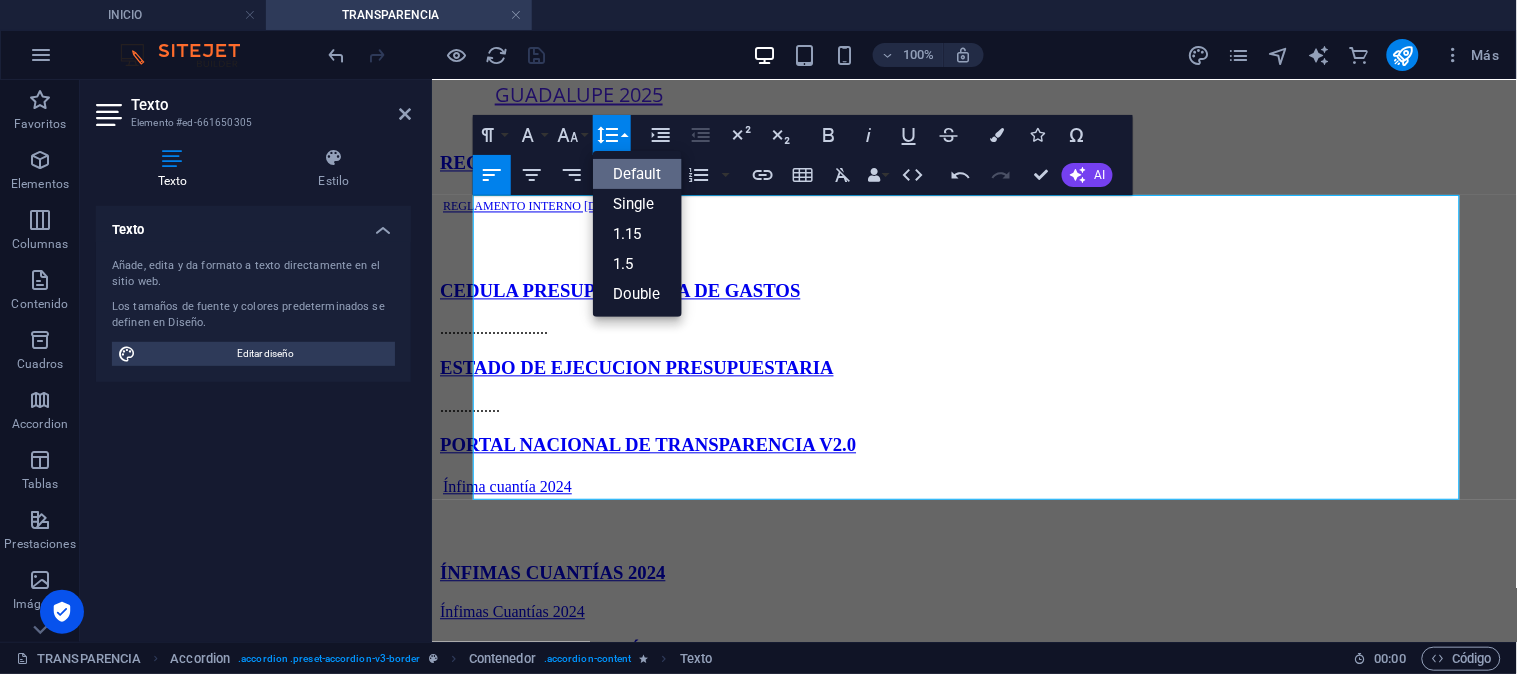 scroll, scrollTop: 0, scrollLeft: 0, axis: both 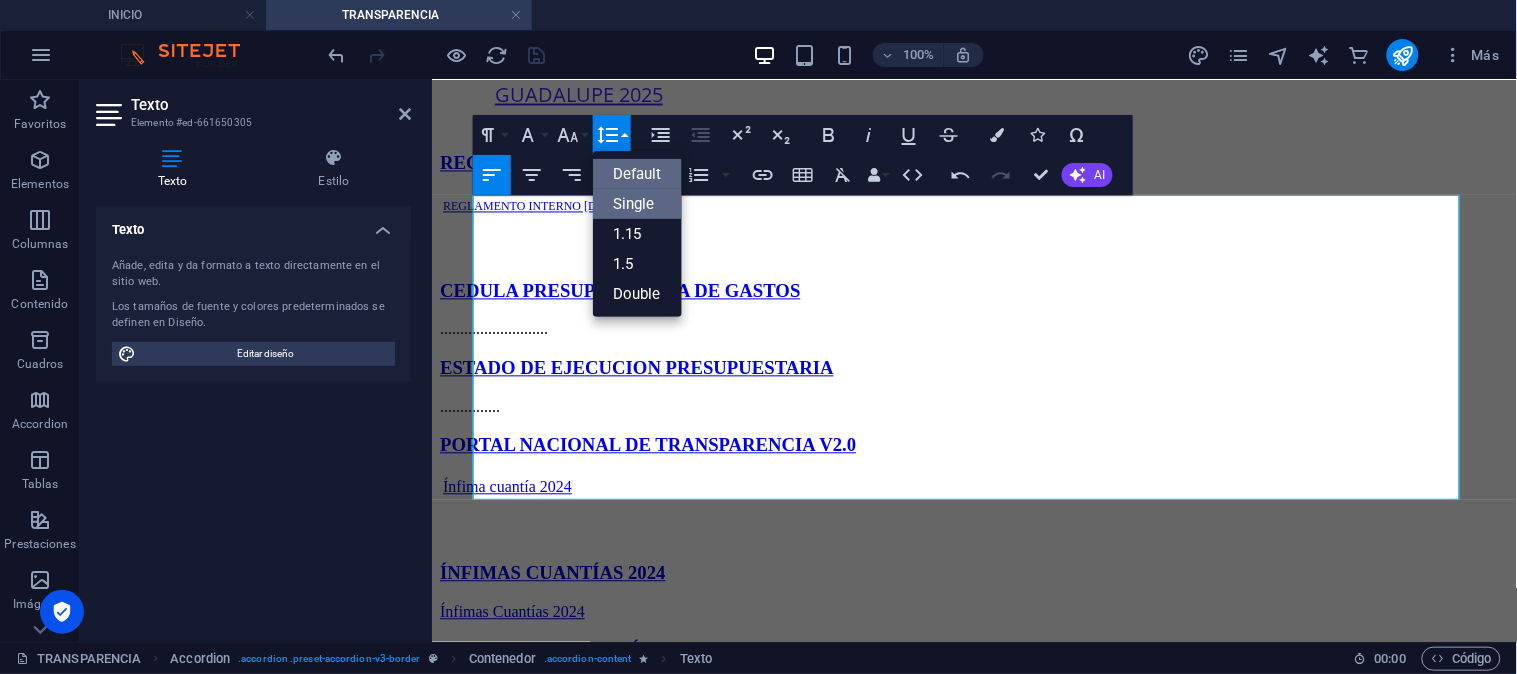 click on "Single" at bounding box center [637, 204] 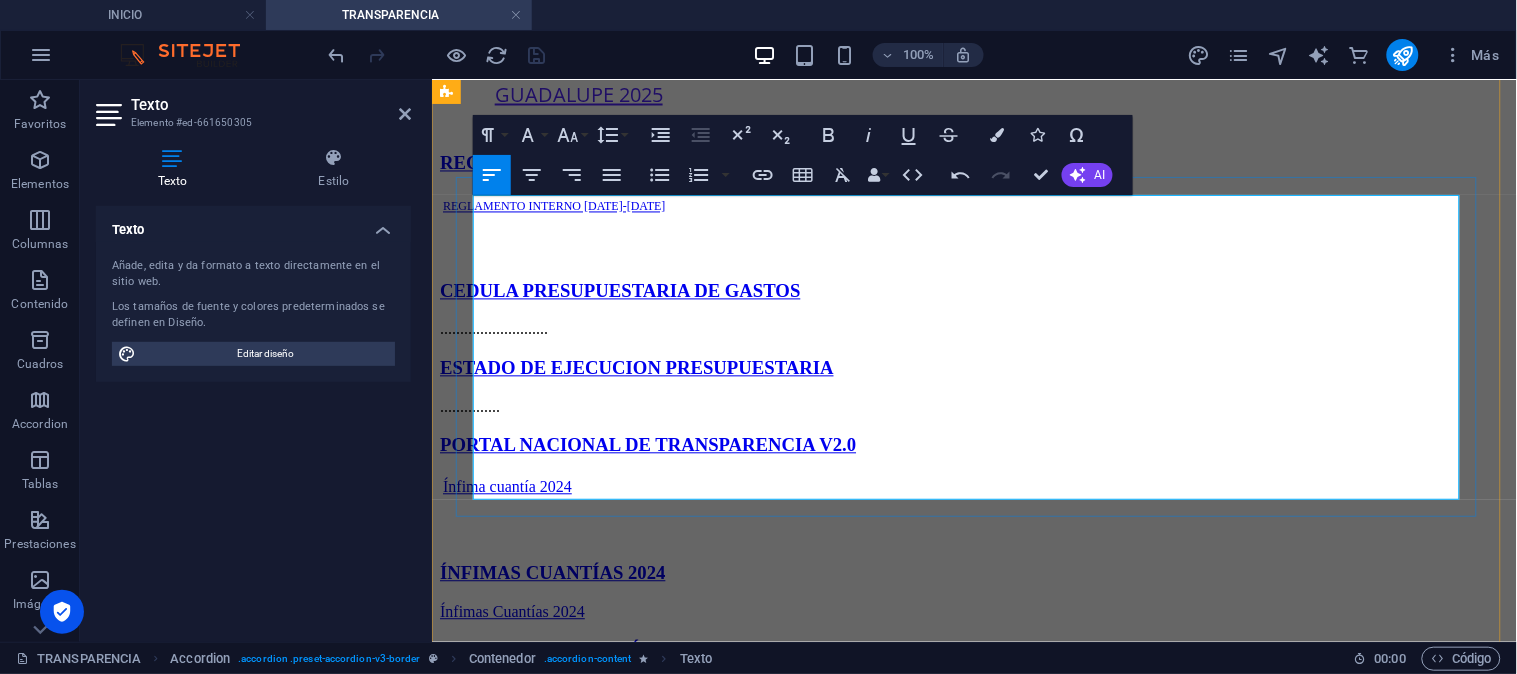 click on "3RESOLUCION011-GPG-2025 de aprobacion del PDOT" at bounding box center (540, -346) 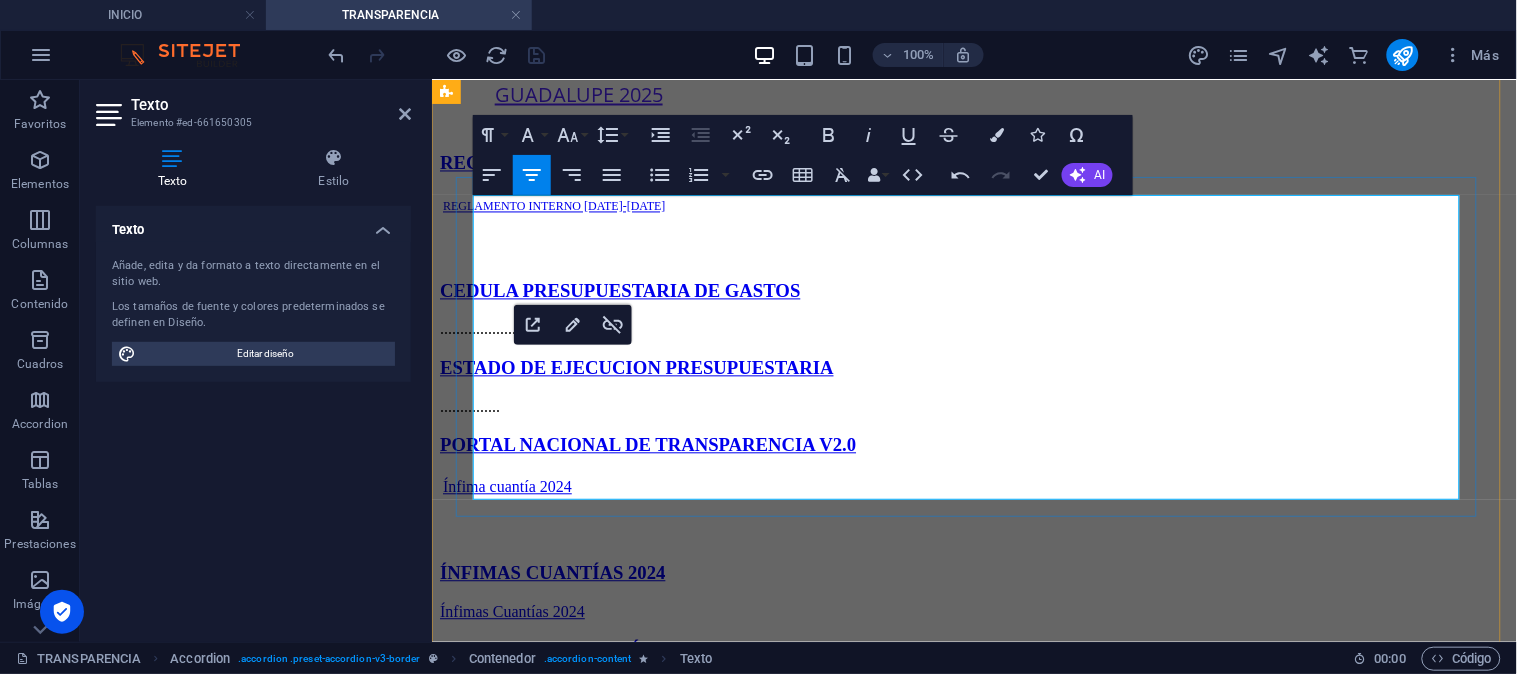 drag, startPoint x: 639, startPoint y: 429, endPoint x: 479, endPoint y: 391, distance: 164.4506 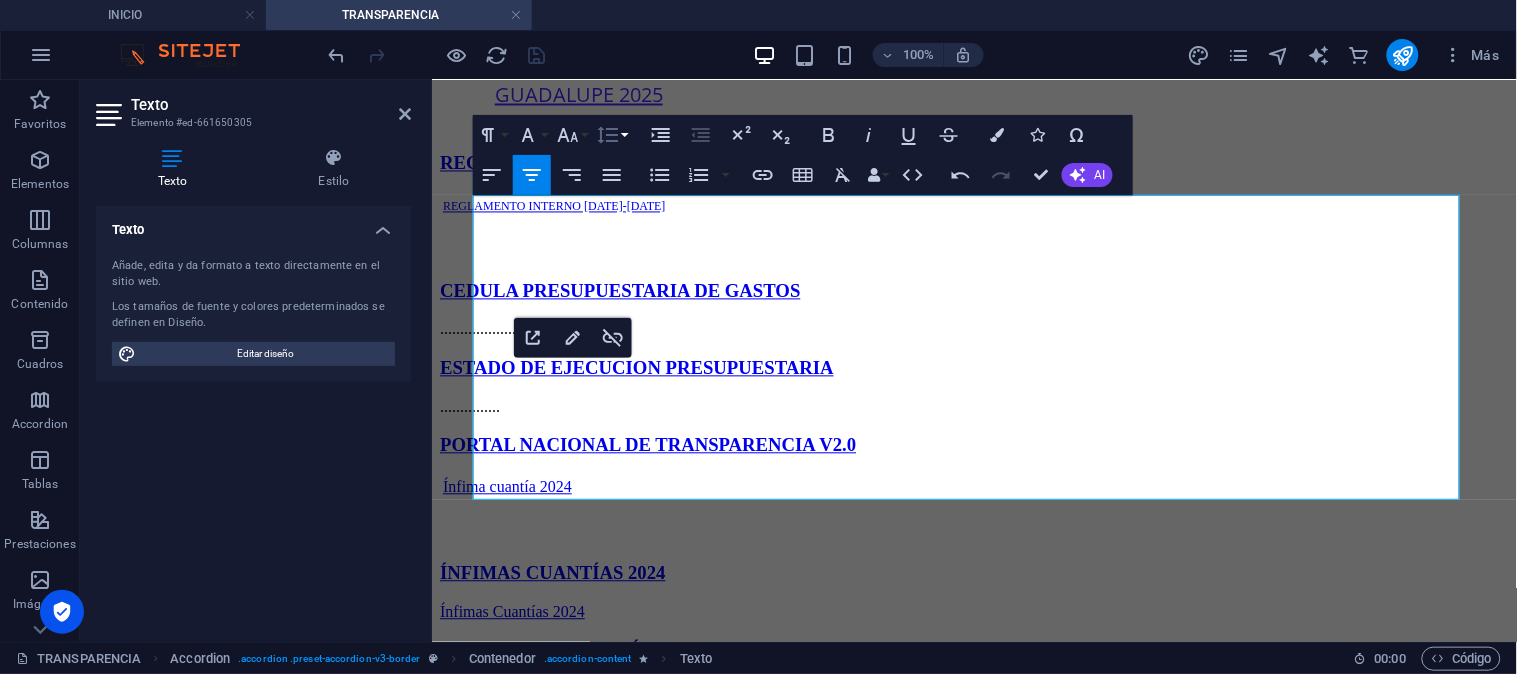 click on "Line Height" at bounding box center (612, 135) 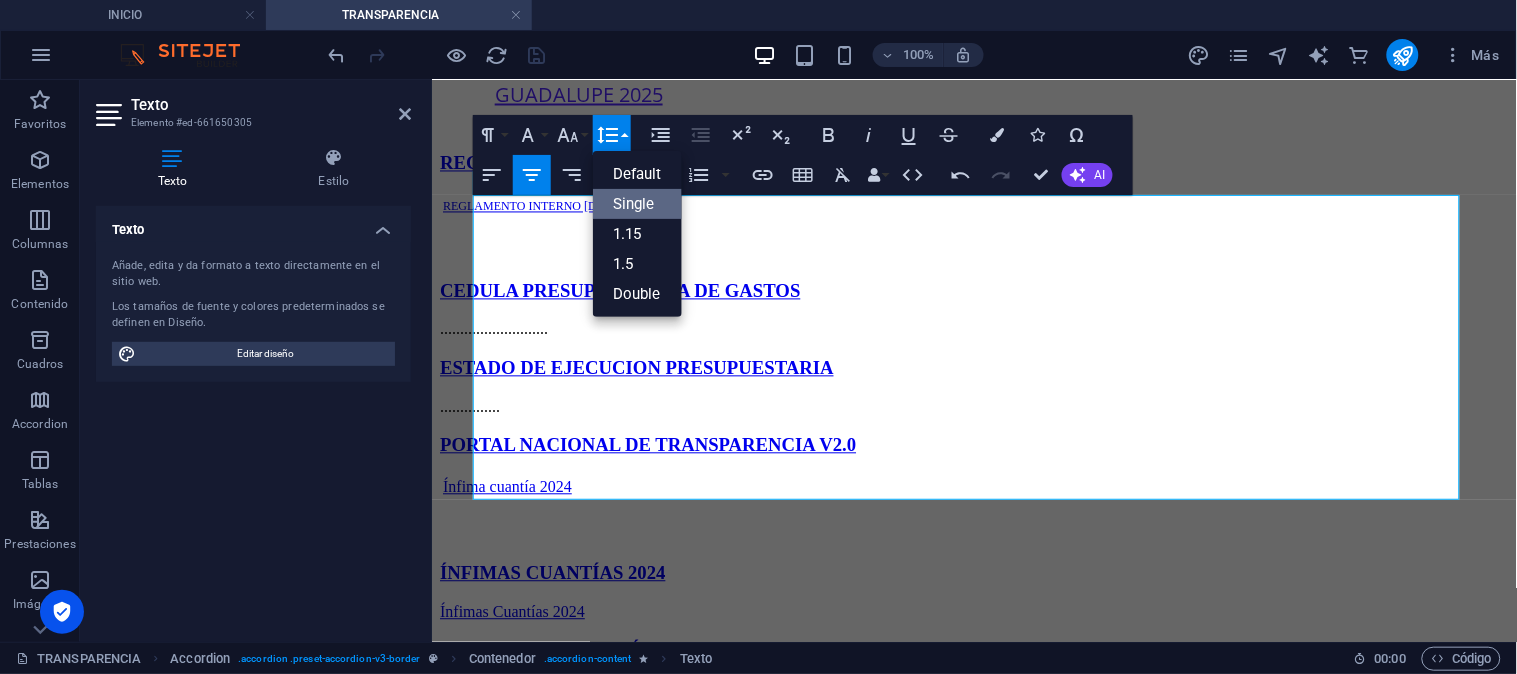 scroll, scrollTop: 0, scrollLeft: 0, axis: both 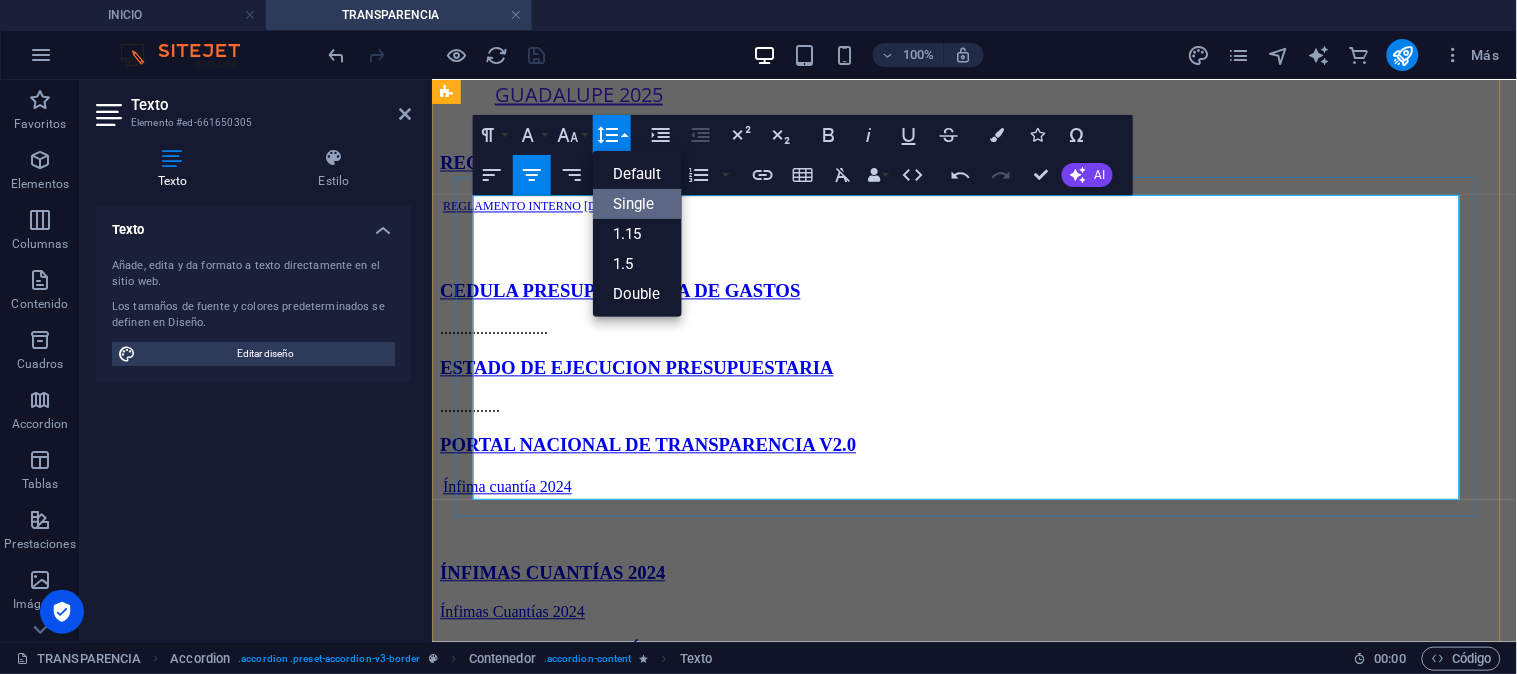 click on "10RESOLUCION_EJECUTIVA NRO 007_COTO-GPG-2025" at bounding box center [789, -456] 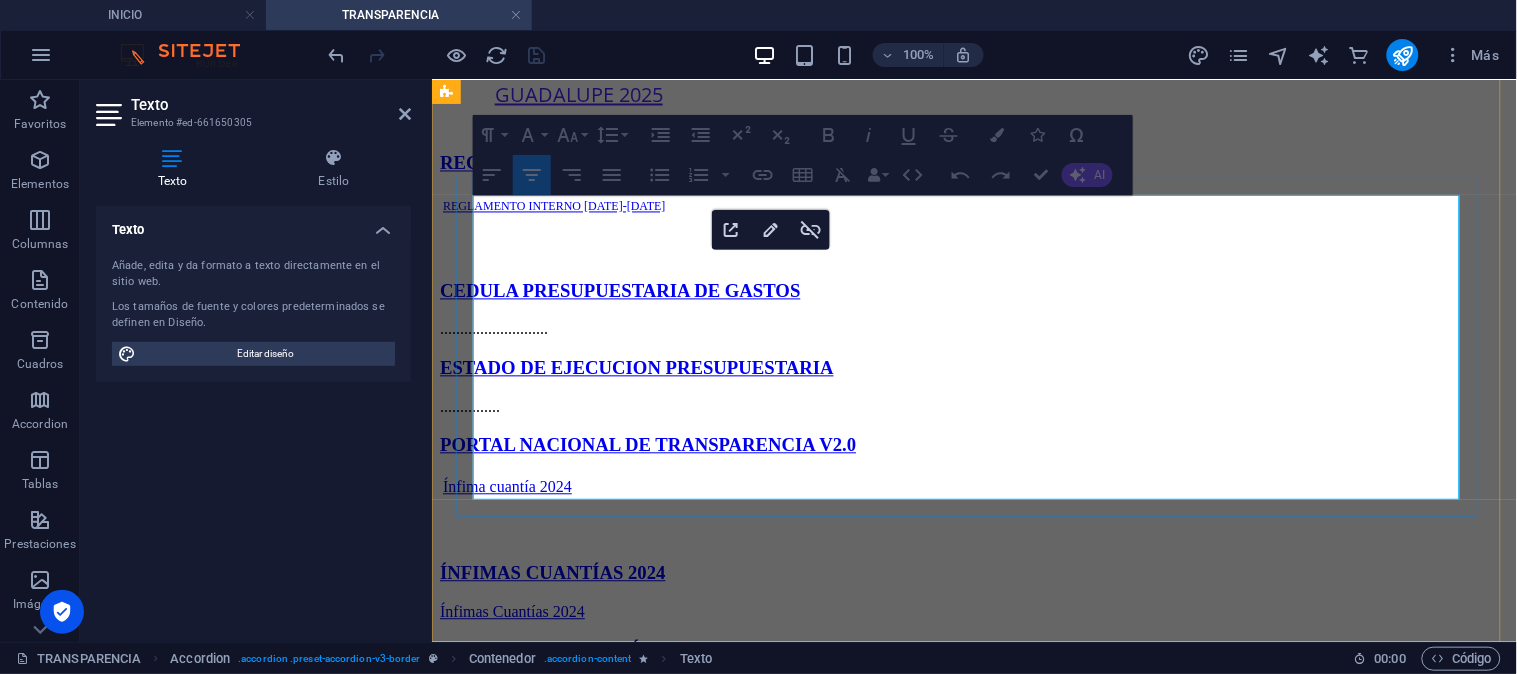 drag, startPoint x: 982, startPoint y: 425, endPoint x: 866, endPoint y: 380, distance: 124.42267 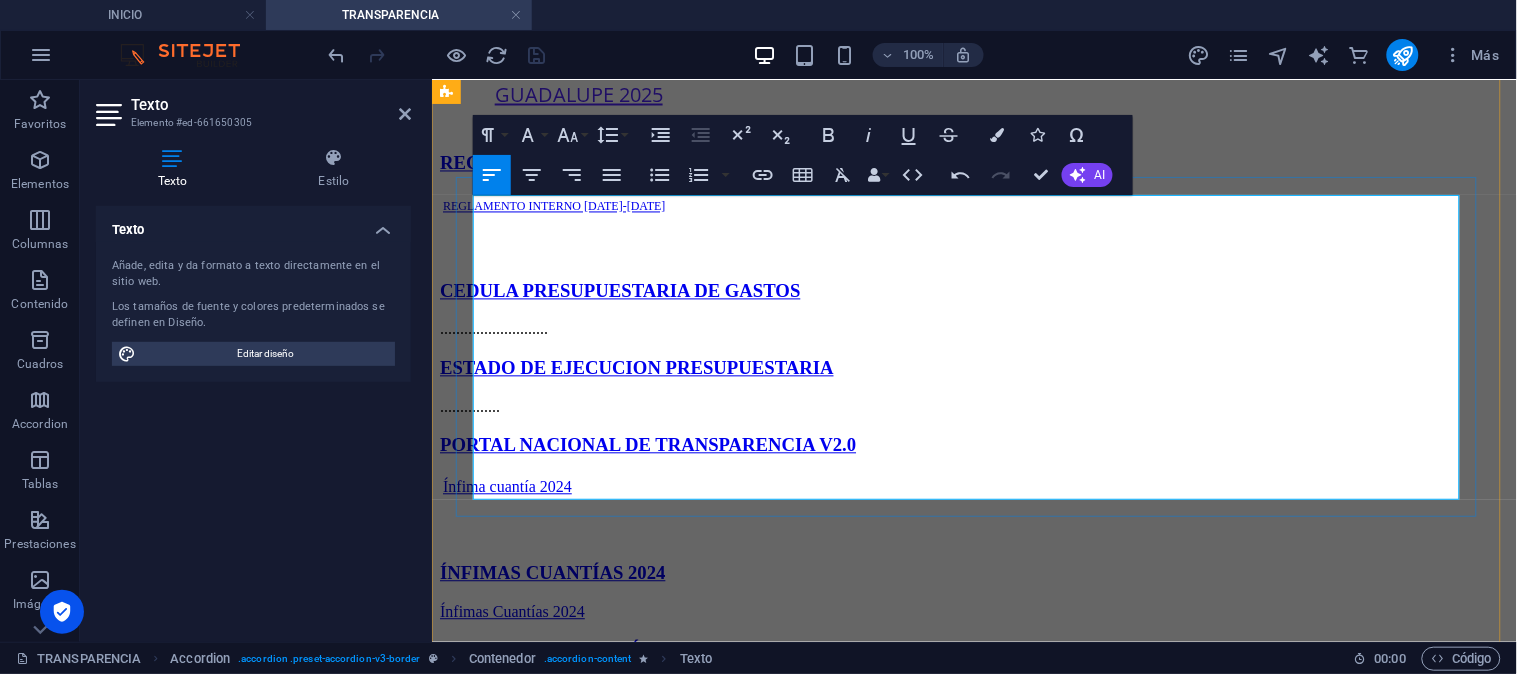 drag, startPoint x: 956, startPoint y: 434, endPoint x: 873, endPoint y: 404, distance: 88.25531 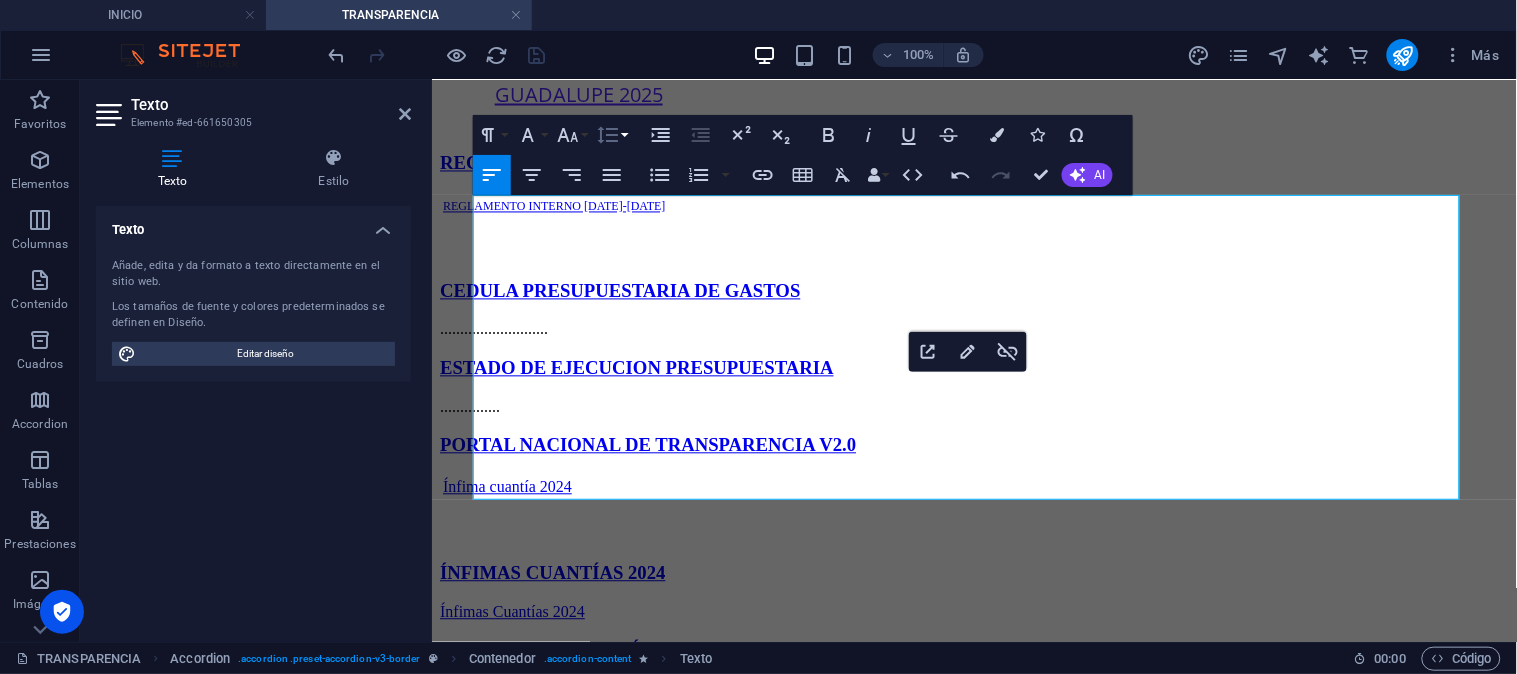 click on "Line Height" at bounding box center (612, 135) 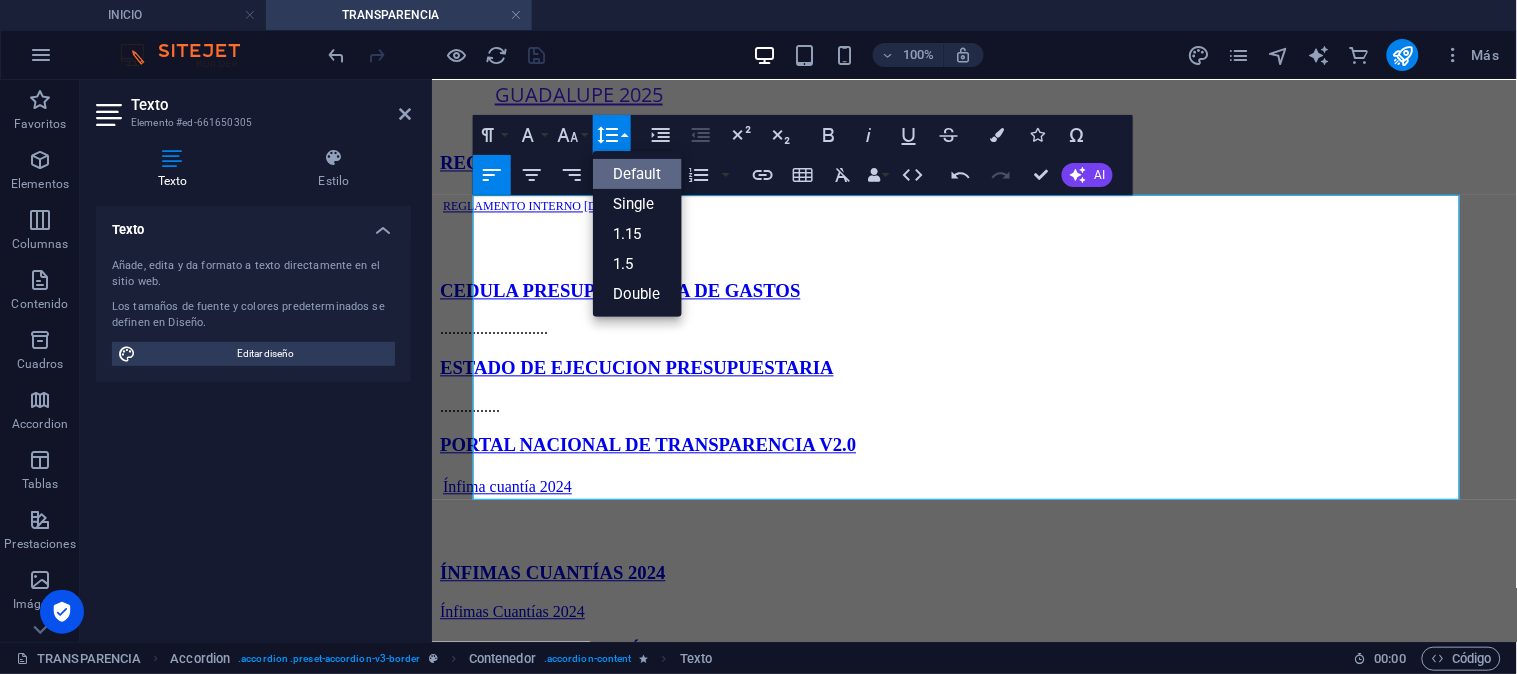 scroll, scrollTop: 0, scrollLeft: 0, axis: both 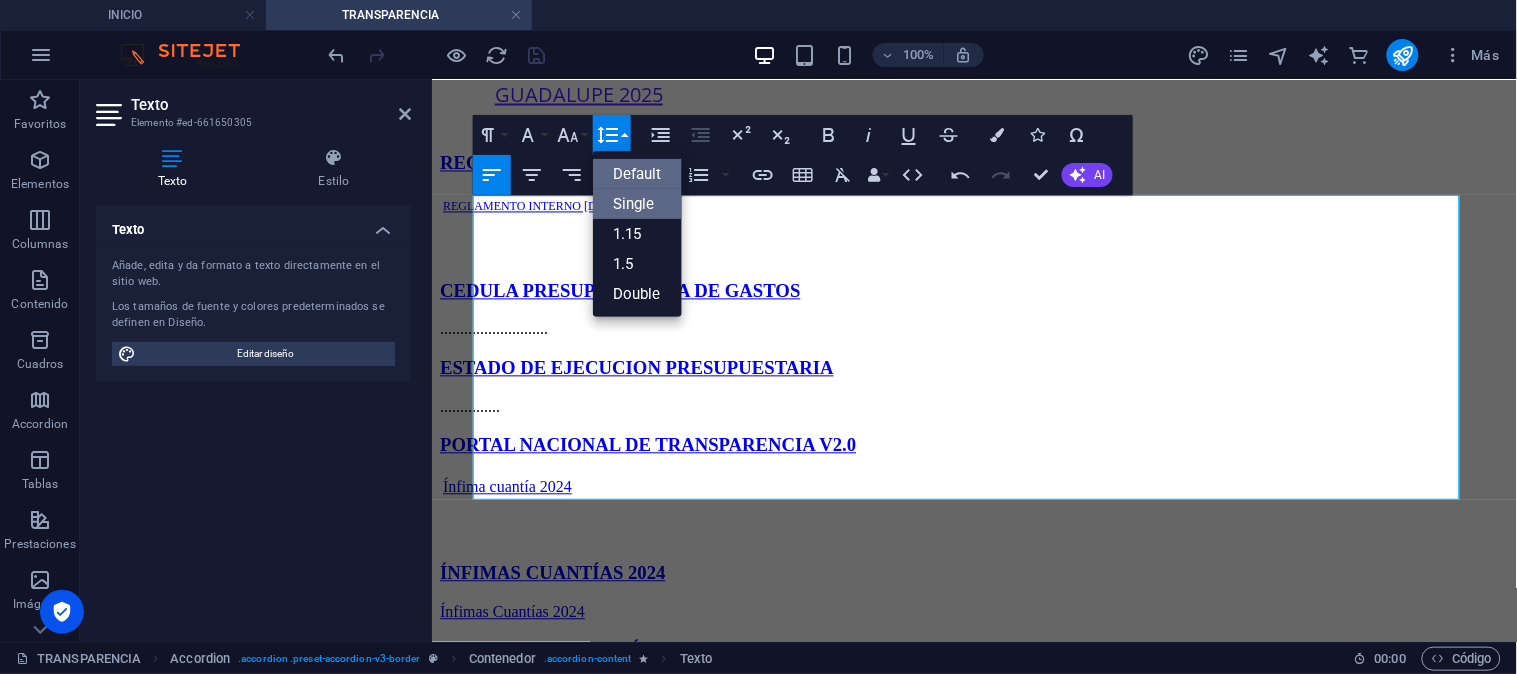 click on "Single" at bounding box center (637, 204) 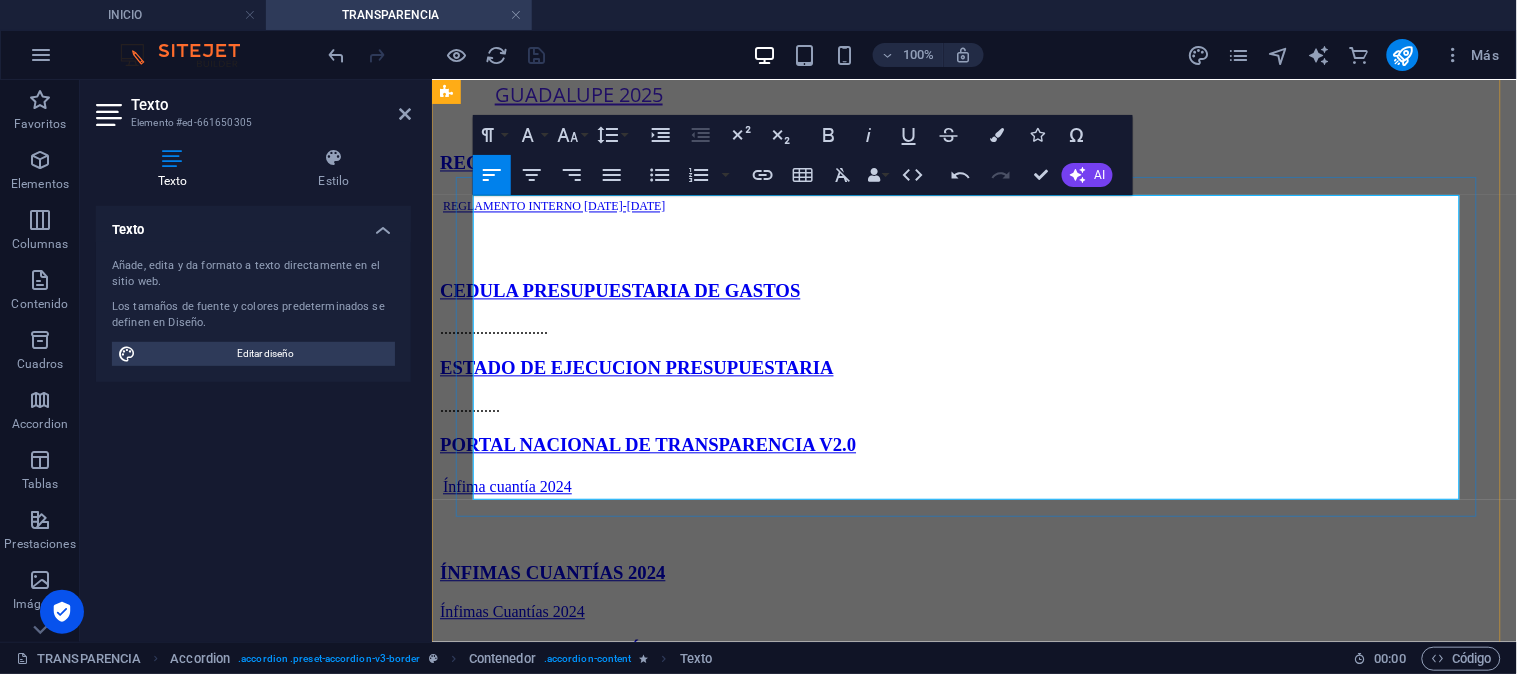 click on "RESOLUCIÓN EJECUTIVA NRO. 013-GADPG-2024" at bounding box center (1022, -348) 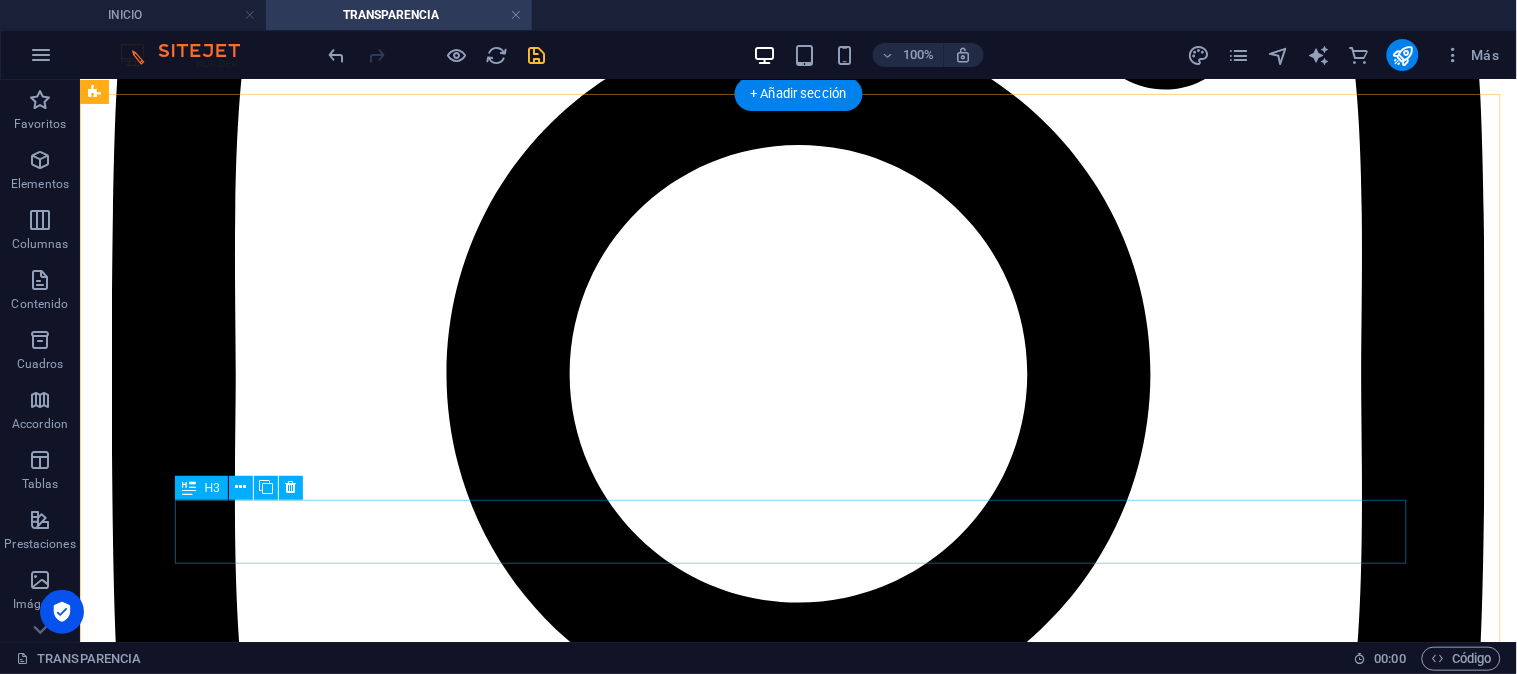 scroll, scrollTop: 4333, scrollLeft: 0, axis: vertical 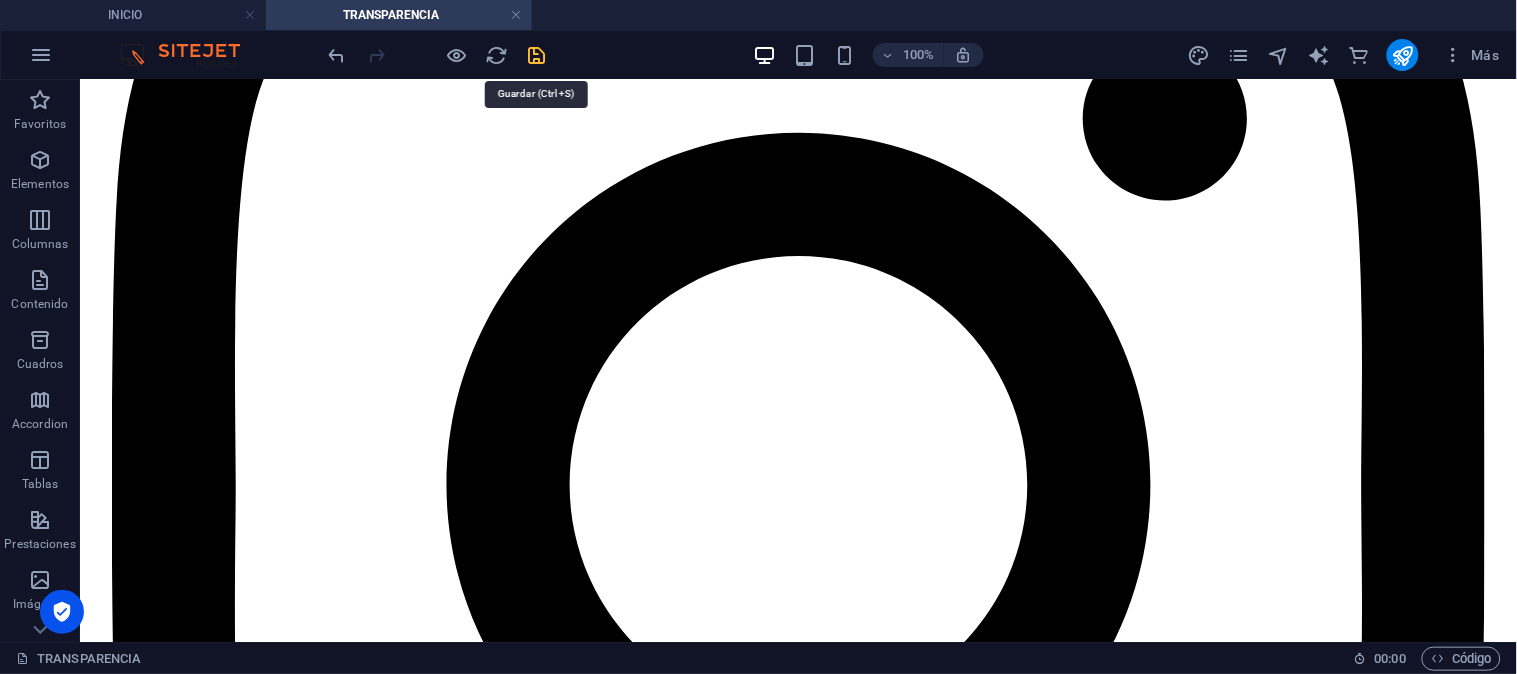 click at bounding box center (537, 55) 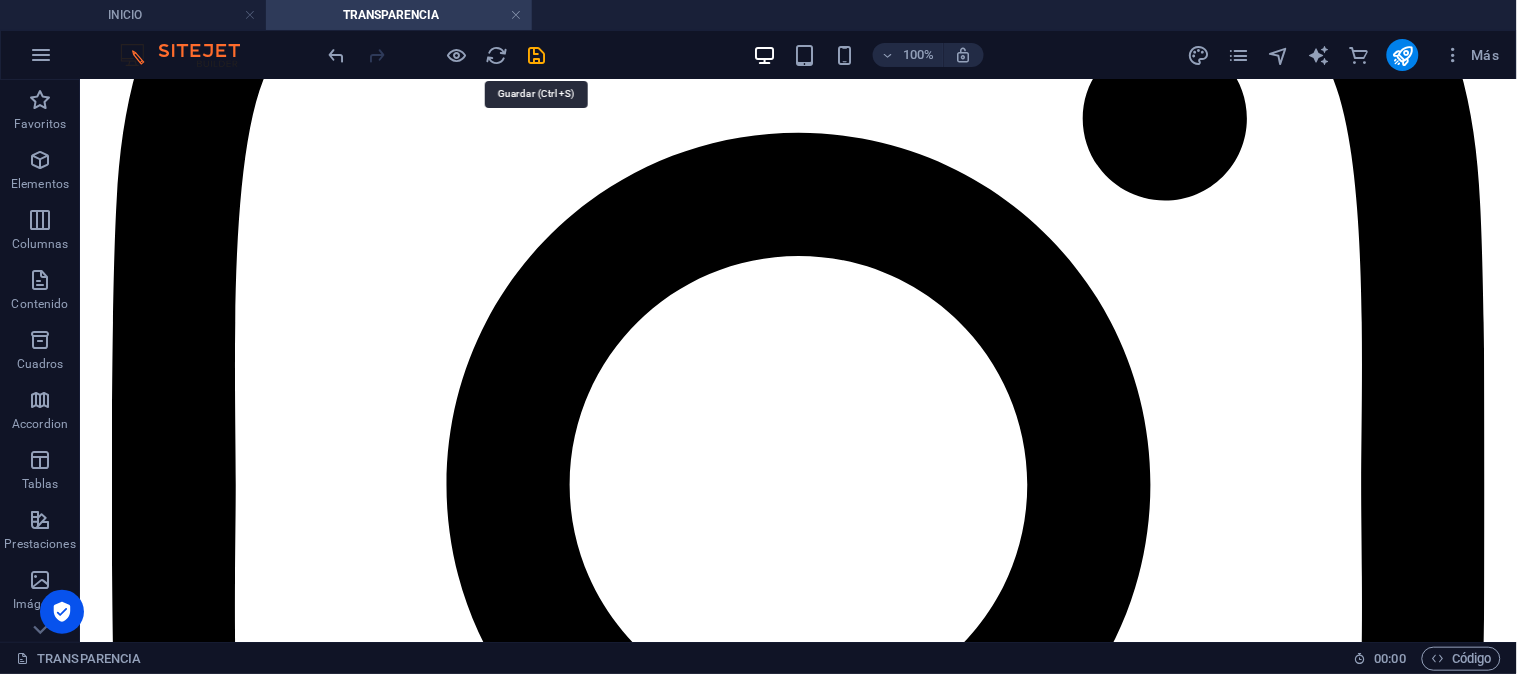 select on "%" 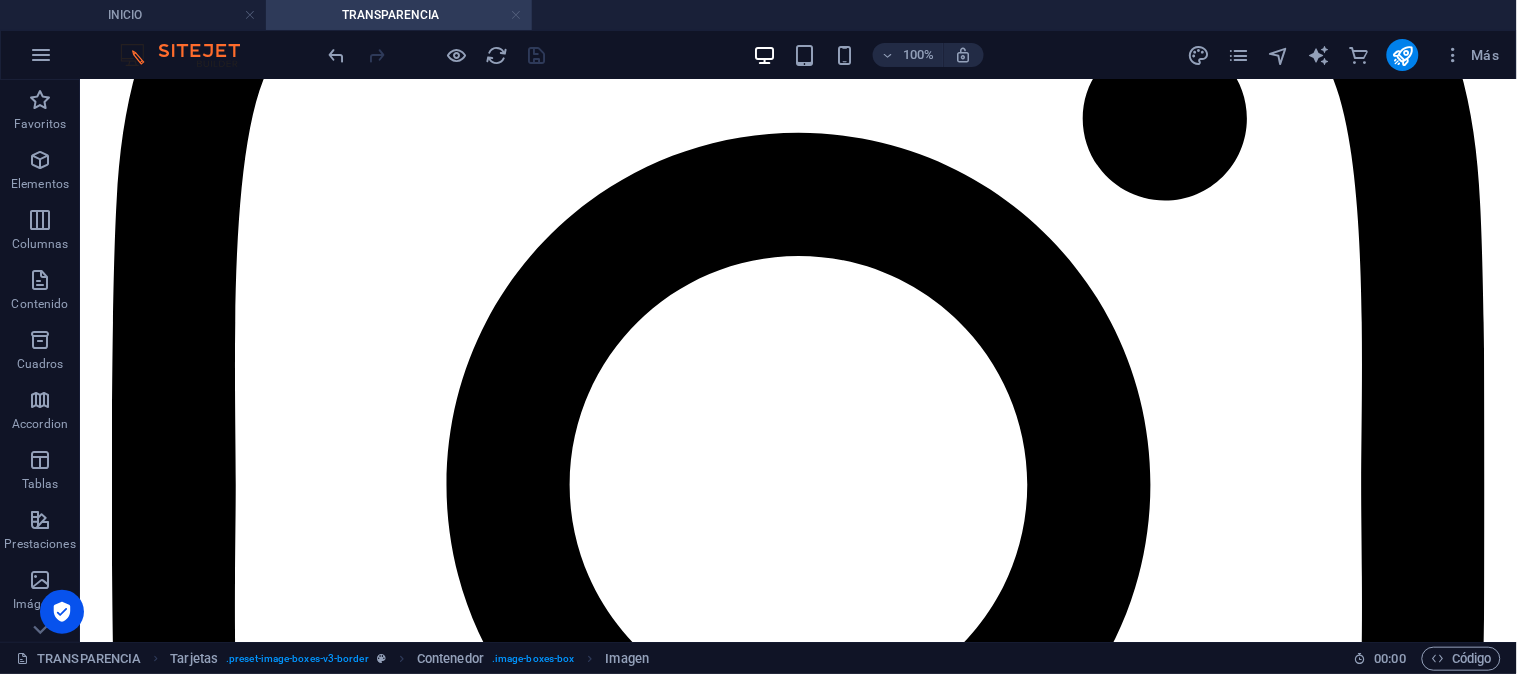 click at bounding box center [516, 15] 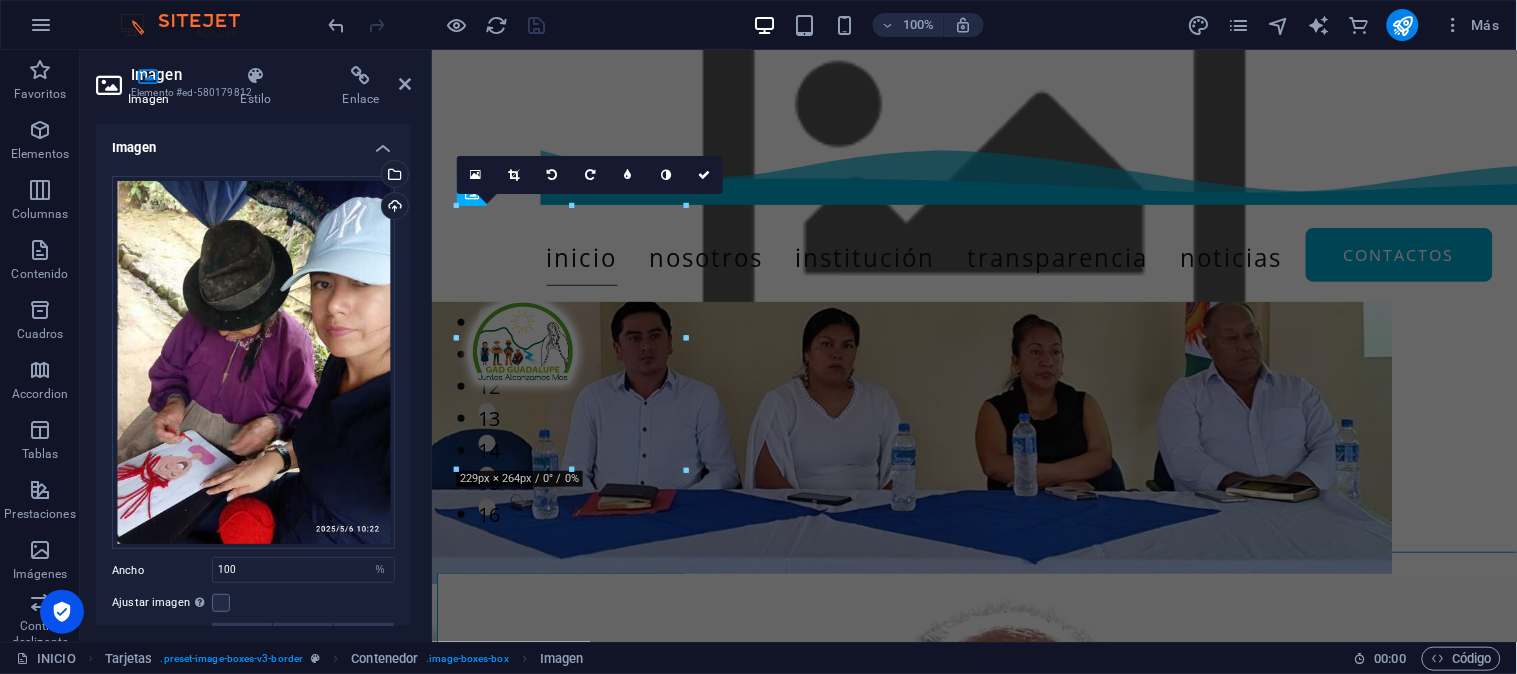 scroll, scrollTop: 1102, scrollLeft: 0, axis: vertical 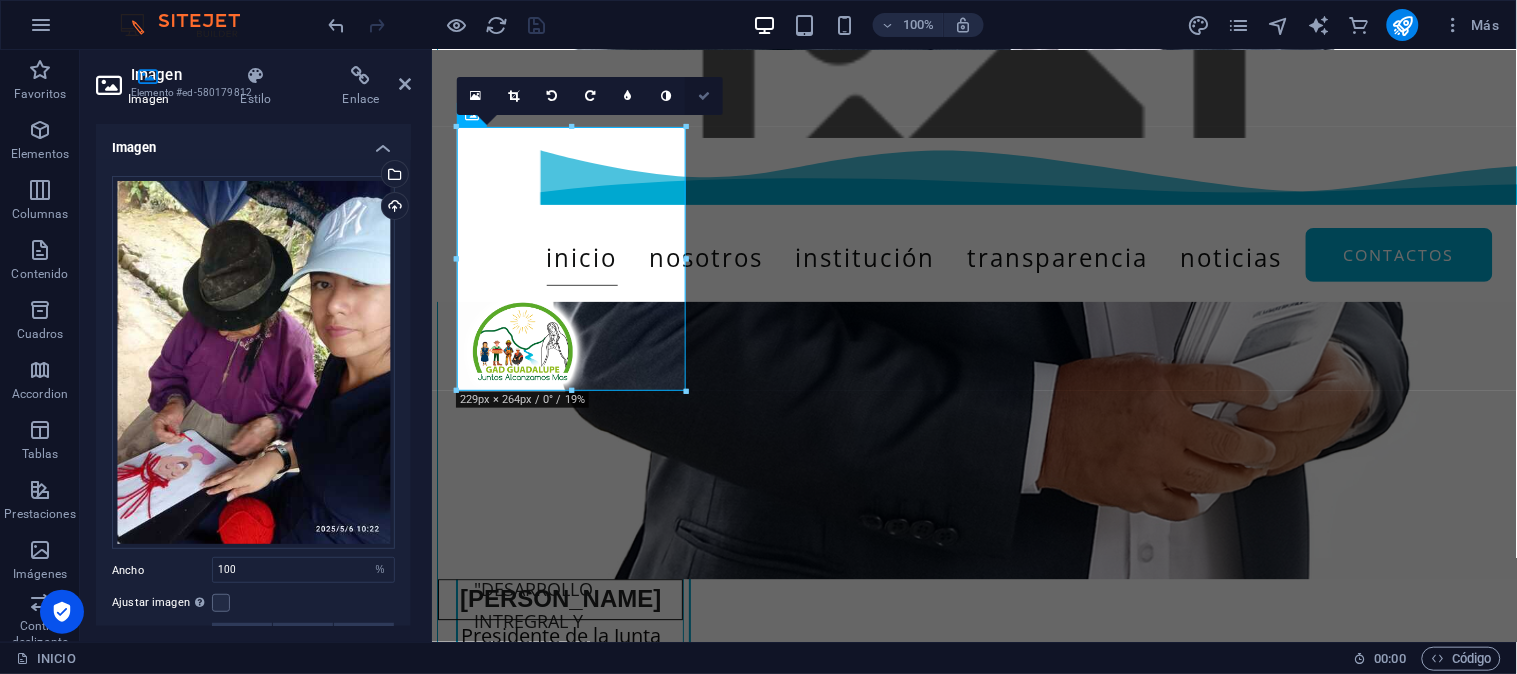 click at bounding box center (704, 96) 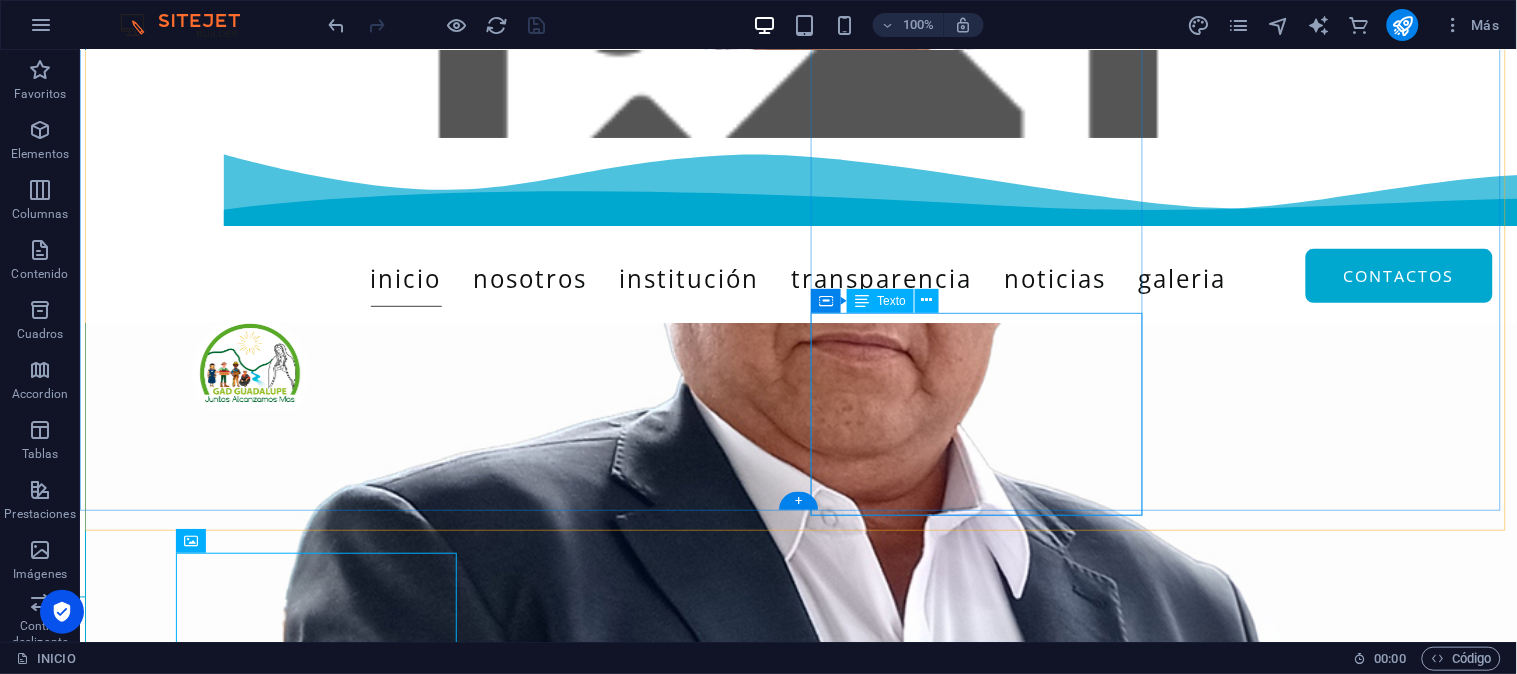 scroll, scrollTop: 603, scrollLeft: 0, axis: vertical 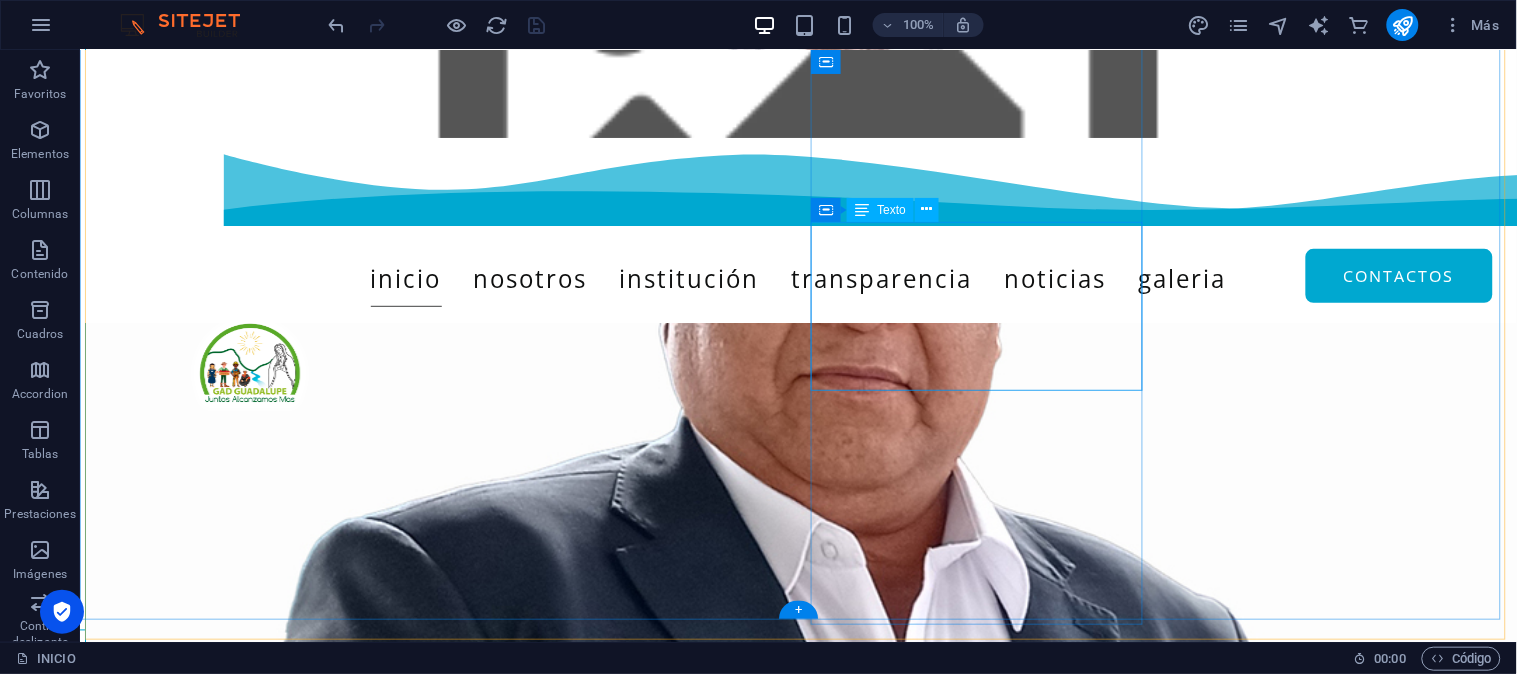 click on "- Acta -  Informe RC-2024 - Extracto Excel - Resolución -  Oficio" at bounding box center [251, 2628] 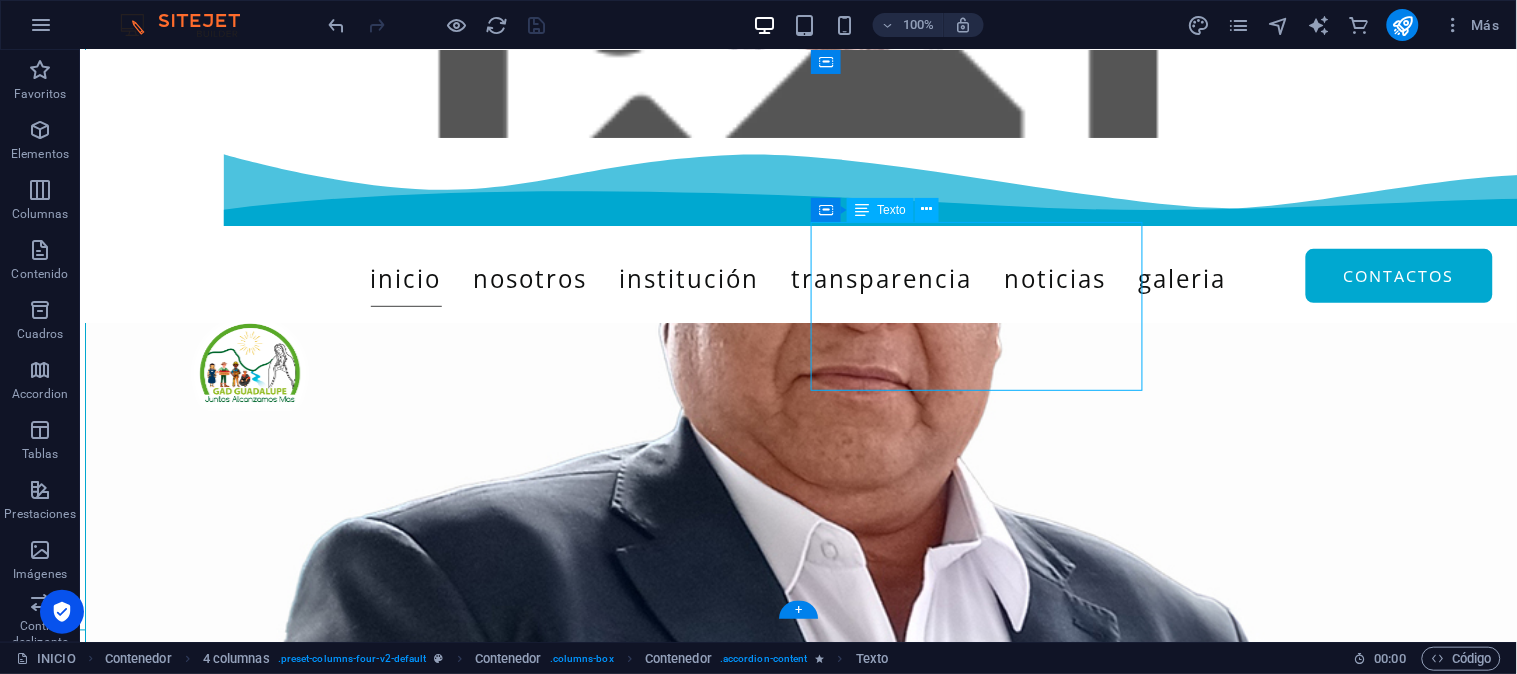 click on "- Acta -  Informe RC-2024 - Extracto Excel - Resolución -  Oficio" at bounding box center [251, 2628] 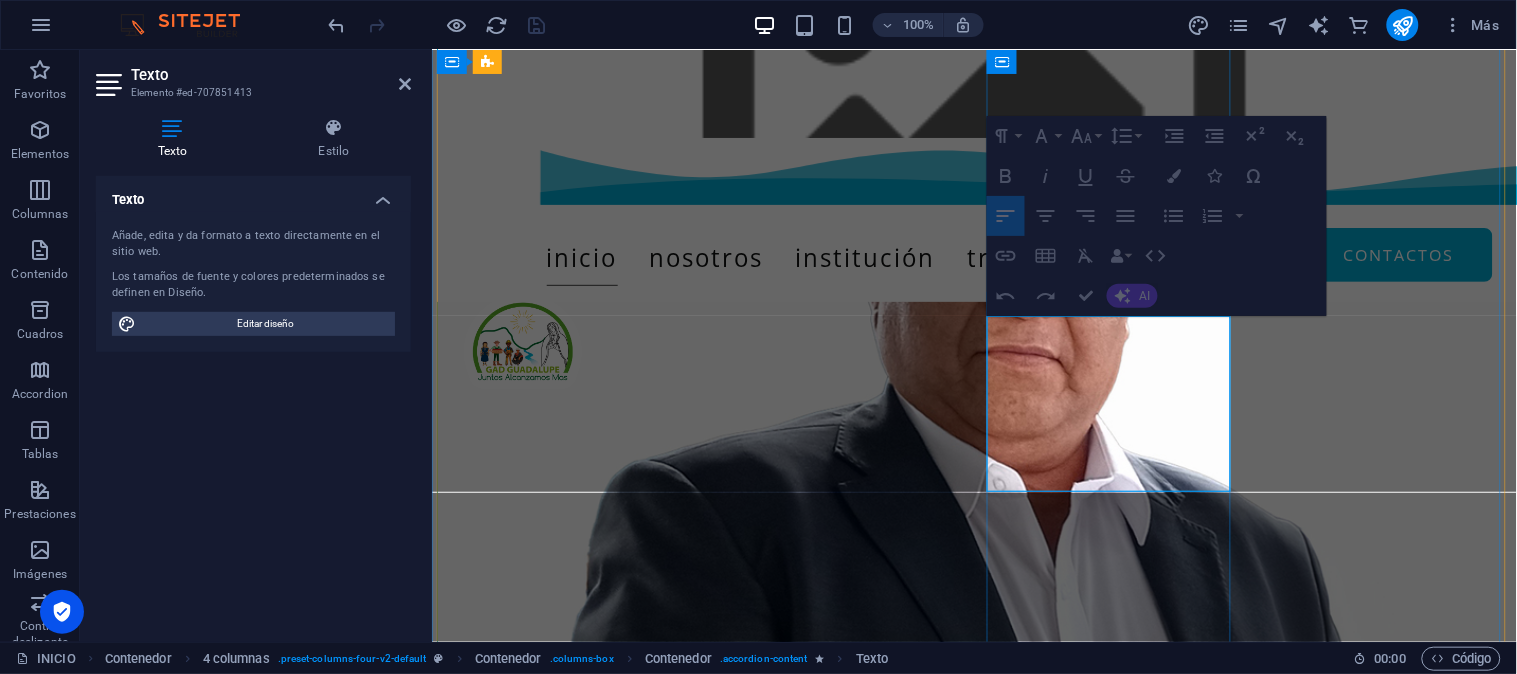 drag, startPoint x: 1065, startPoint y: 480, endPoint x: 991, endPoint y: 336, distance: 161.9012 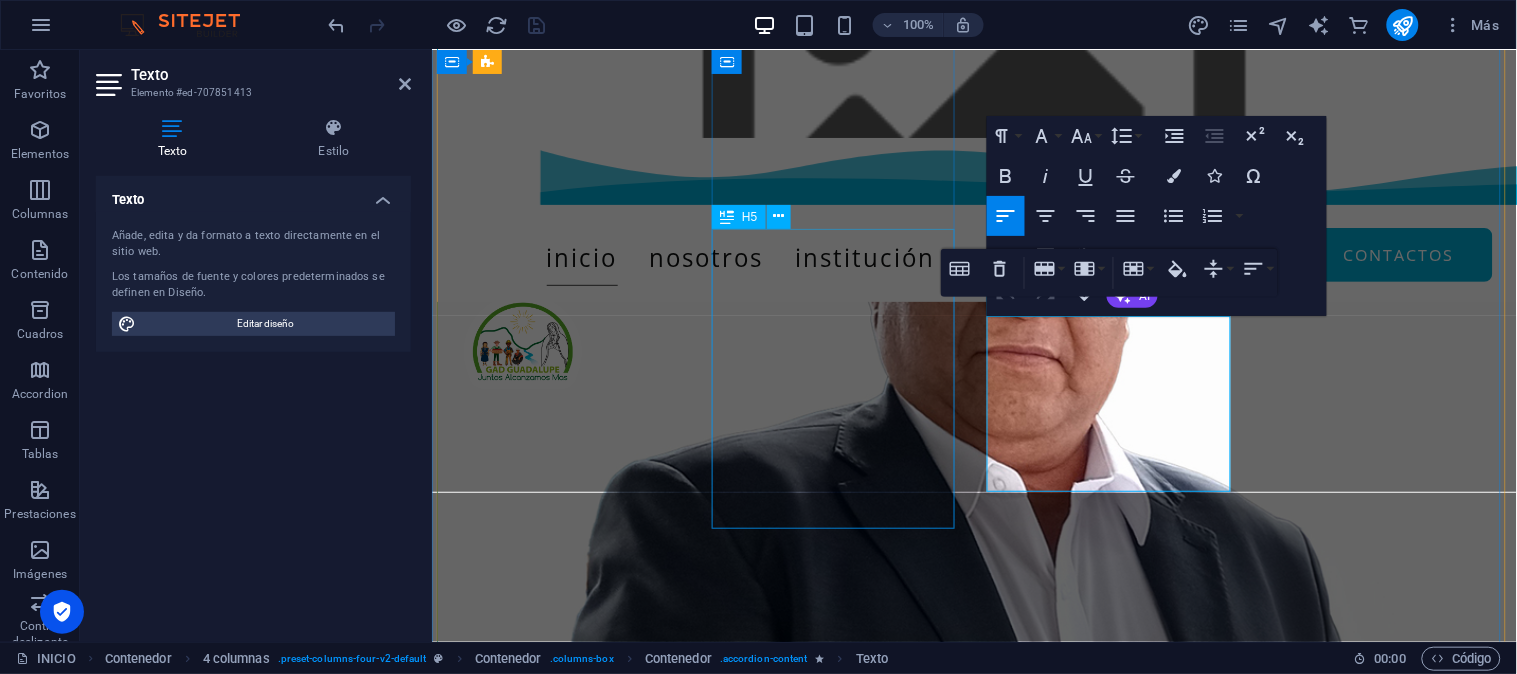 click on "Encuesta para la rendición de cuenta 2024" at bounding box center (559, 2039) 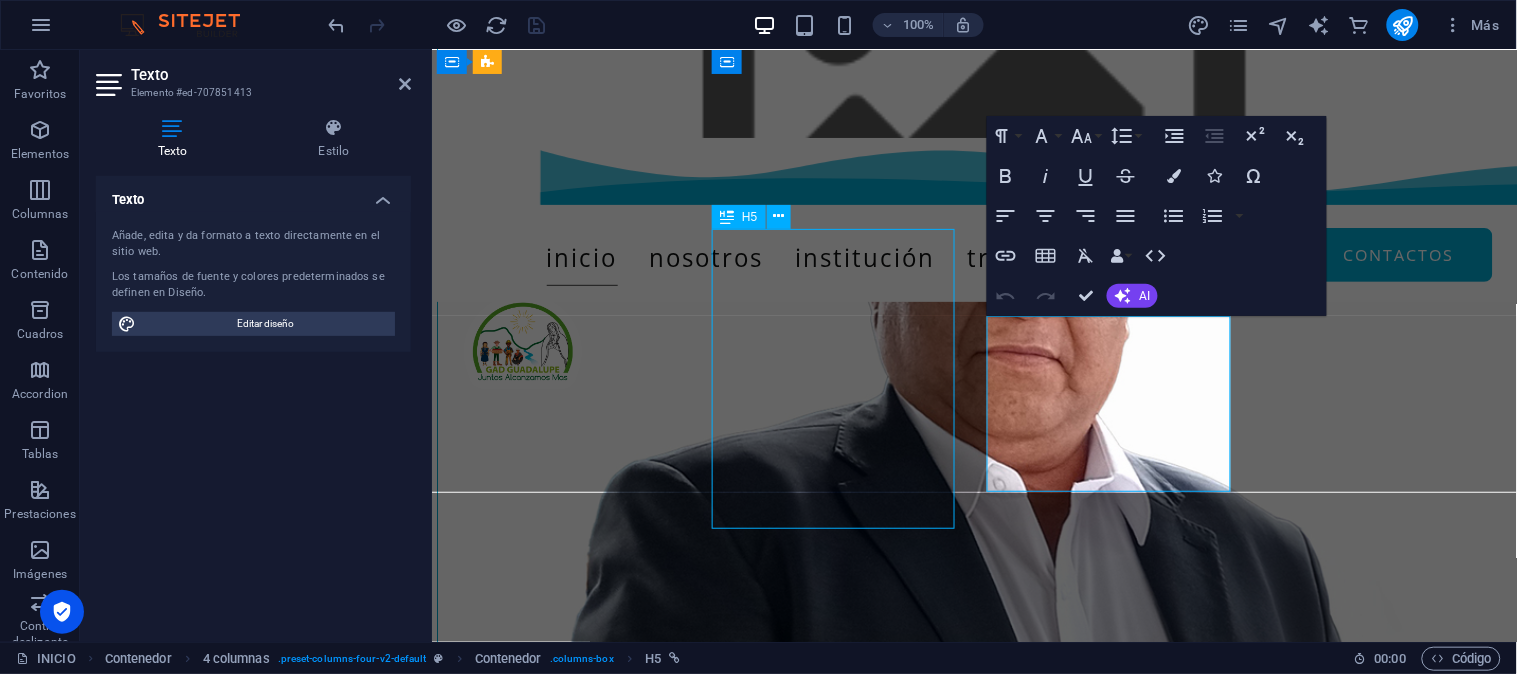 scroll, scrollTop: 603, scrollLeft: 0, axis: vertical 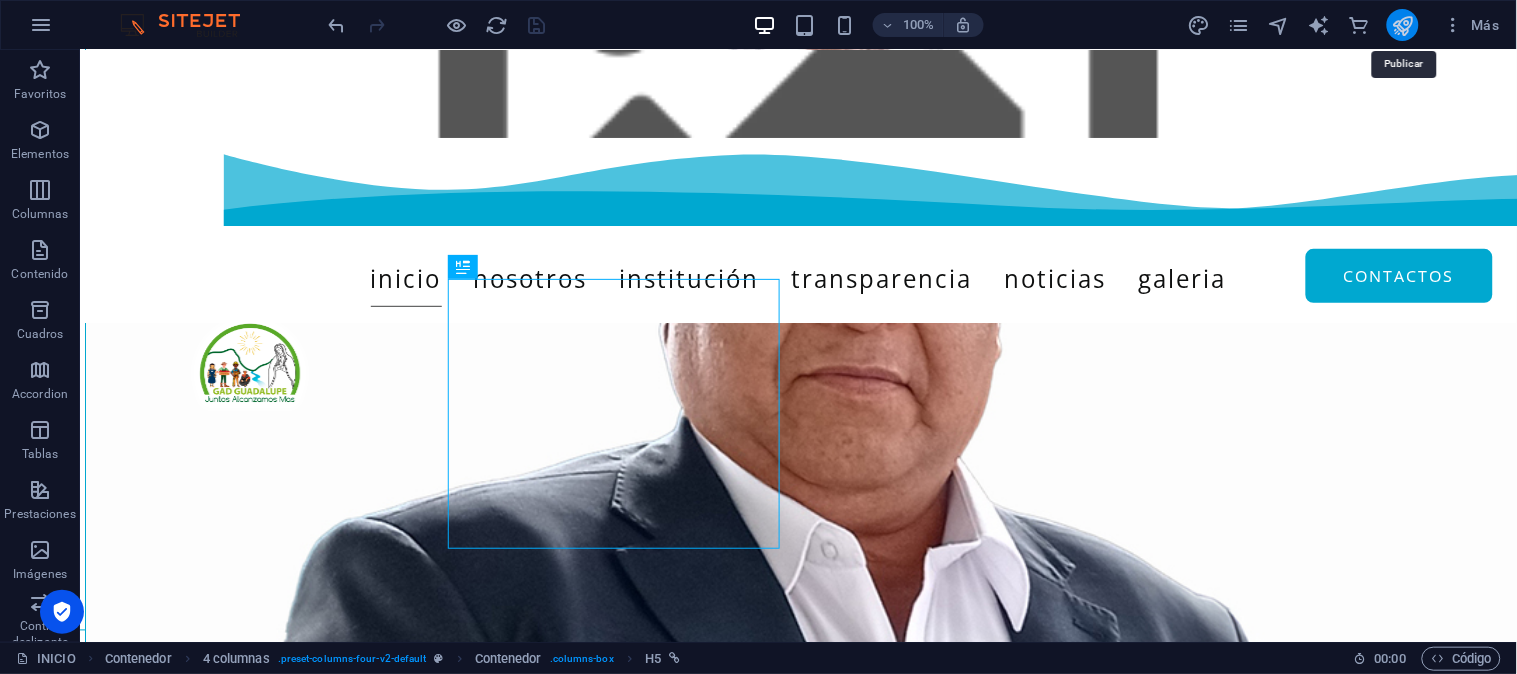 click at bounding box center (1403, 25) 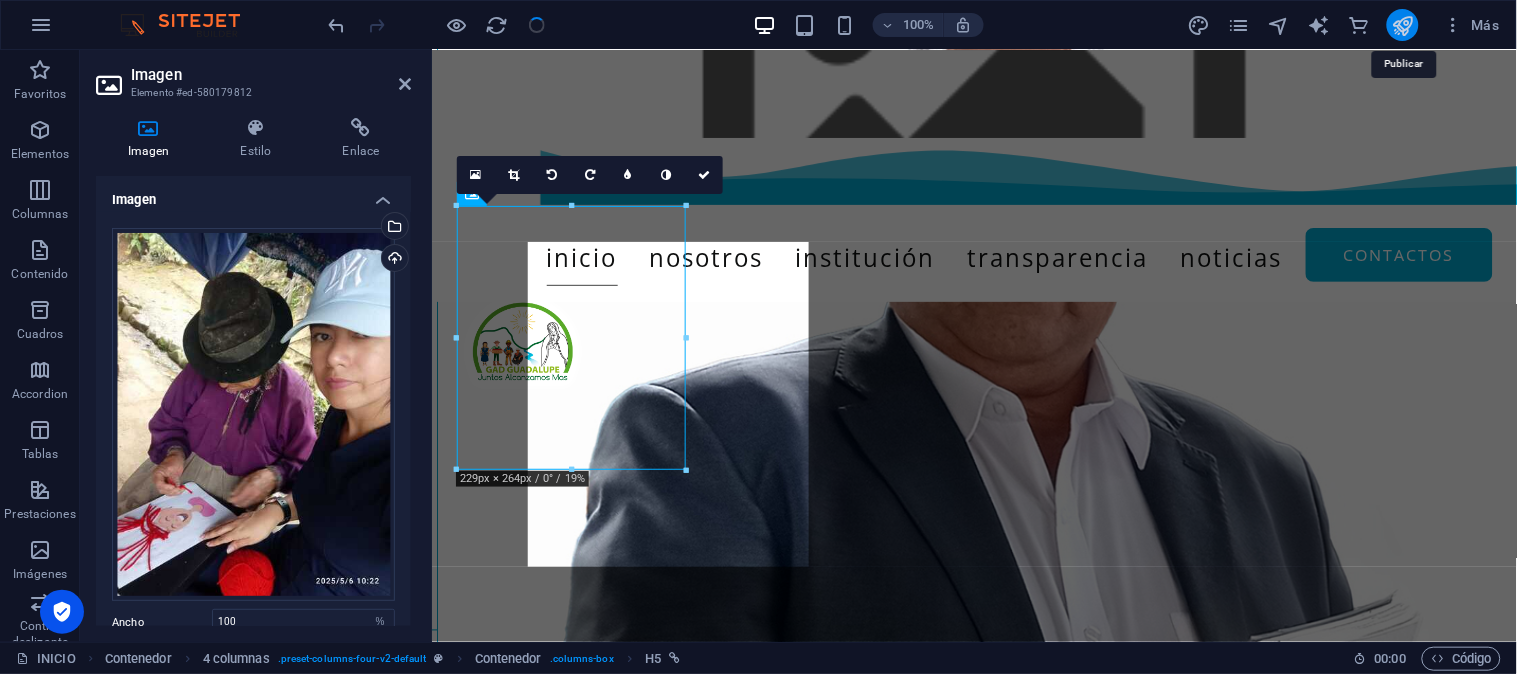 scroll, scrollTop: 1023, scrollLeft: 0, axis: vertical 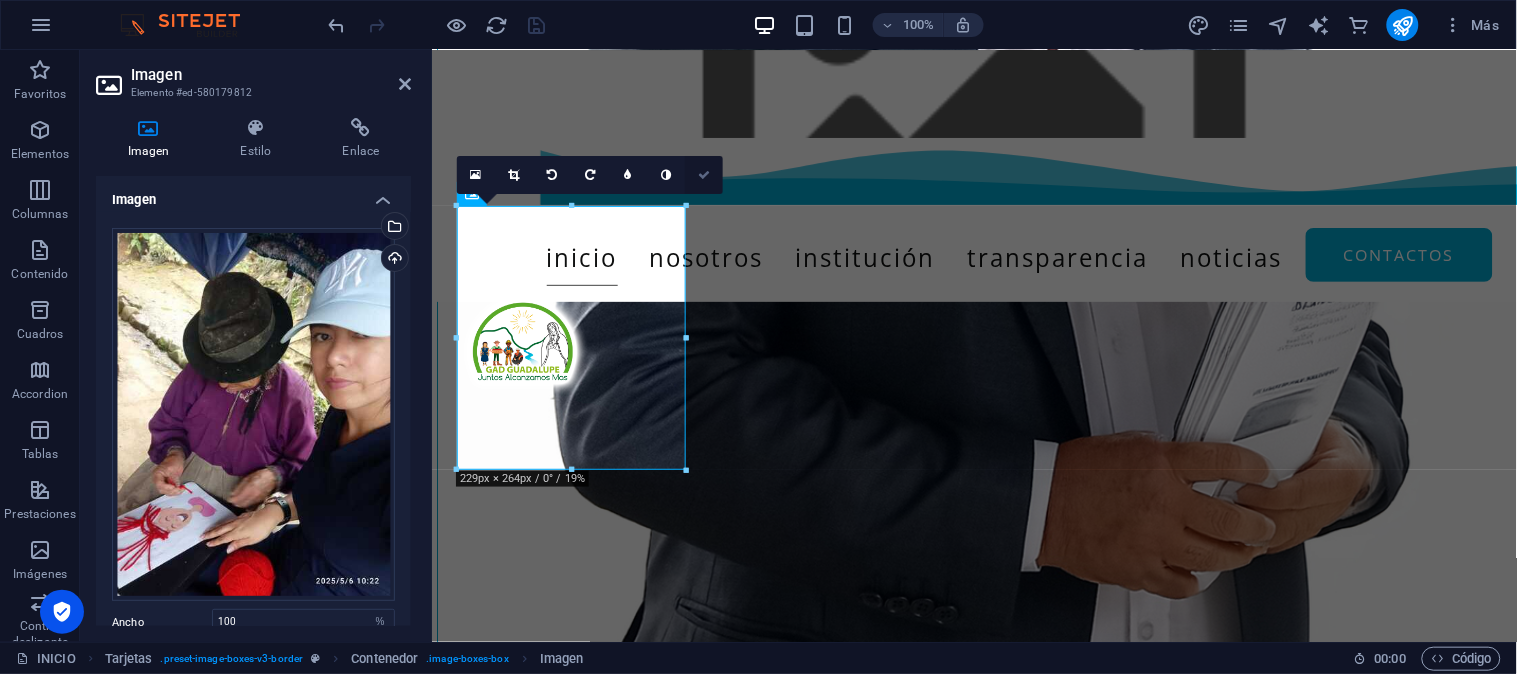 click at bounding box center [704, 175] 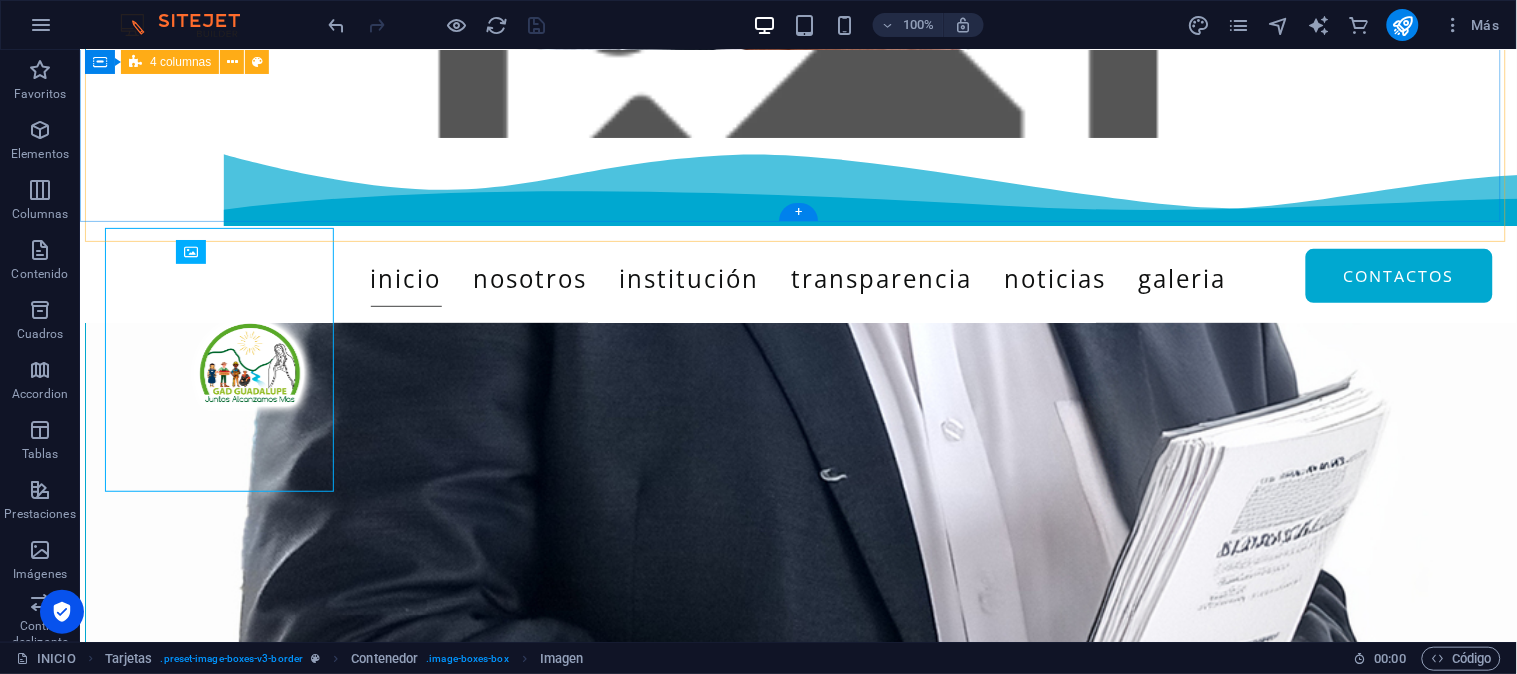scroll, scrollTop: 1001, scrollLeft: 0, axis: vertical 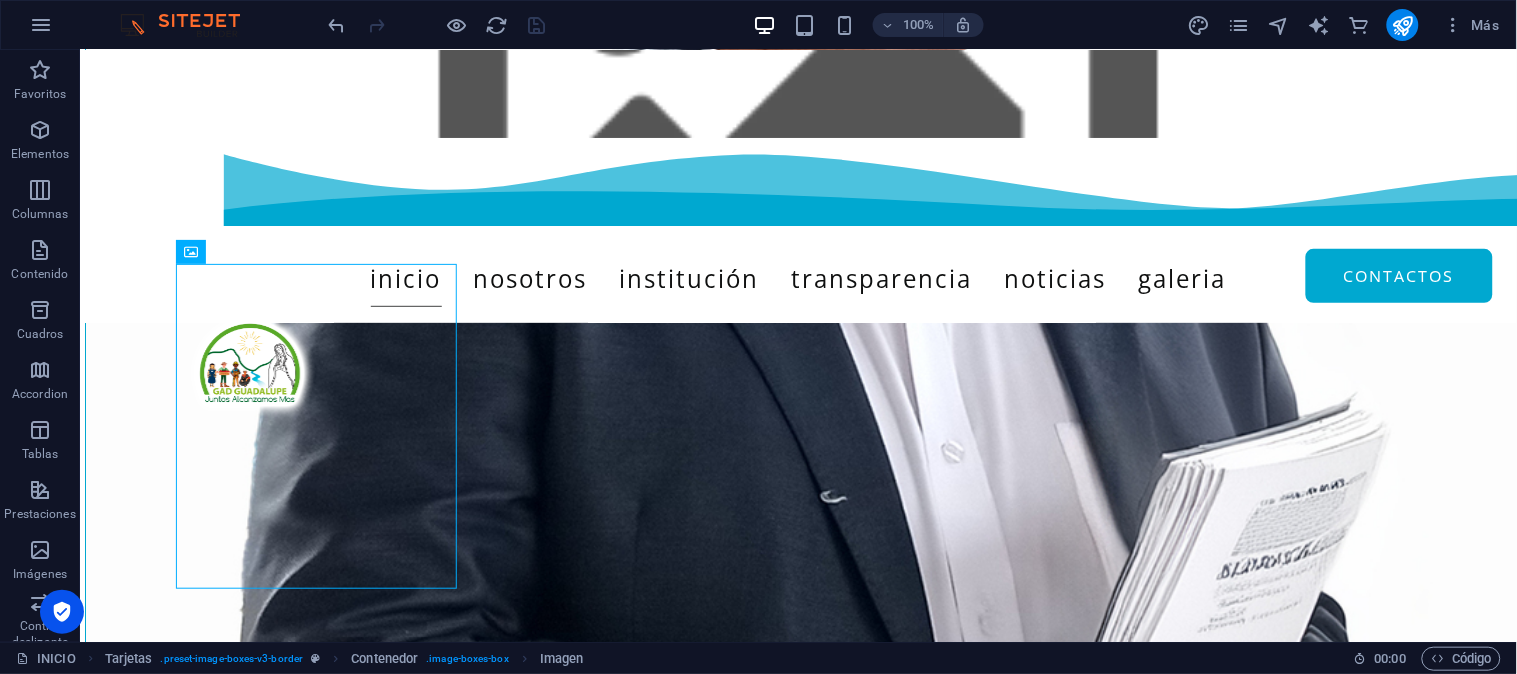 click at bounding box center [437, 25] 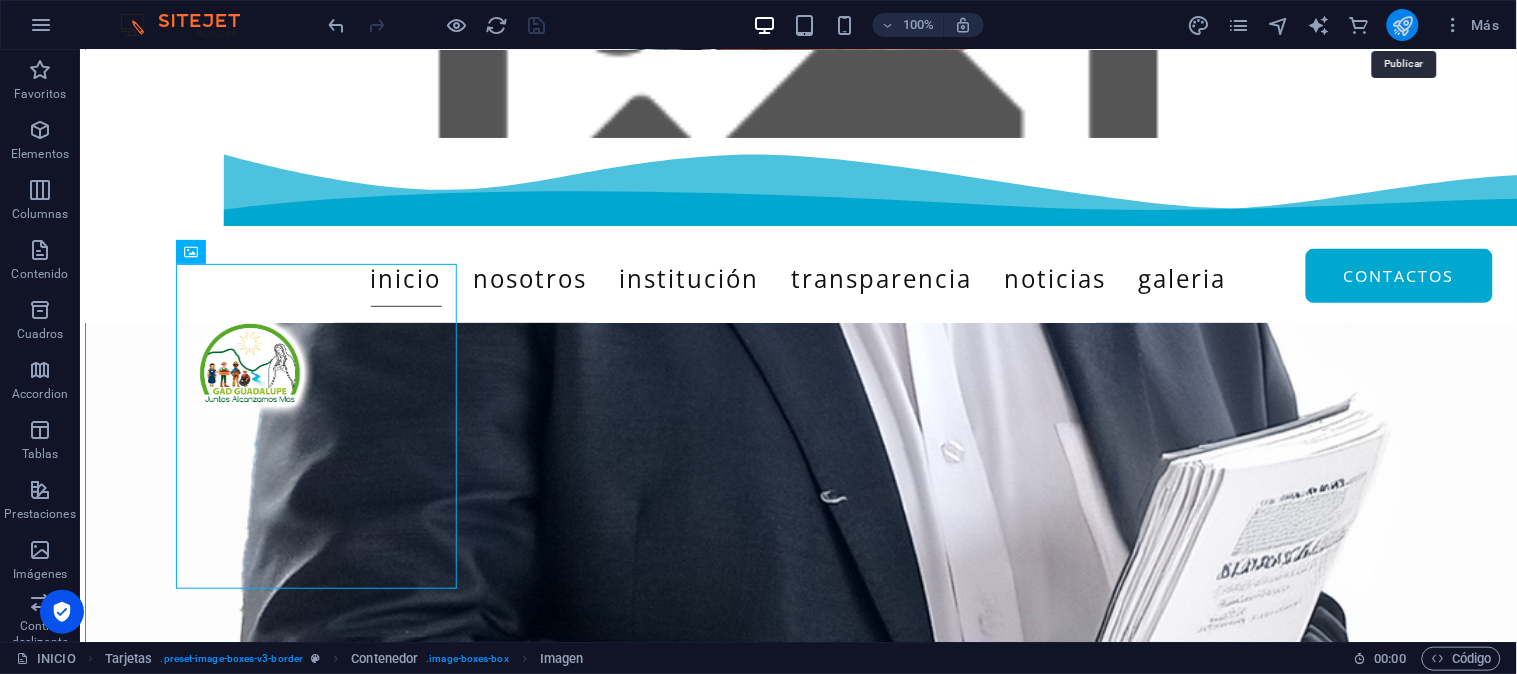 click at bounding box center [1403, 25] 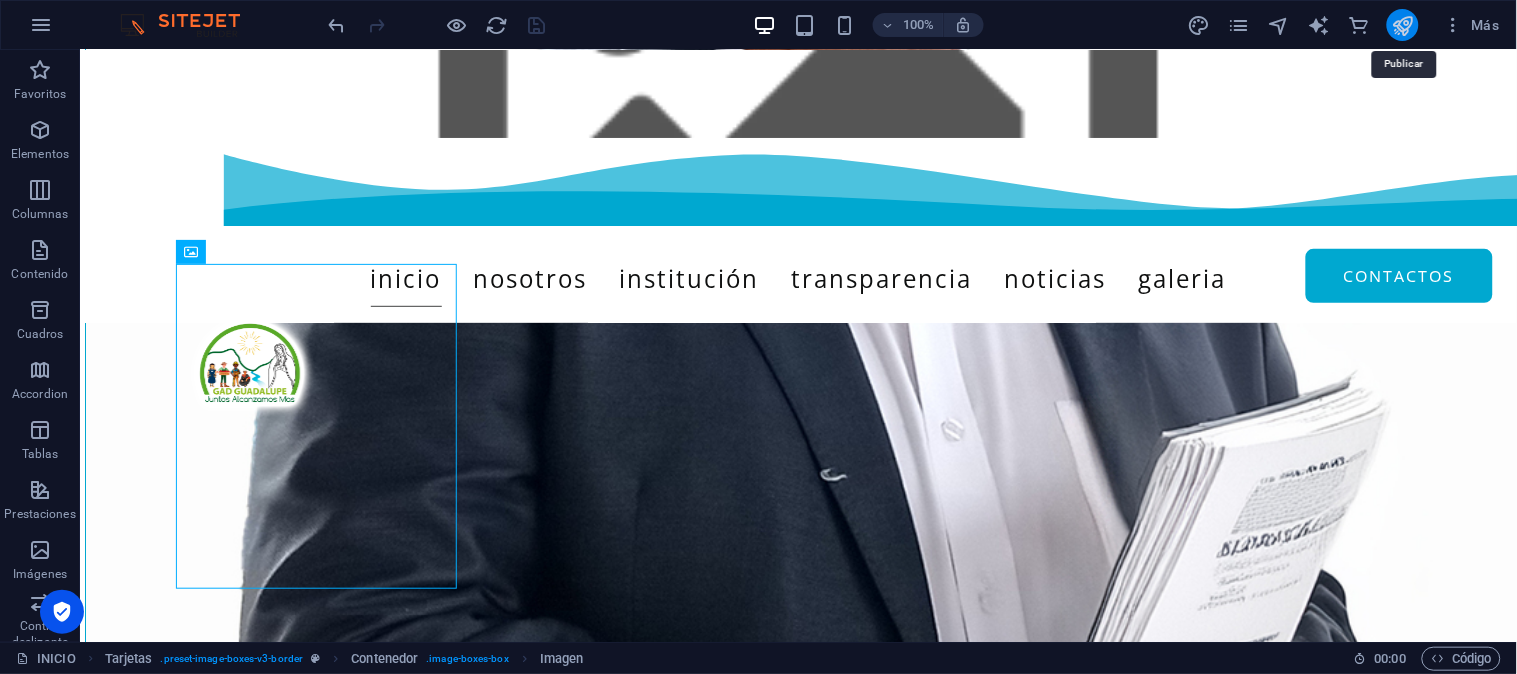 select on "%" 